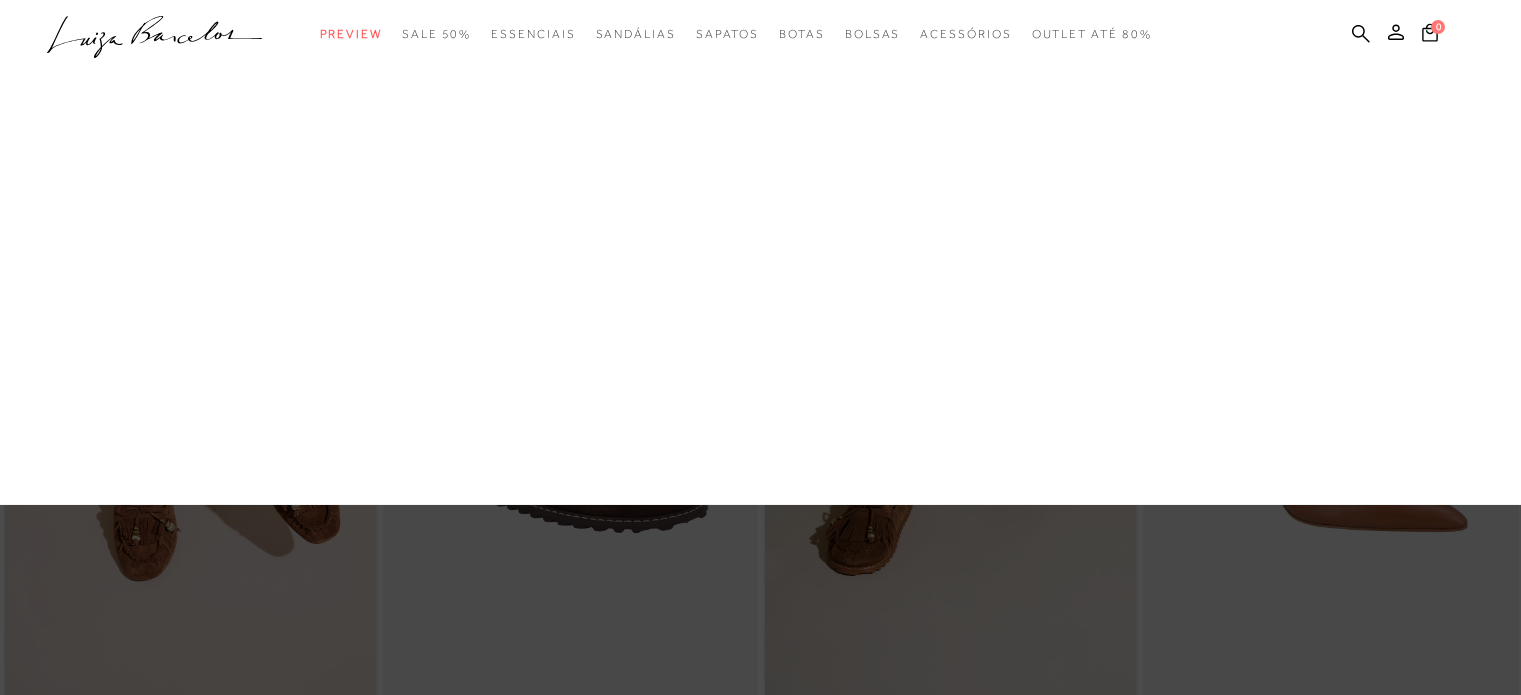 scroll, scrollTop: 0, scrollLeft: 0, axis: both 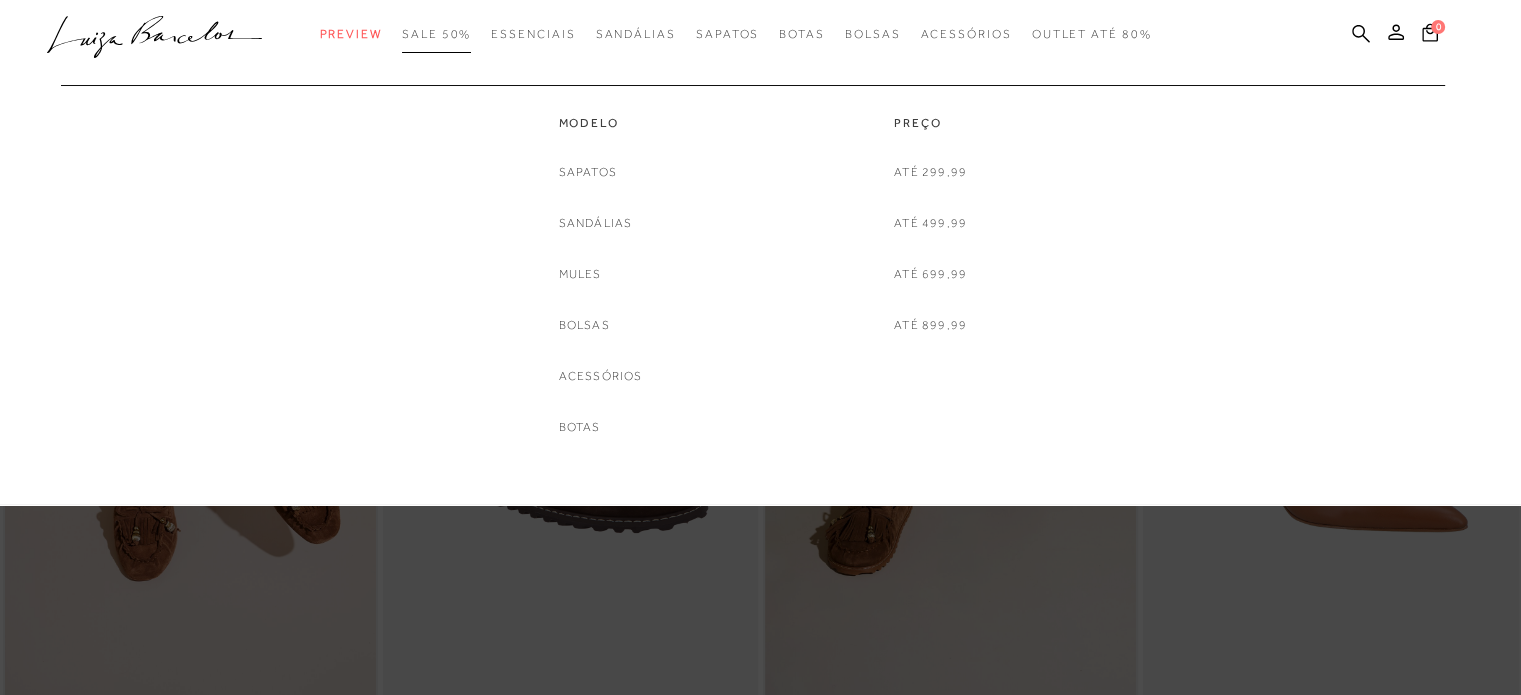 click on "SALE 50%" at bounding box center [436, 34] 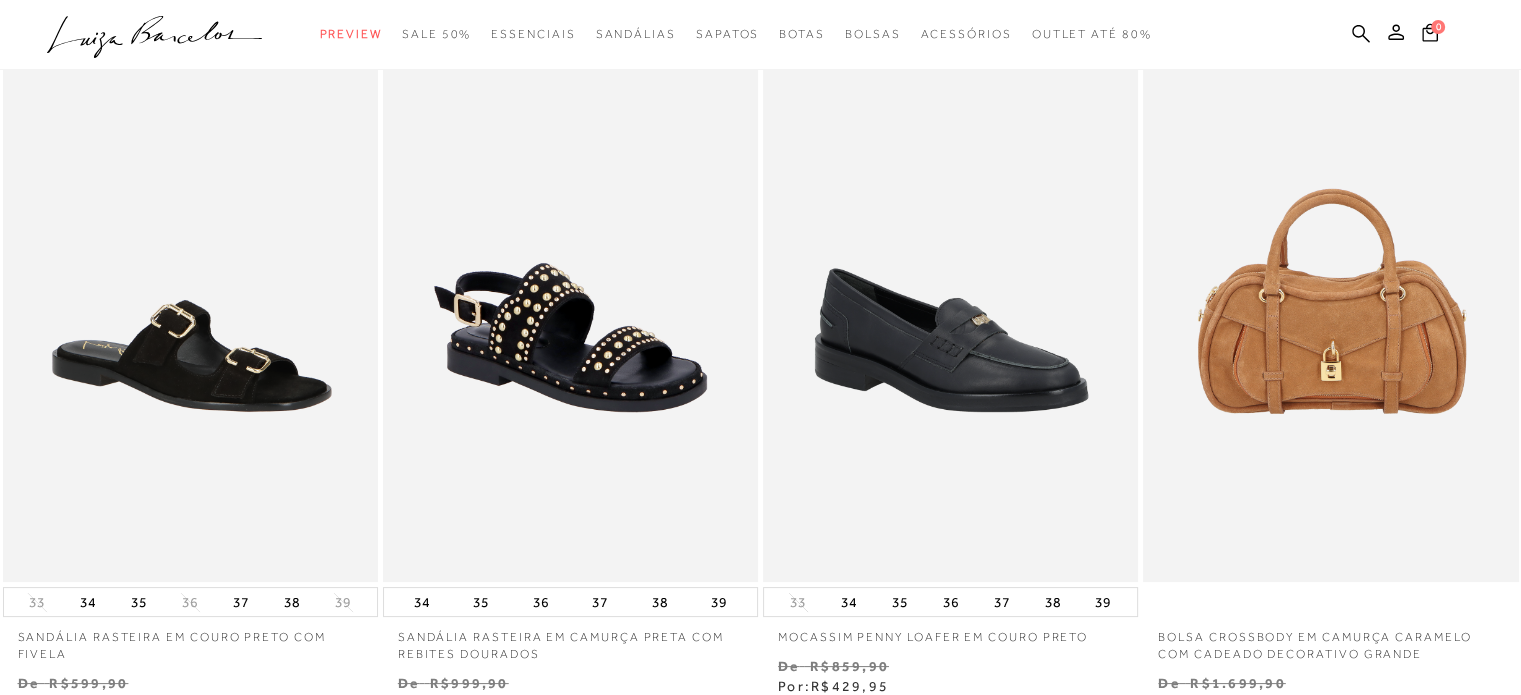 scroll, scrollTop: 160, scrollLeft: 0, axis: vertical 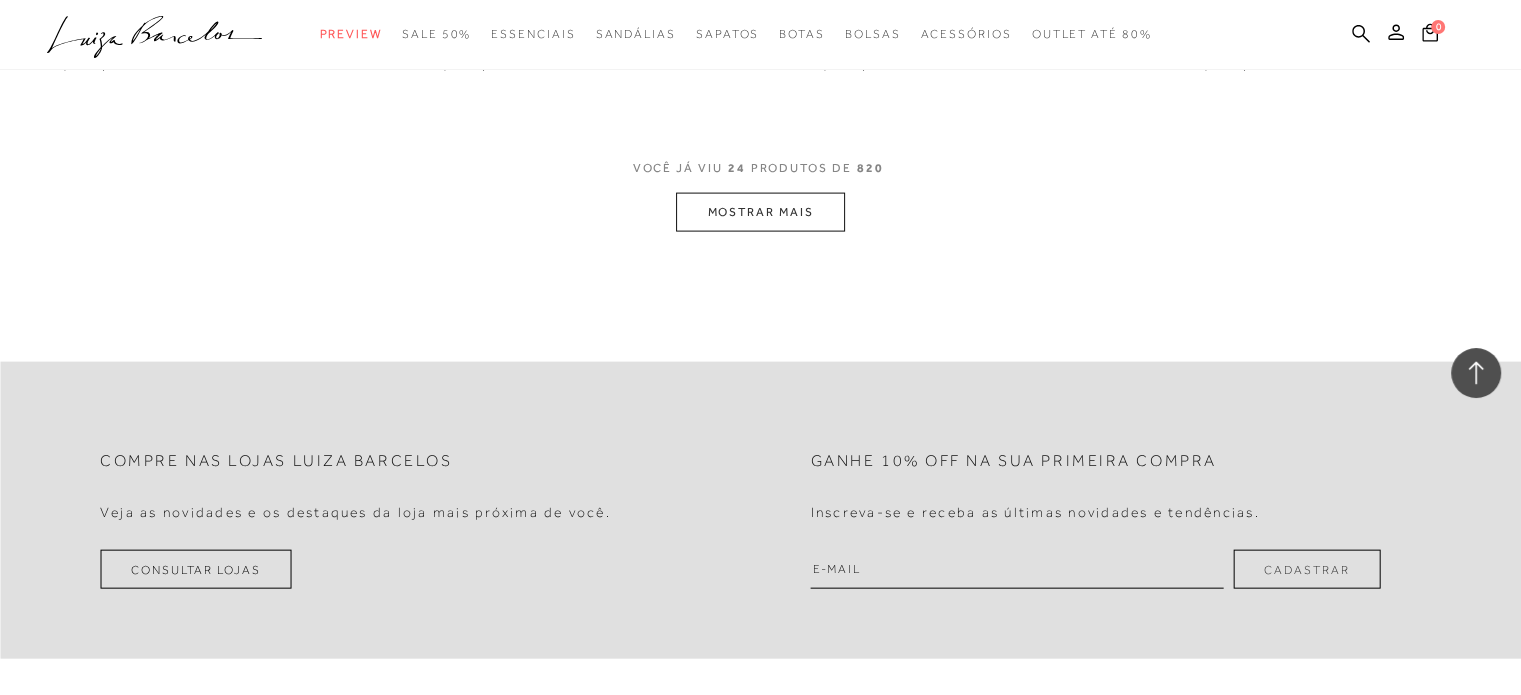 click on "MOSTRAR MAIS" at bounding box center [760, 212] 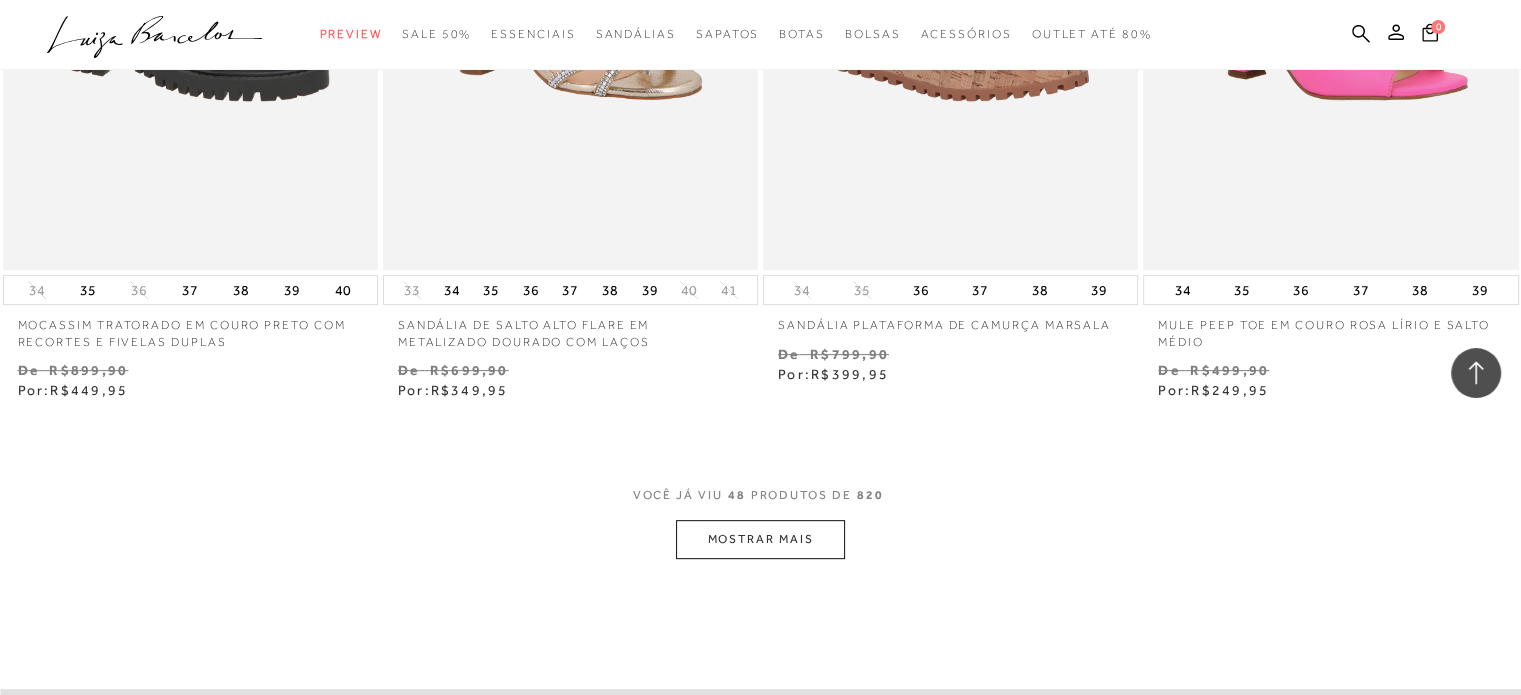 scroll, scrollTop: 8331, scrollLeft: 0, axis: vertical 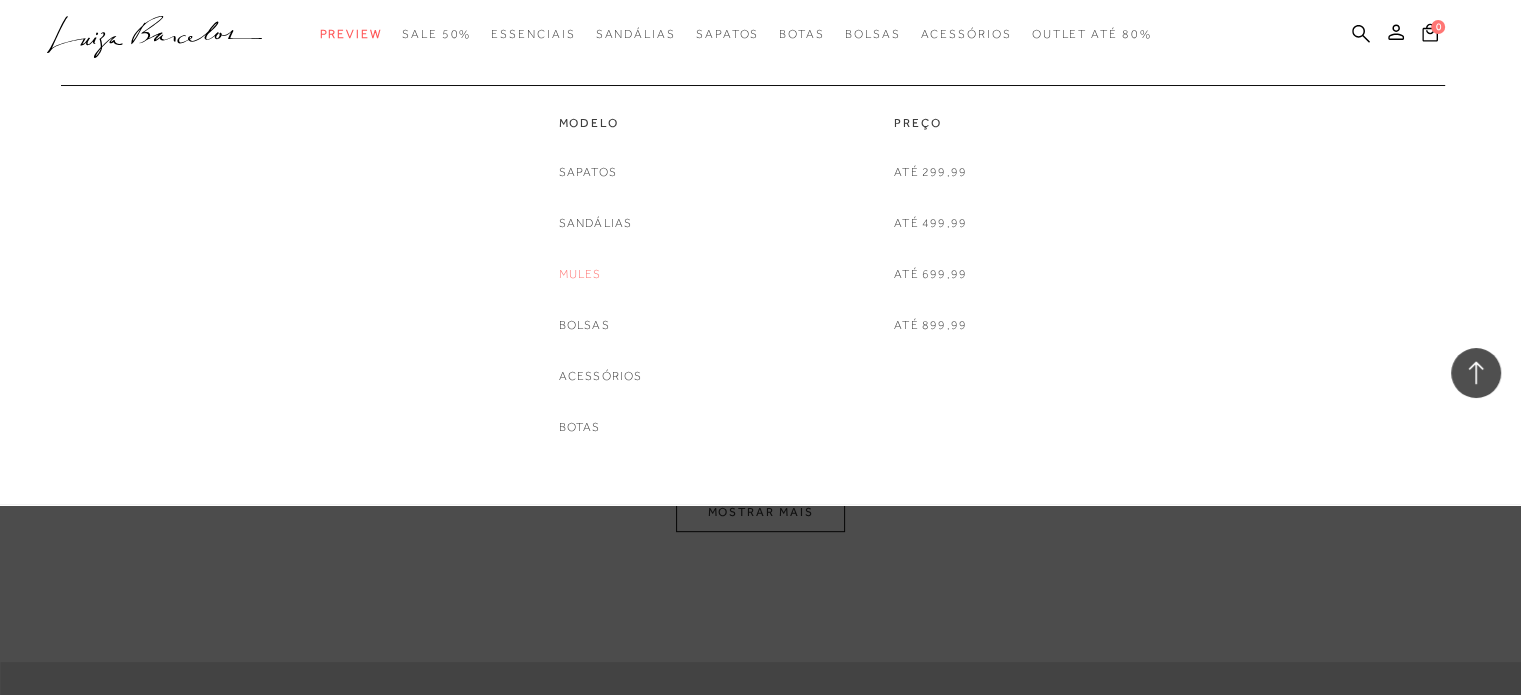 click on "Mules" at bounding box center (580, 274) 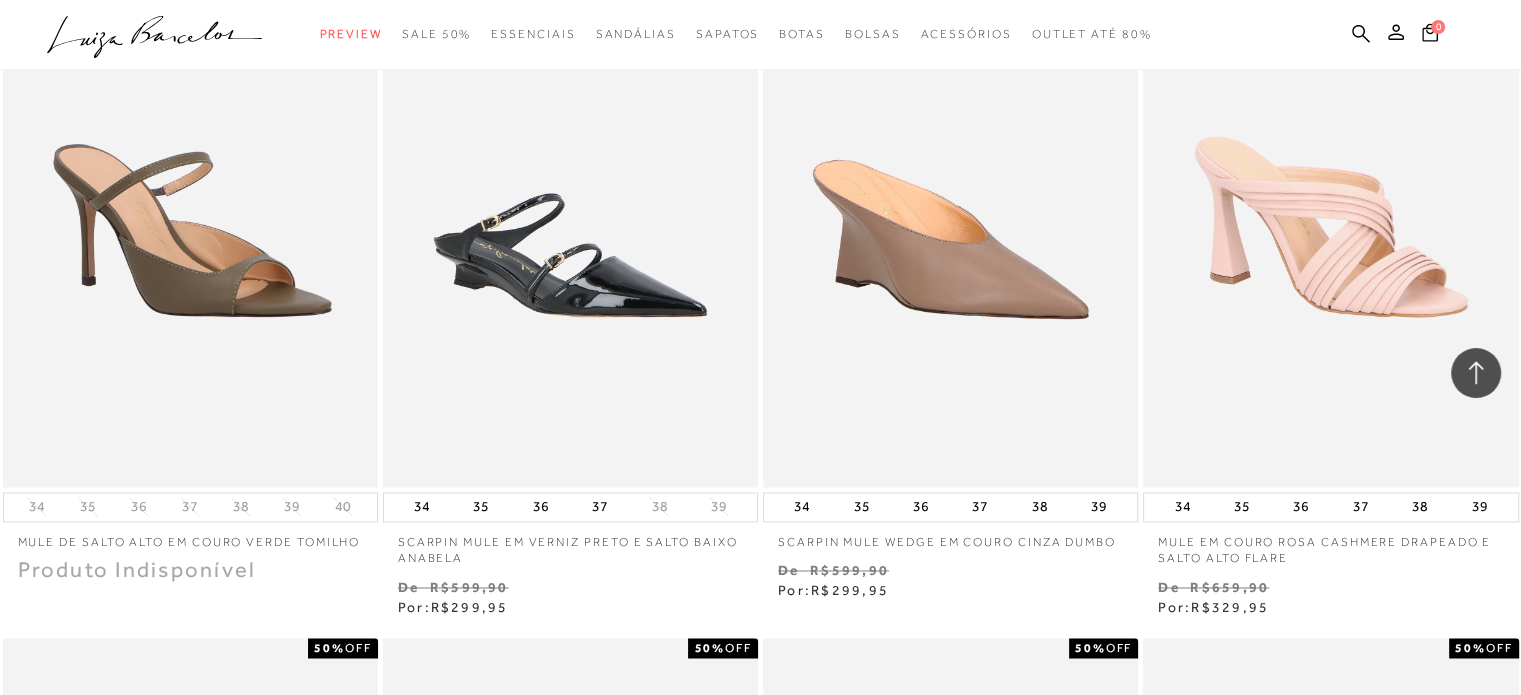 scroll, scrollTop: 3124, scrollLeft: 0, axis: vertical 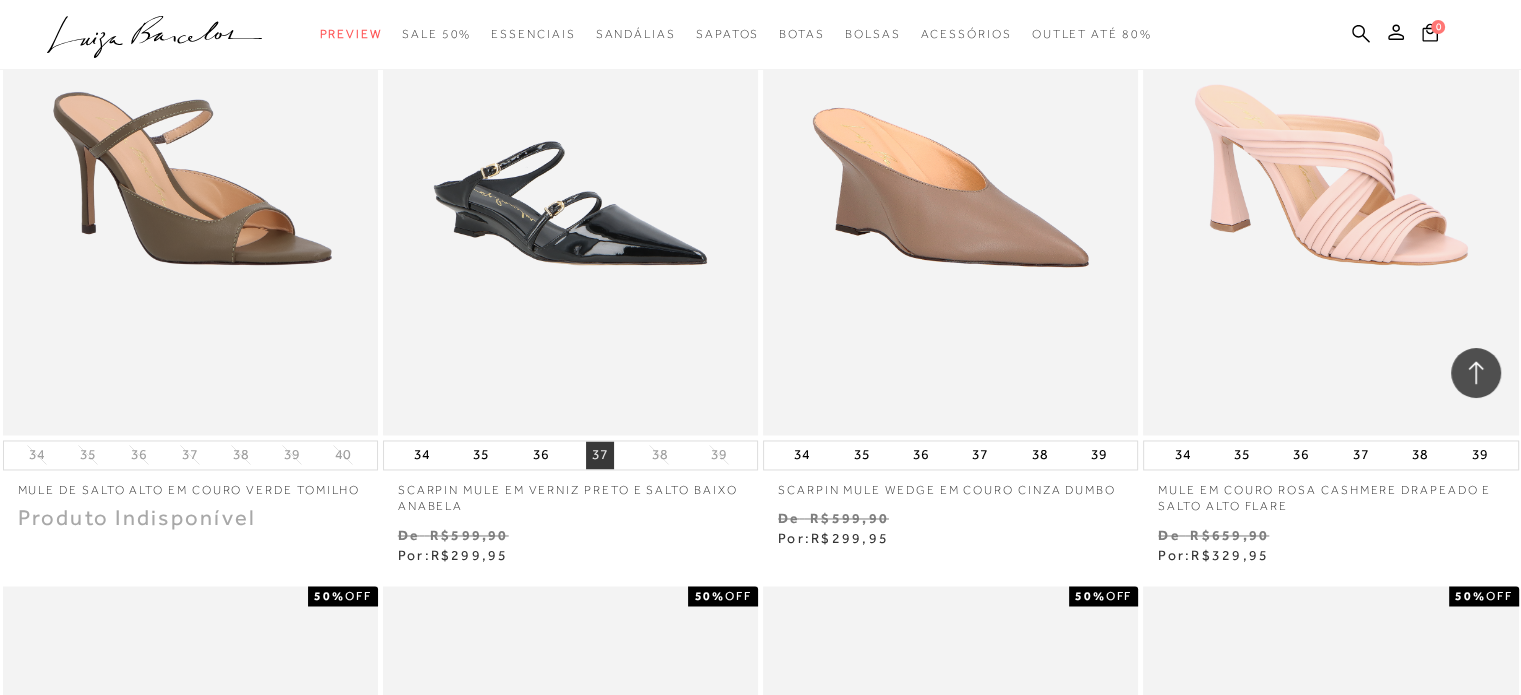 click on "37" at bounding box center [600, 455] 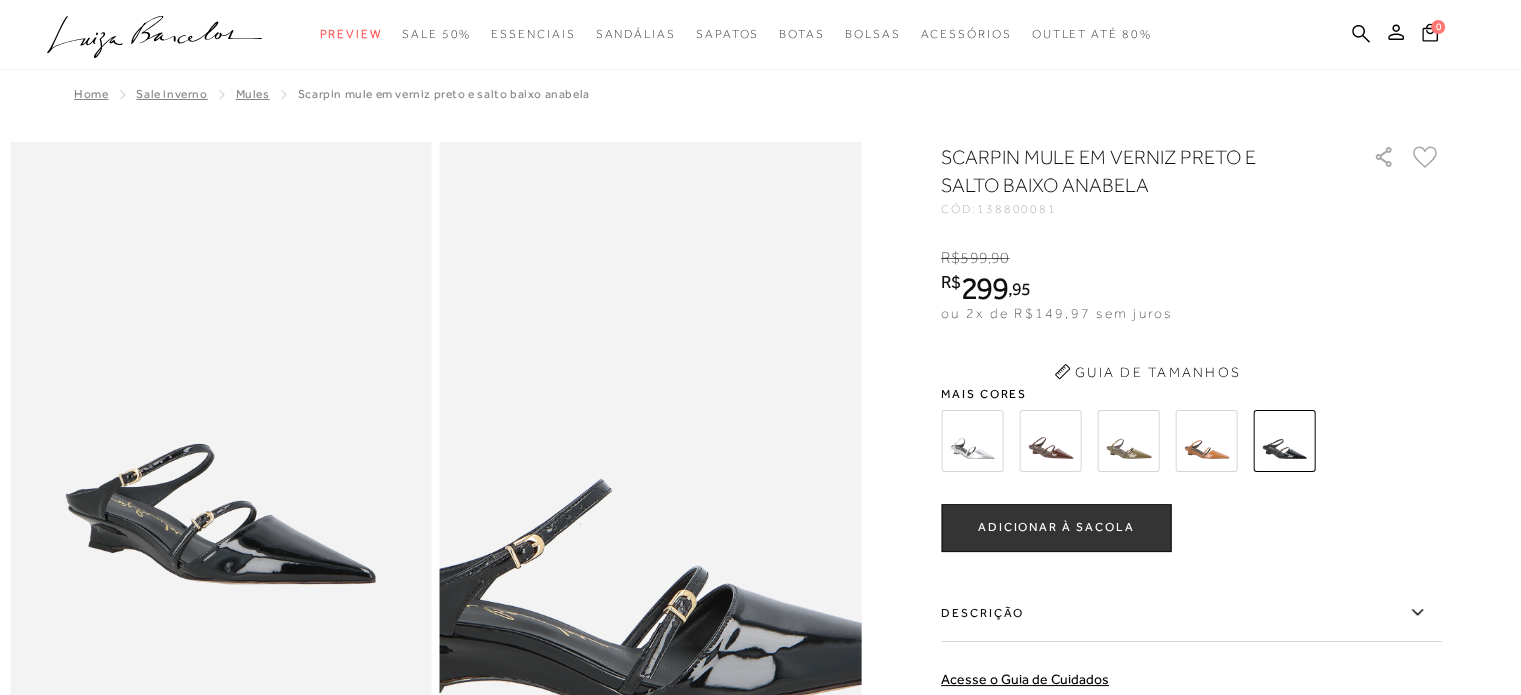 scroll, scrollTop: 0, scrollLeft: 0, axis: both 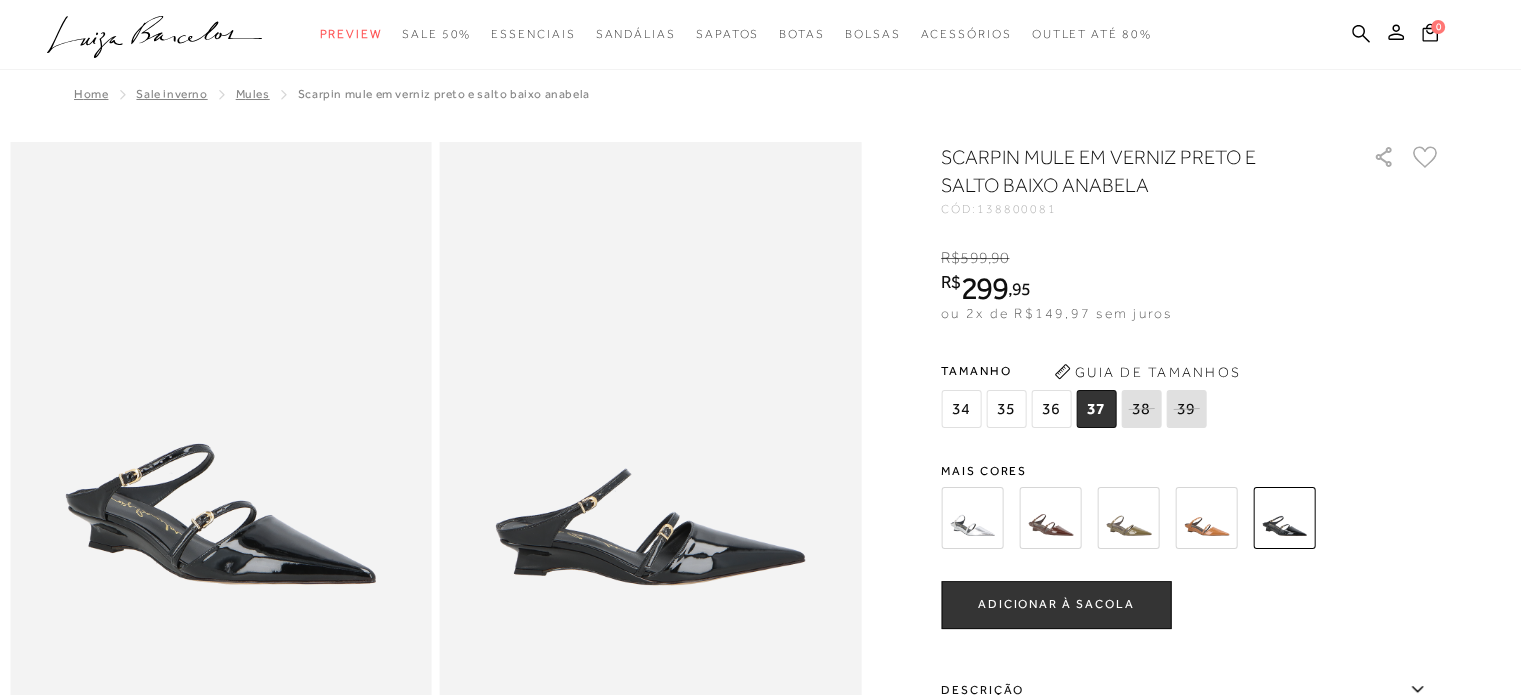 click on "ADICIONAR À SACOLA" at bounding box center [1056, 604] 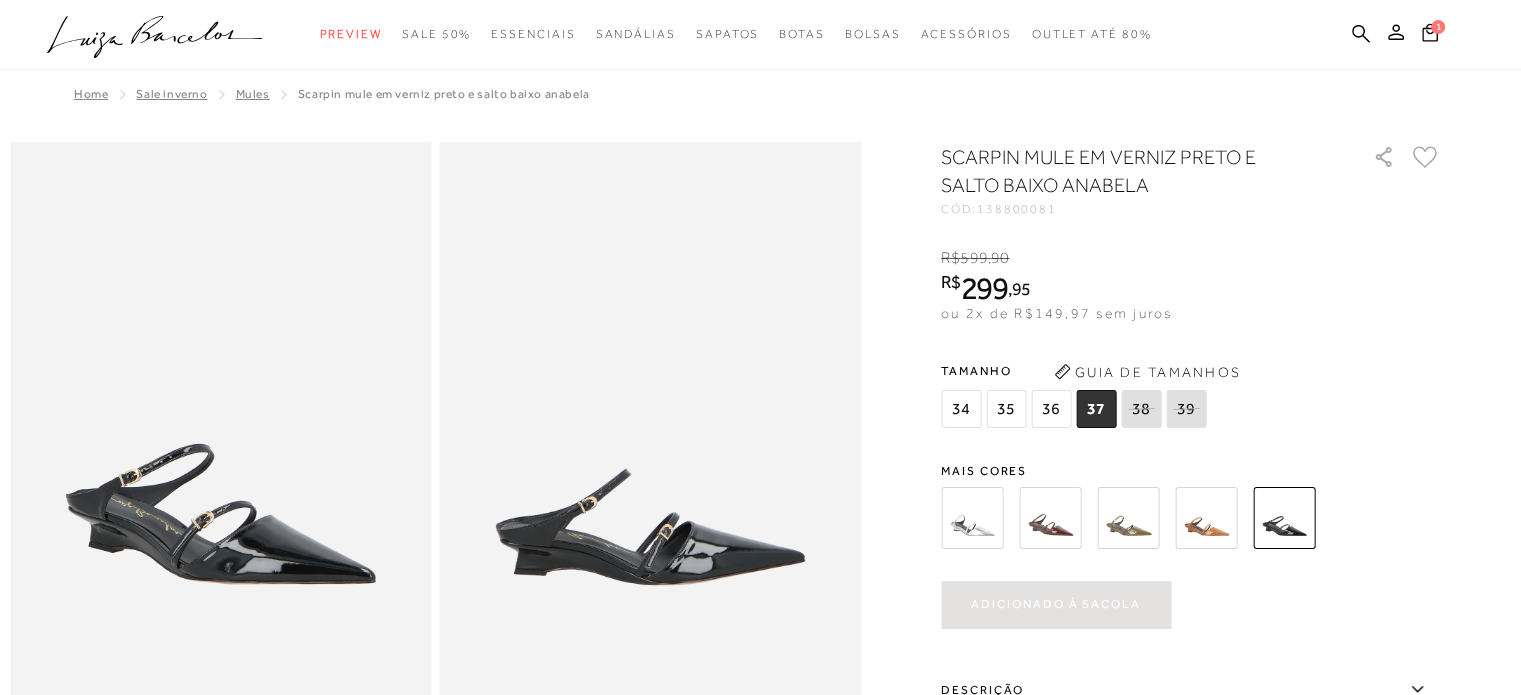 scroll, scrollTop: 0, scrollLeft: 0, axis: both 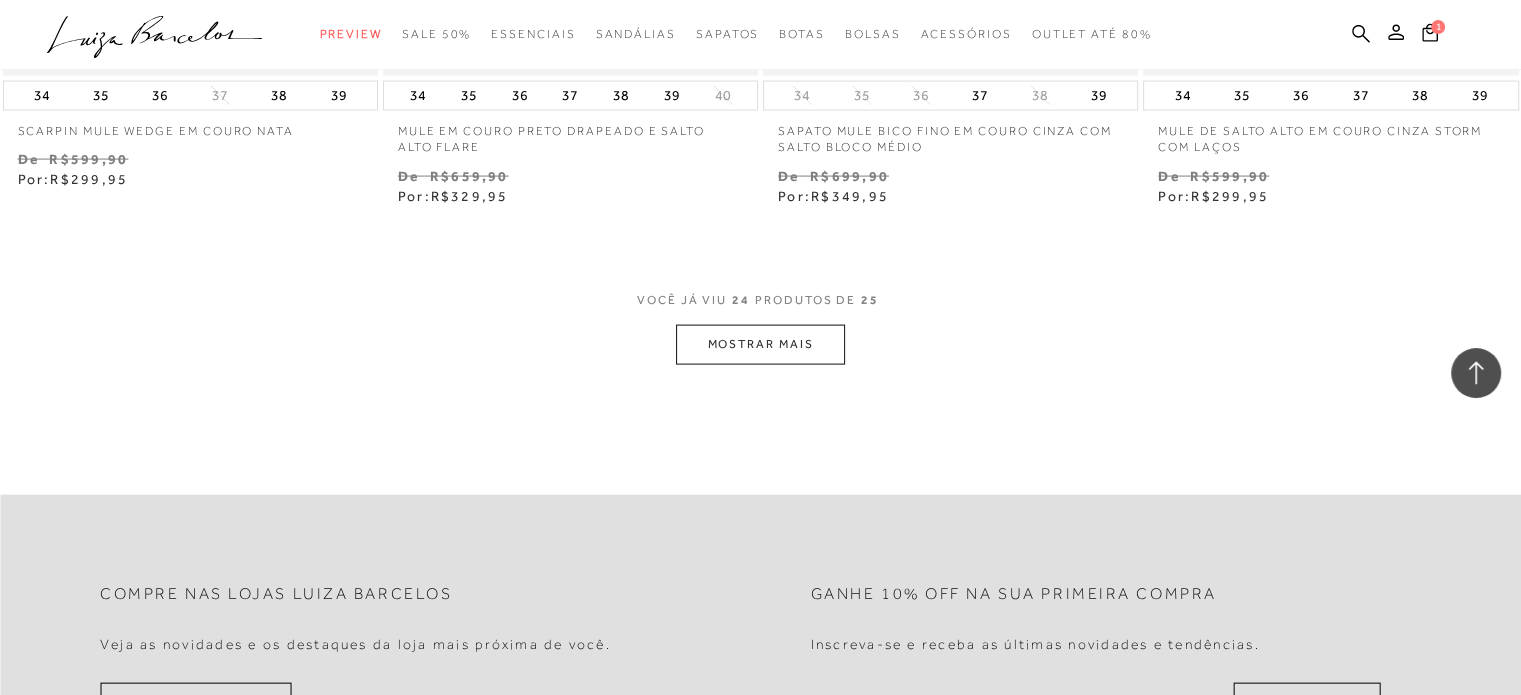 click on "MOSTRAR MAIS" at bounding box center (760, 344) 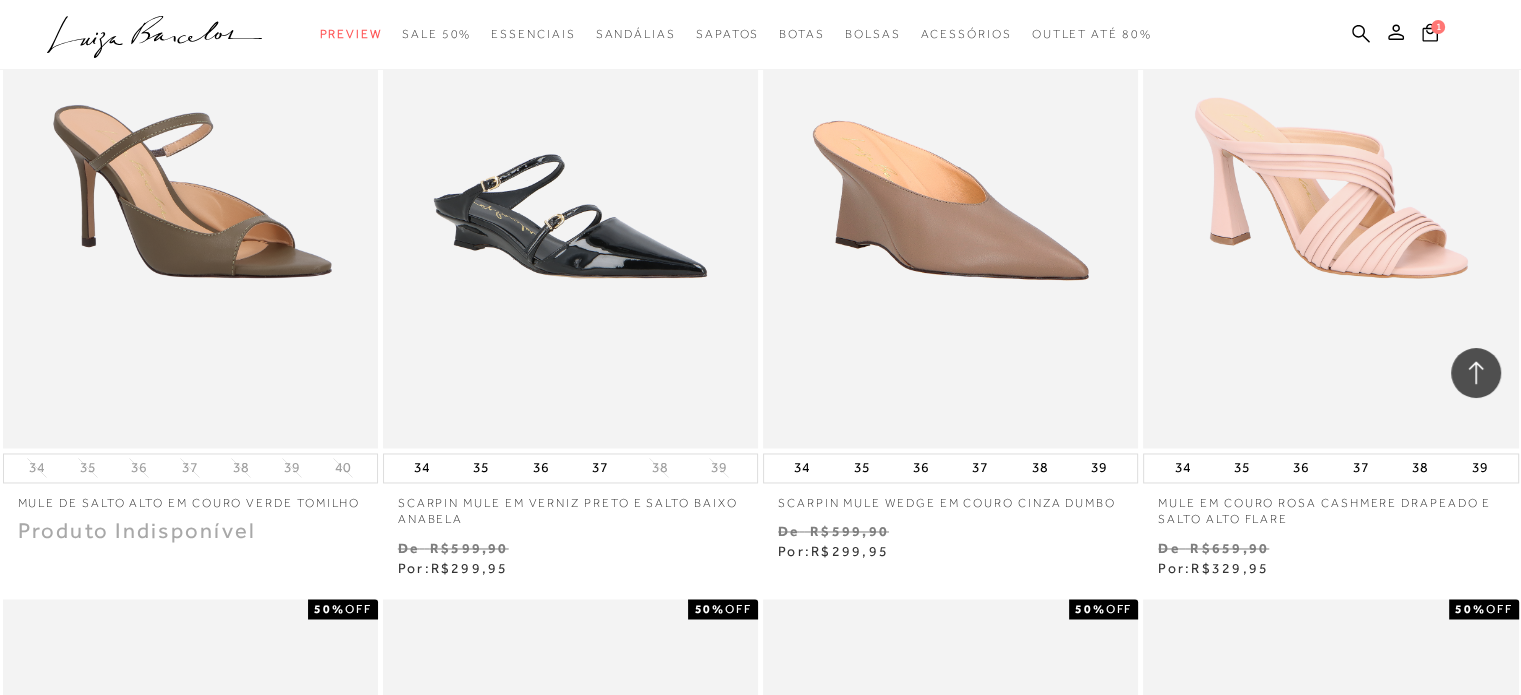 scroll, scrollTop: 3017, scrollLeft: 0, axis: vertical 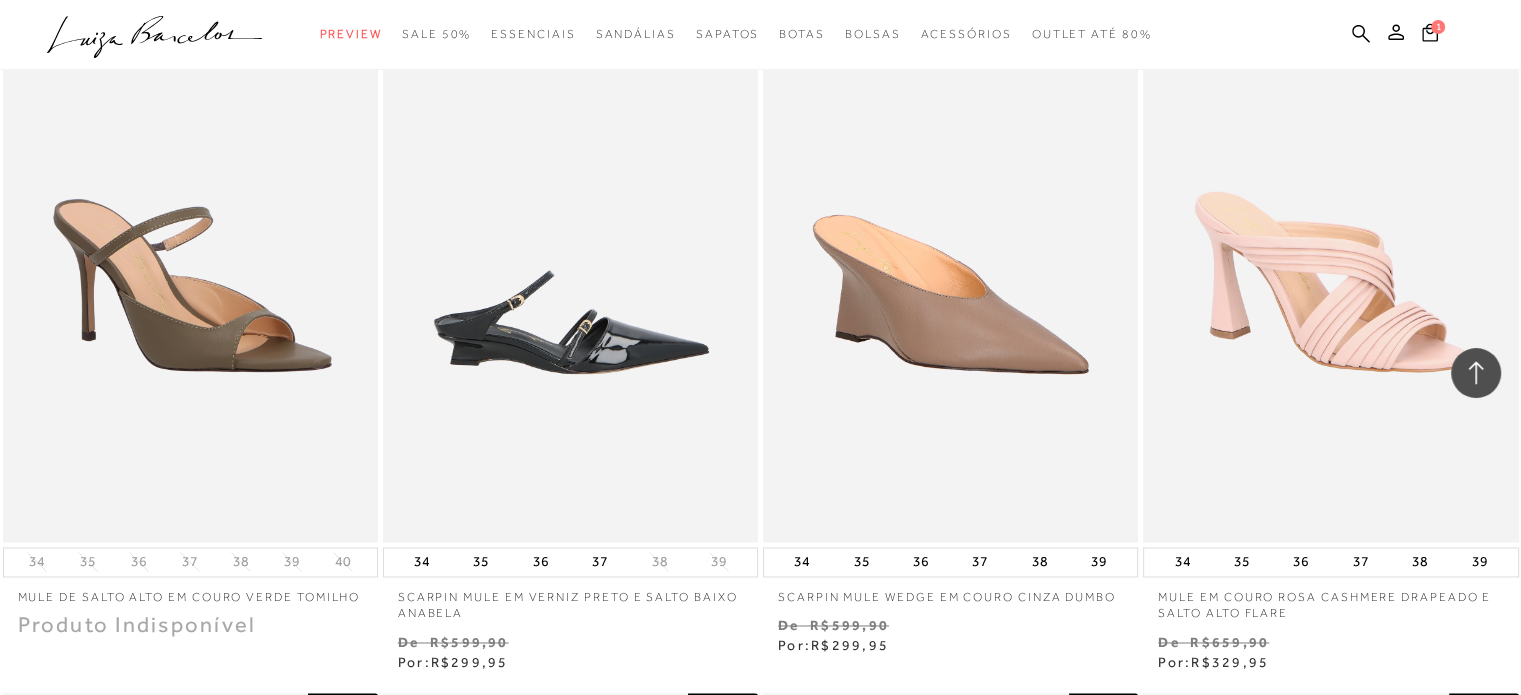 click at bounding box center (571, 260) 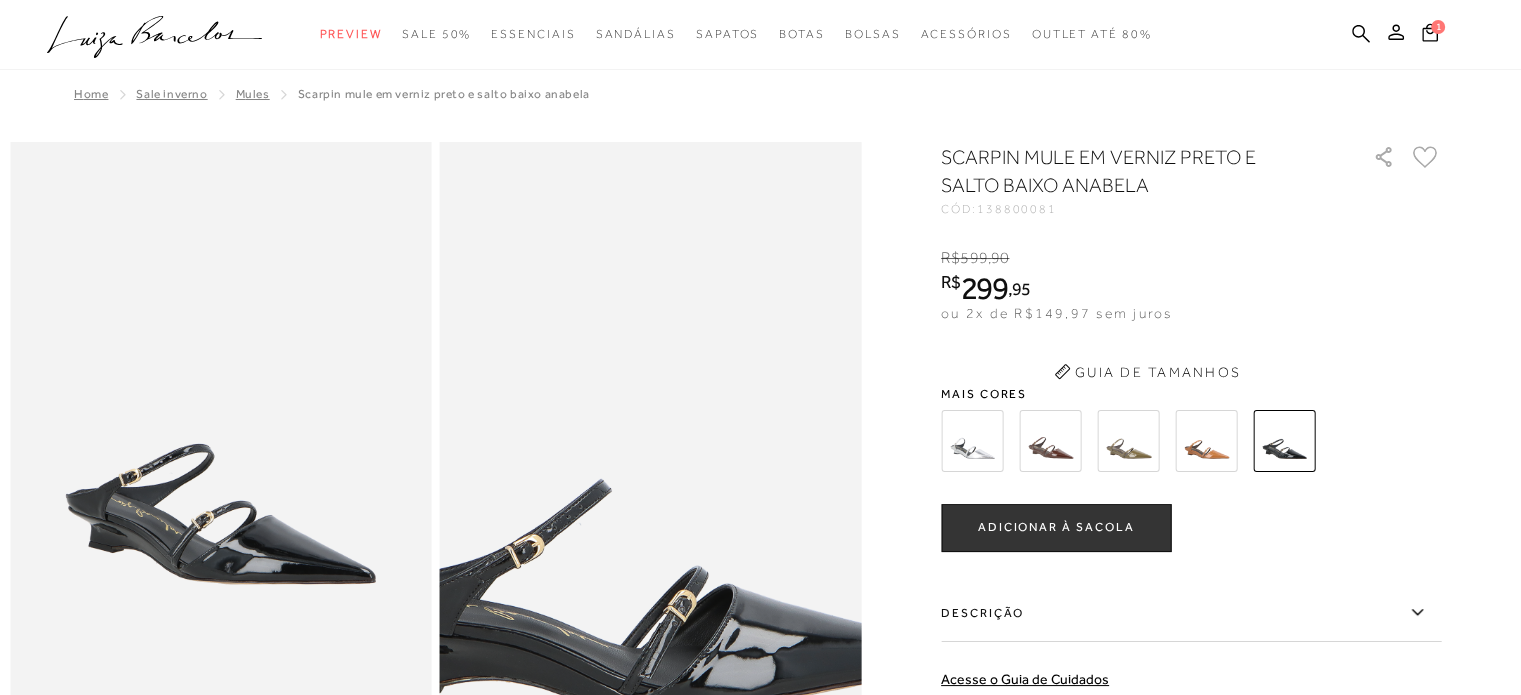 scroll, scrollTop: 0, scrollLeft: 0, axis: both 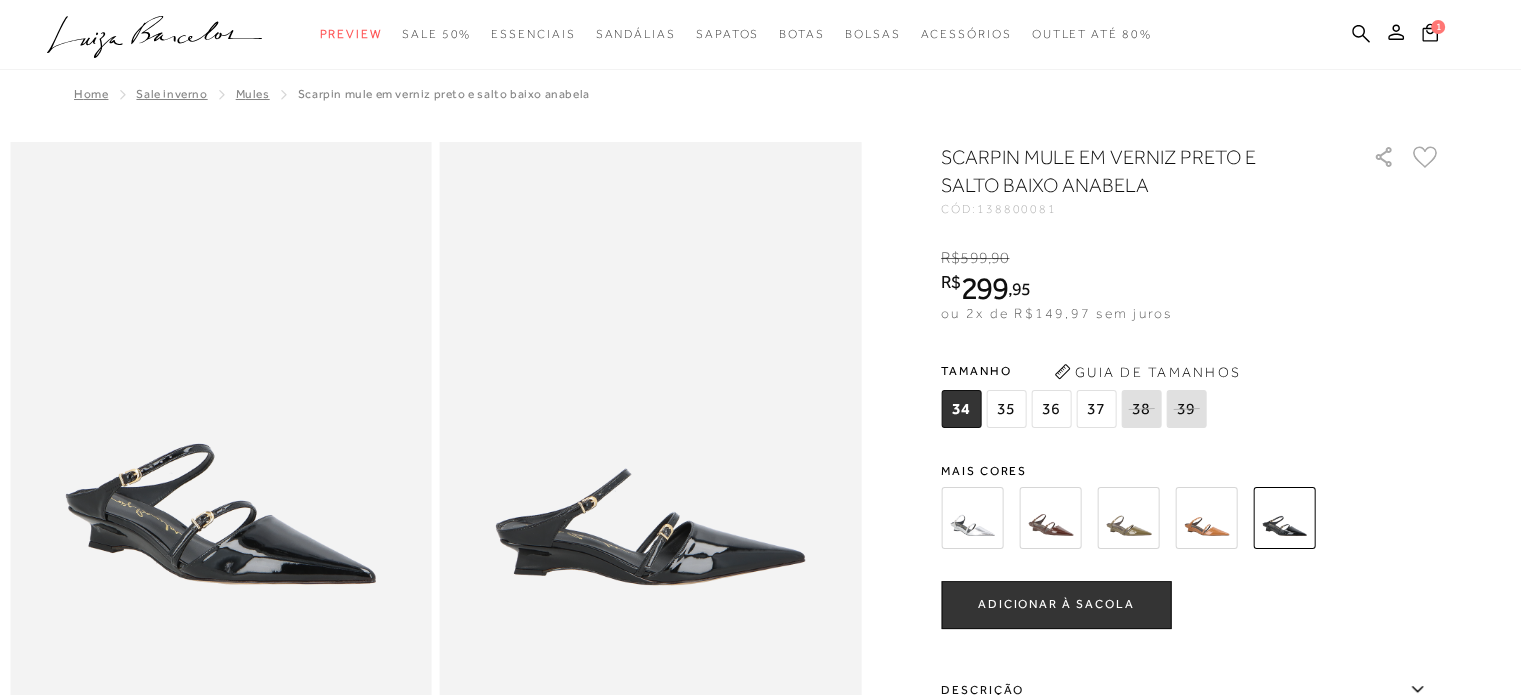 click at bounding box center [1206, 518] 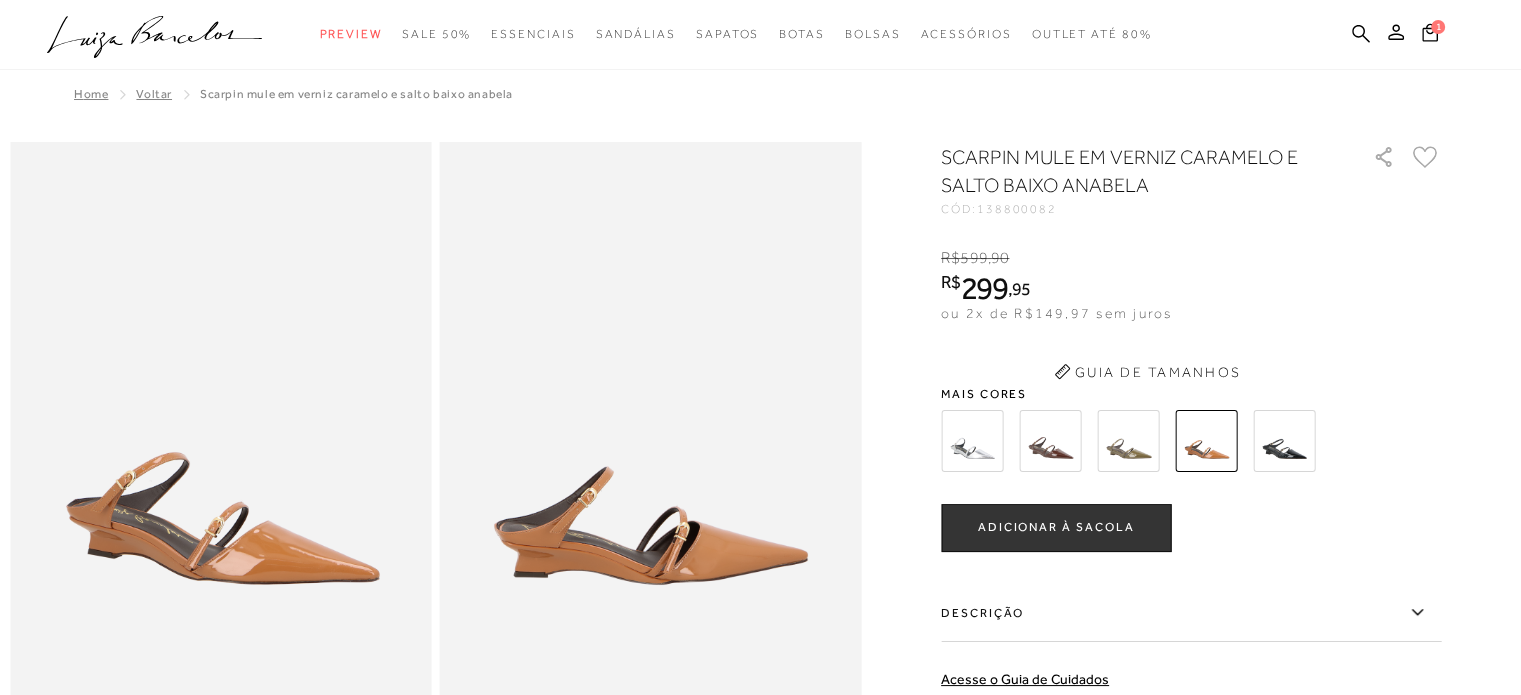 scroll, scrollTop: 0, scrollLeft: 0, axis: both 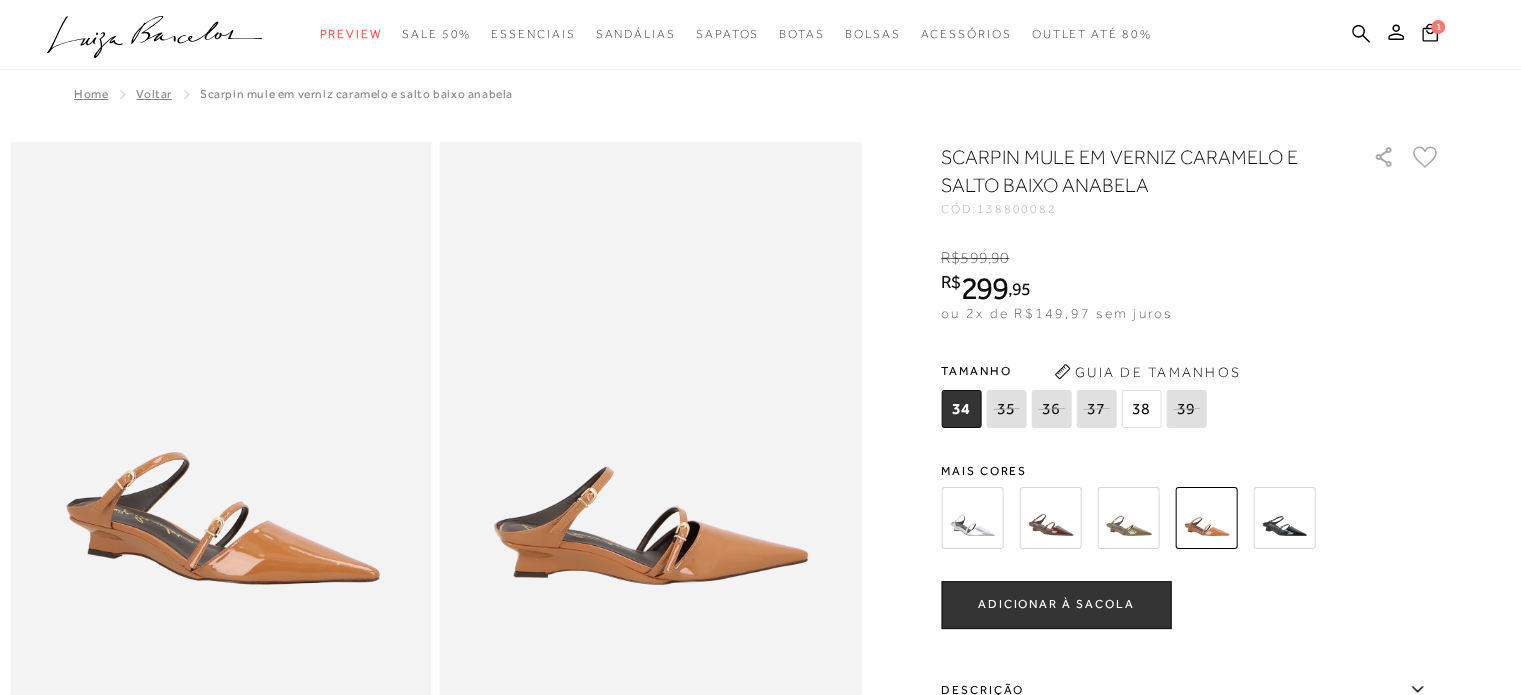 click at bounding box center [1050, 518] 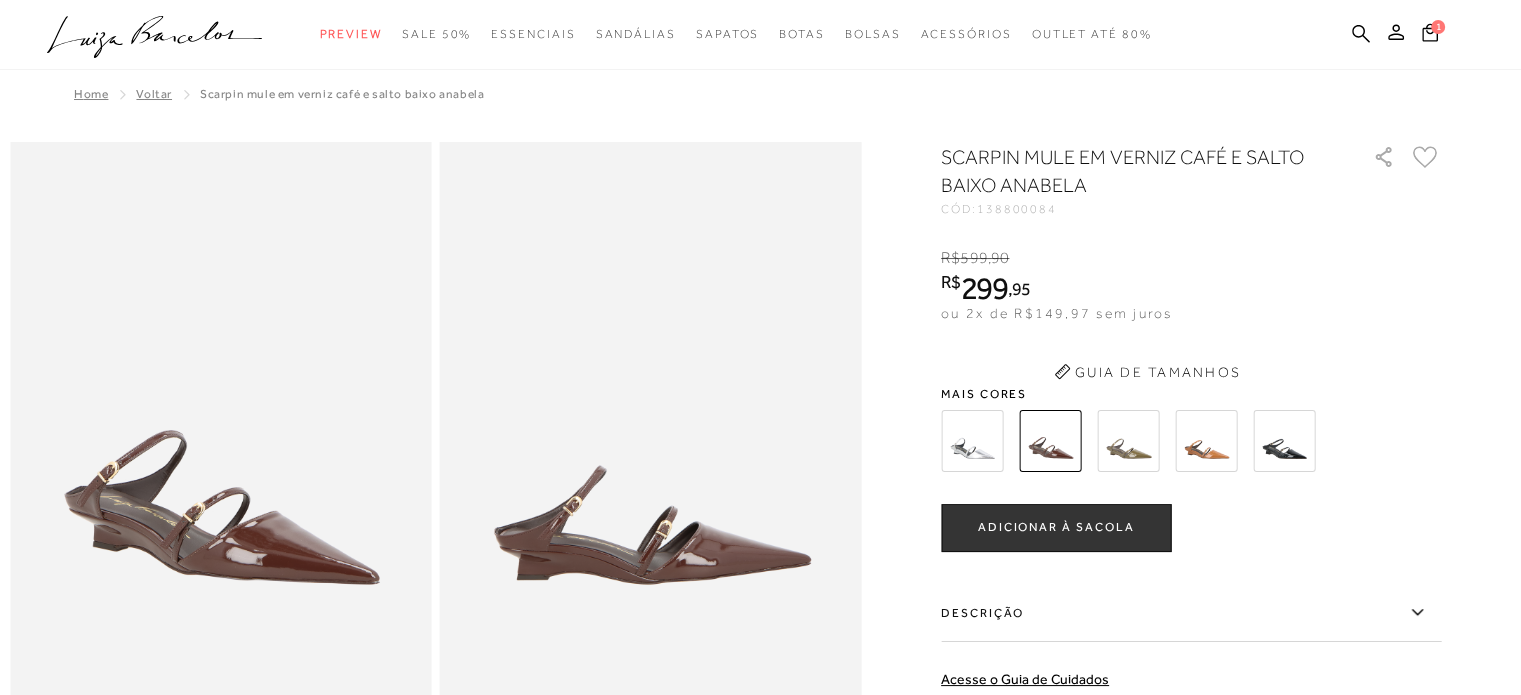 scroll, scrollTop: 0, scrollLeft: 0, axis: both 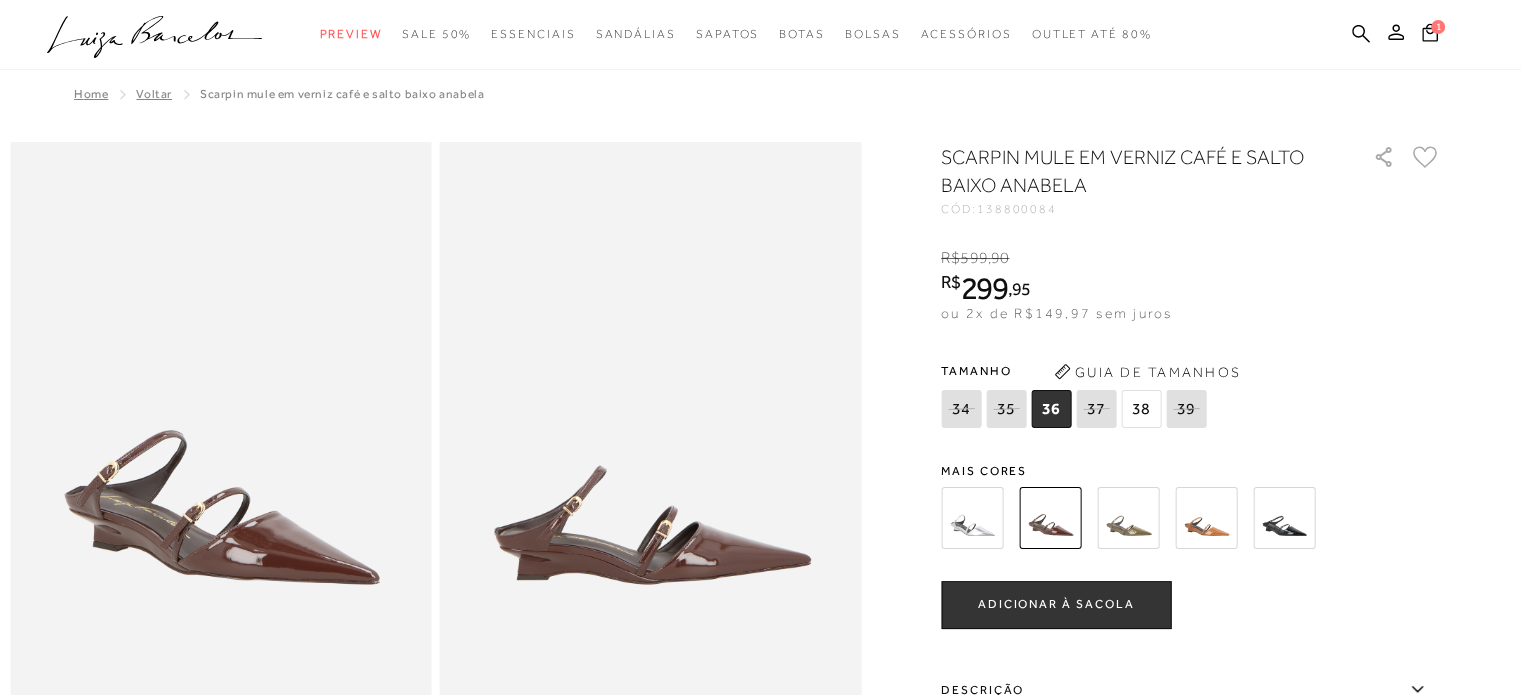 click at bounding box center (1128, 518) 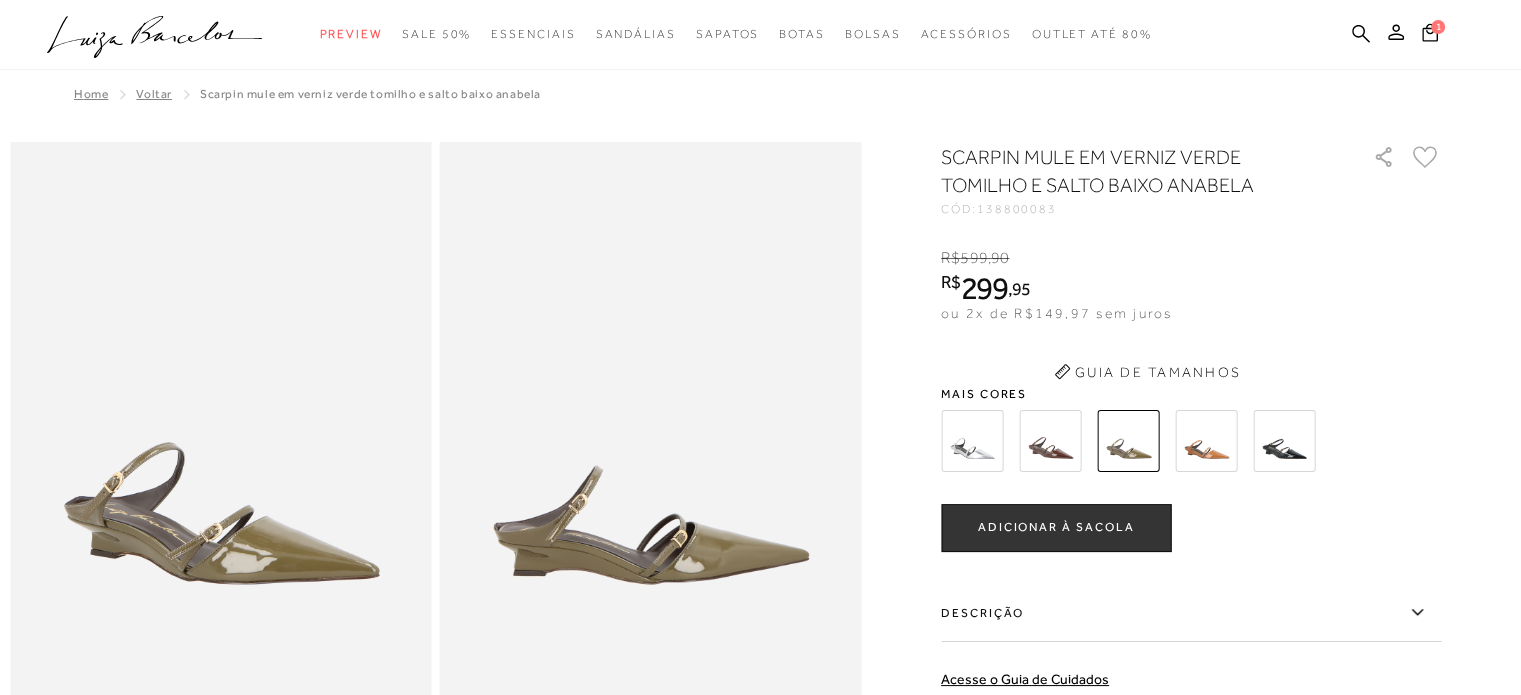 scroll, scrollTop: 0, scrollLeft: 0, axis: both 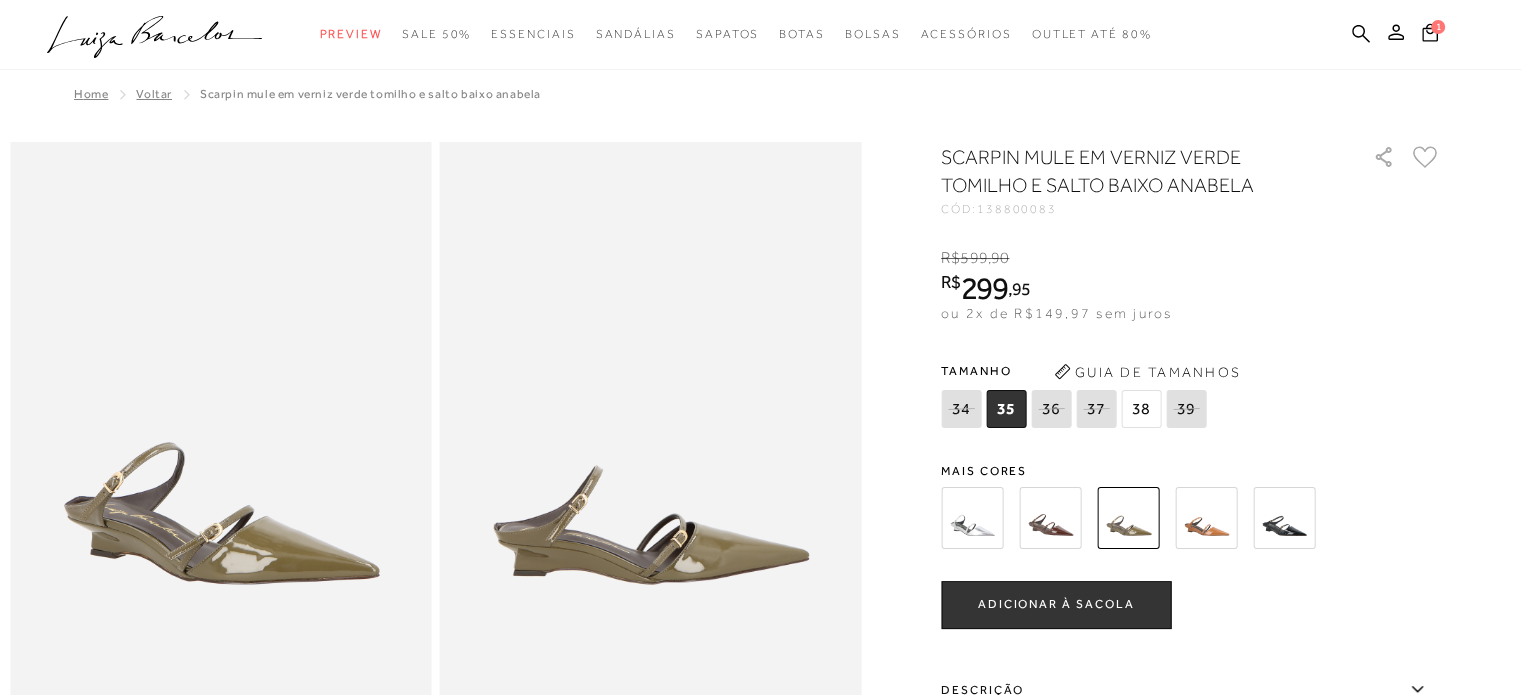 click at bounding box center [1206, 518] 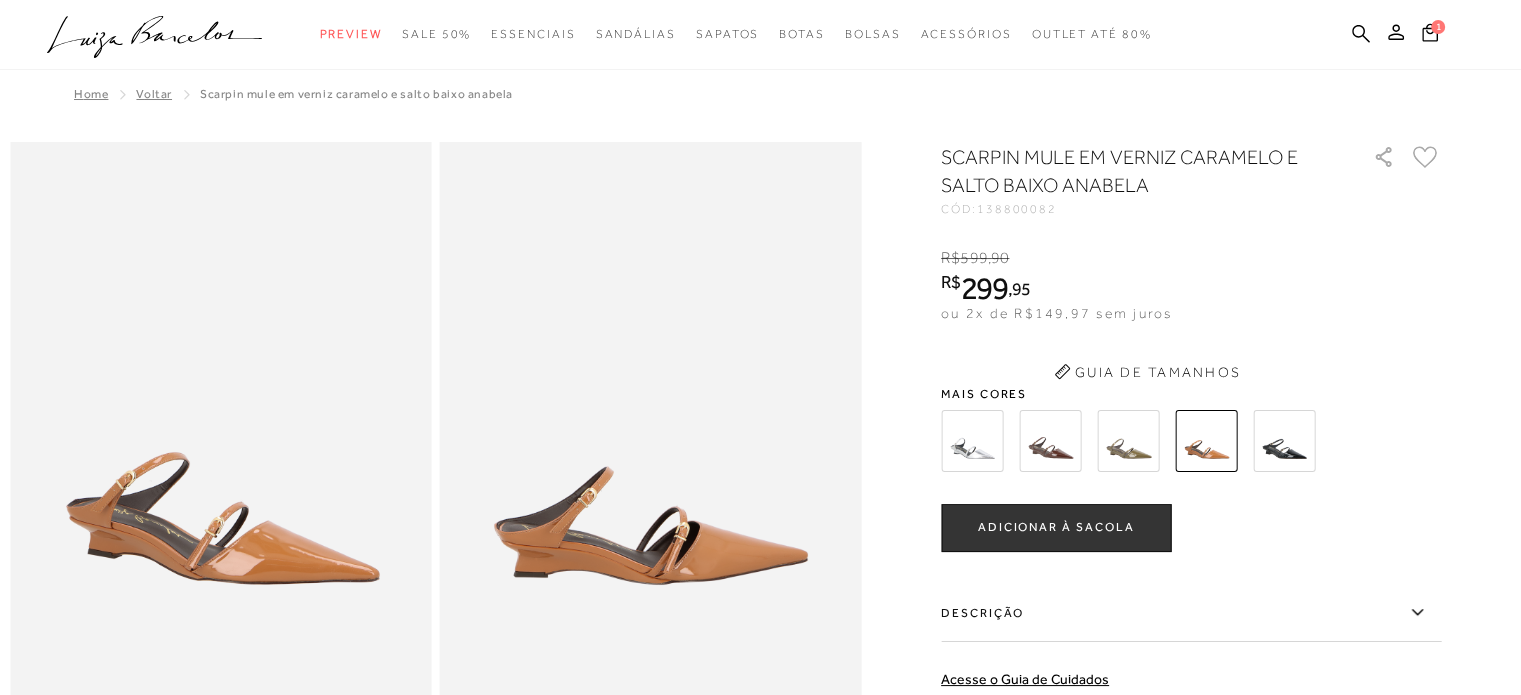 scroll, scrollTop: 0, scrollLeft: 0, axis: both 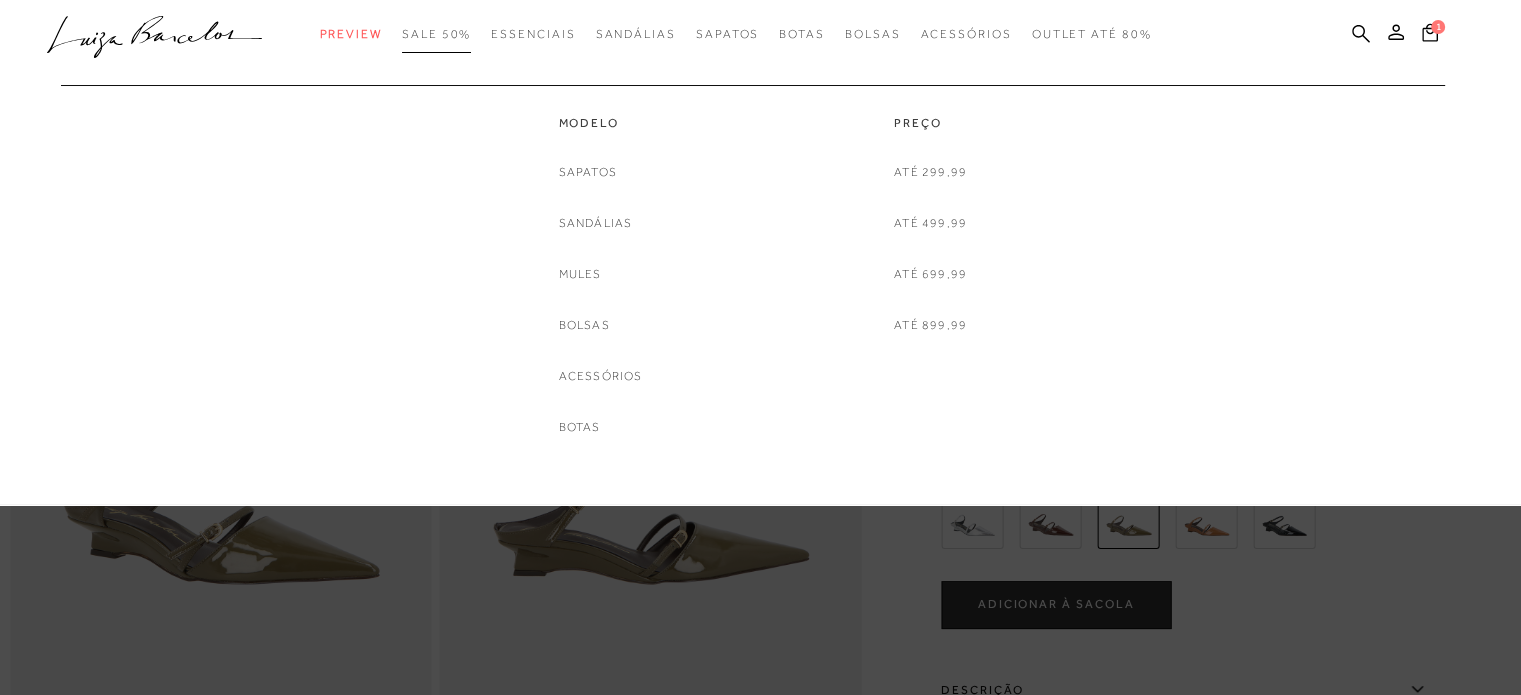 click on "SALE 50%" at bounding box center (436, 34) 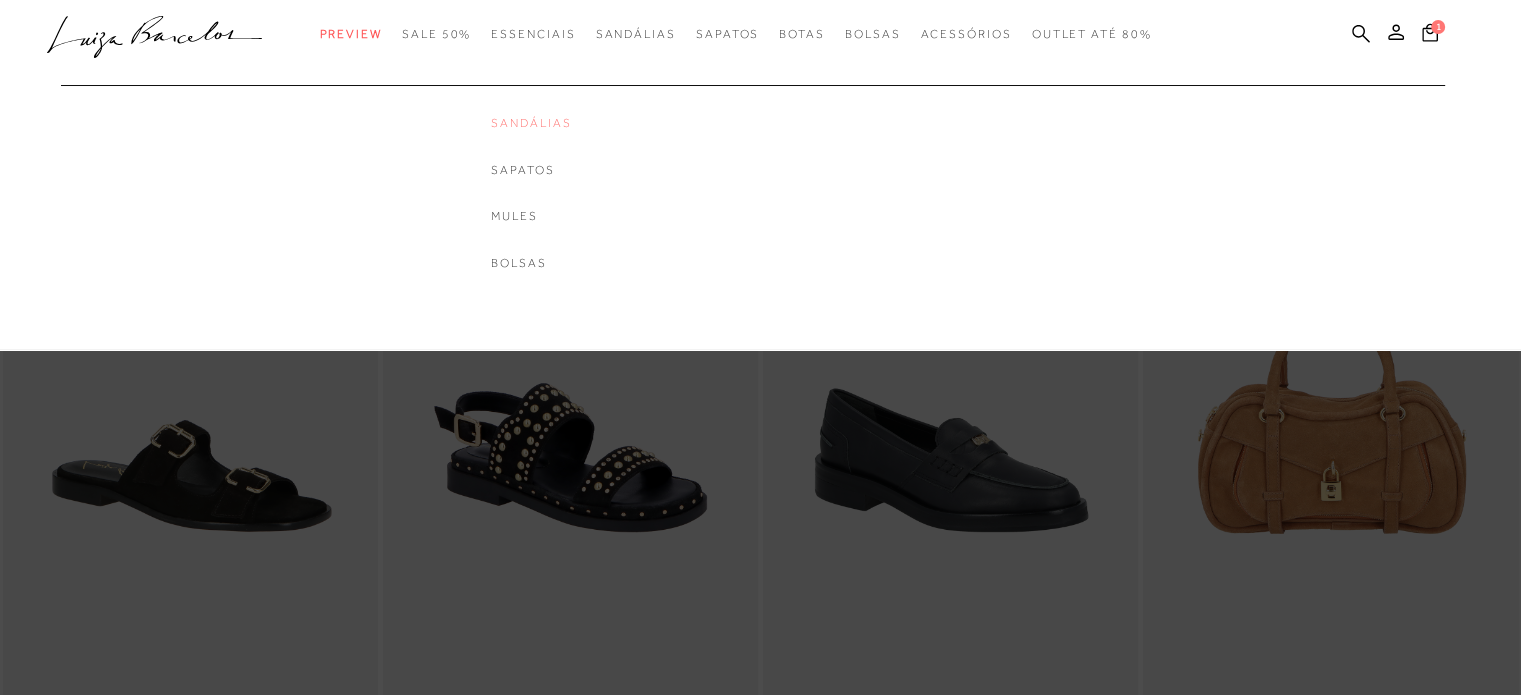click on "Sandálias" at bounding box center [531, 123] 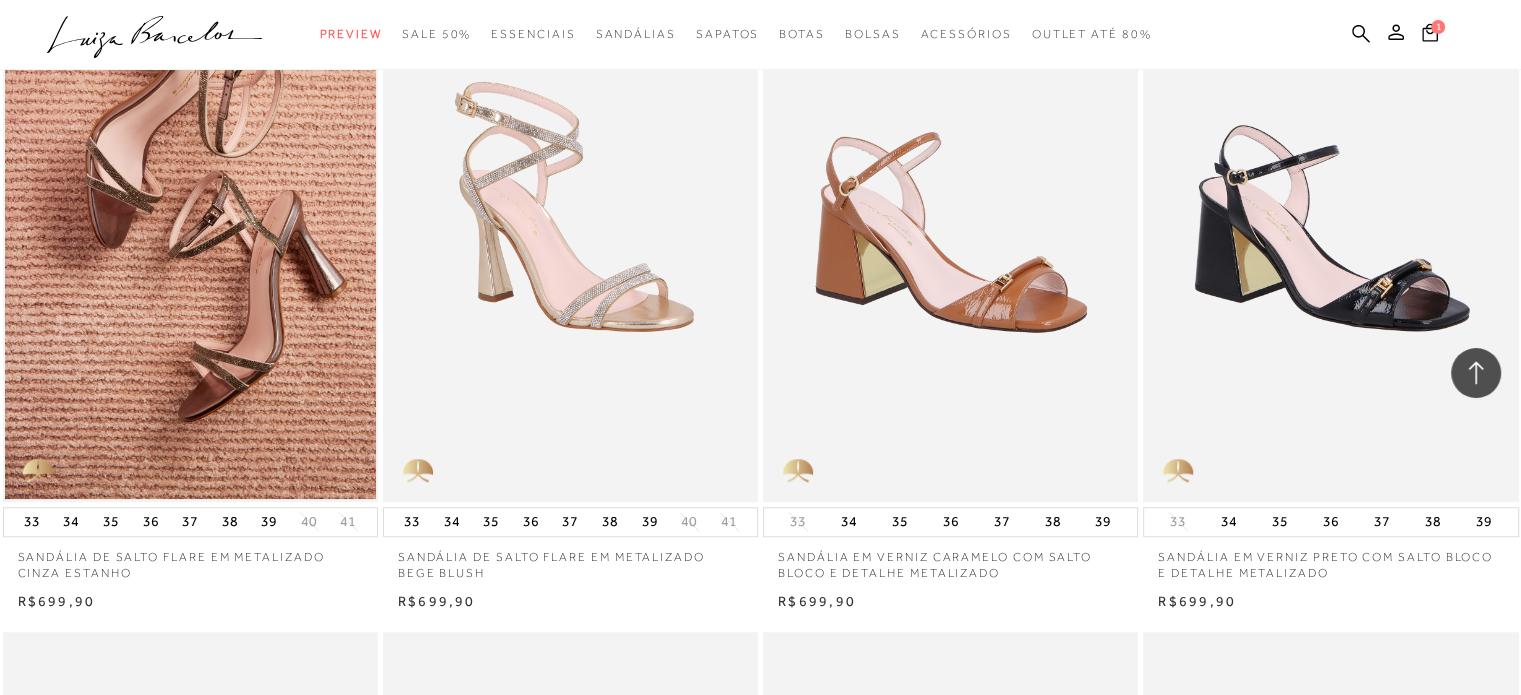 scroll, scrollTop: 1620, scrollLeft: 0, axis: vertical 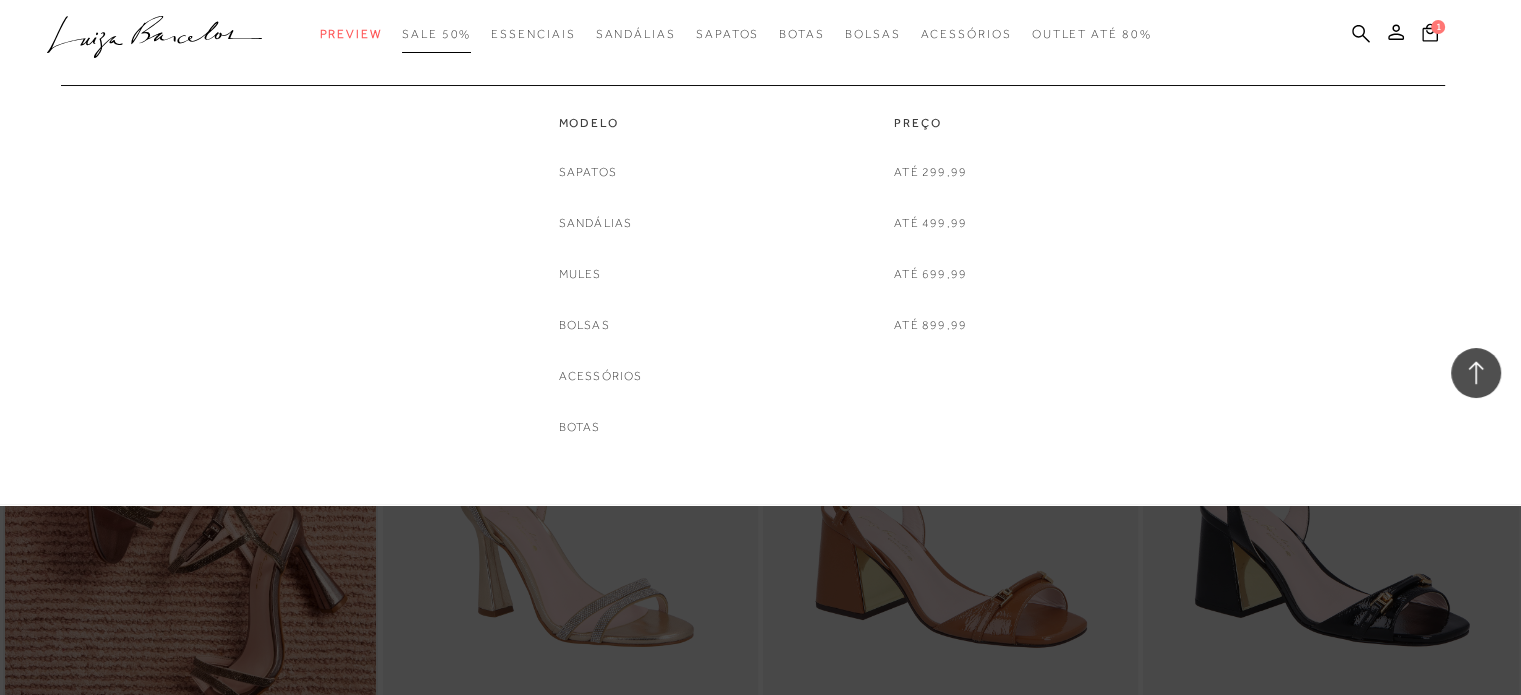 click on "SALE 50%" at bounding box center (436, 34) 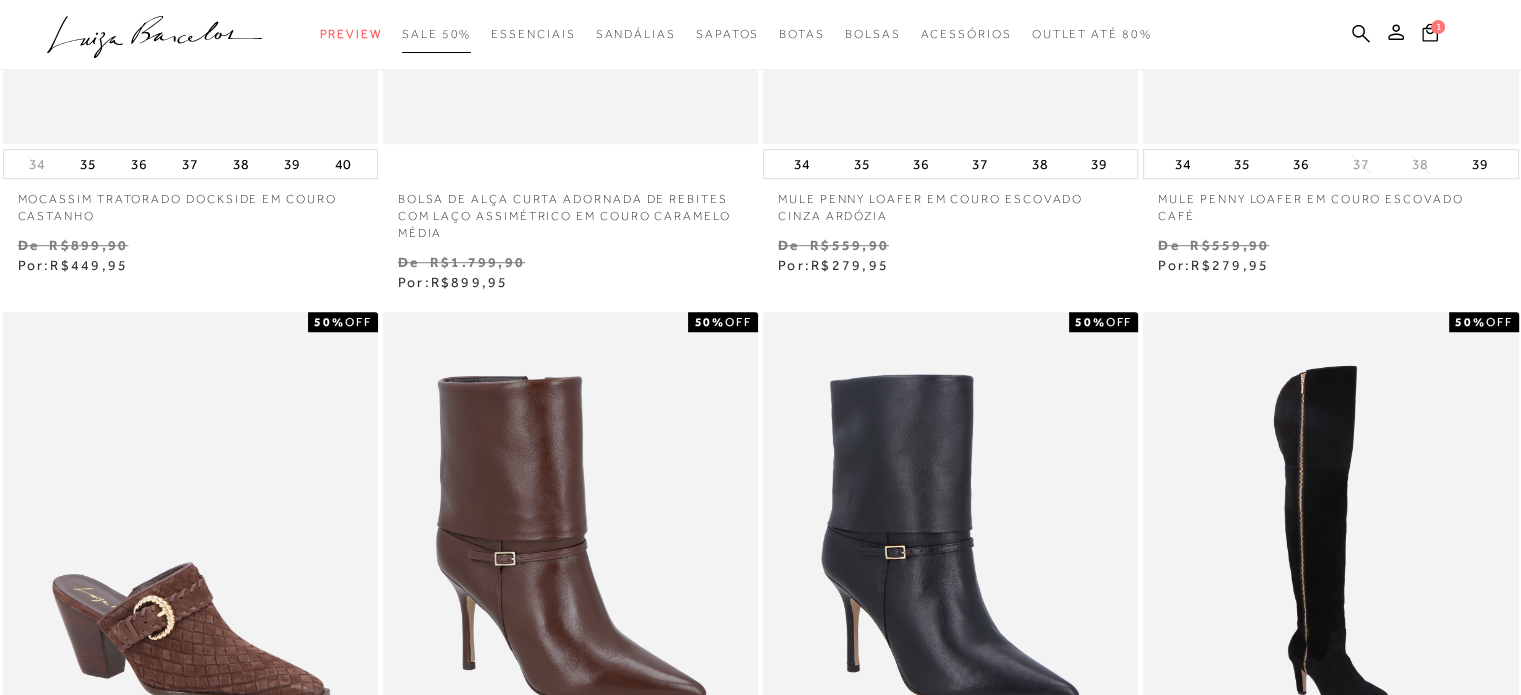 scroll, scrollTop: 0, scrollLeft: 0, axis: both 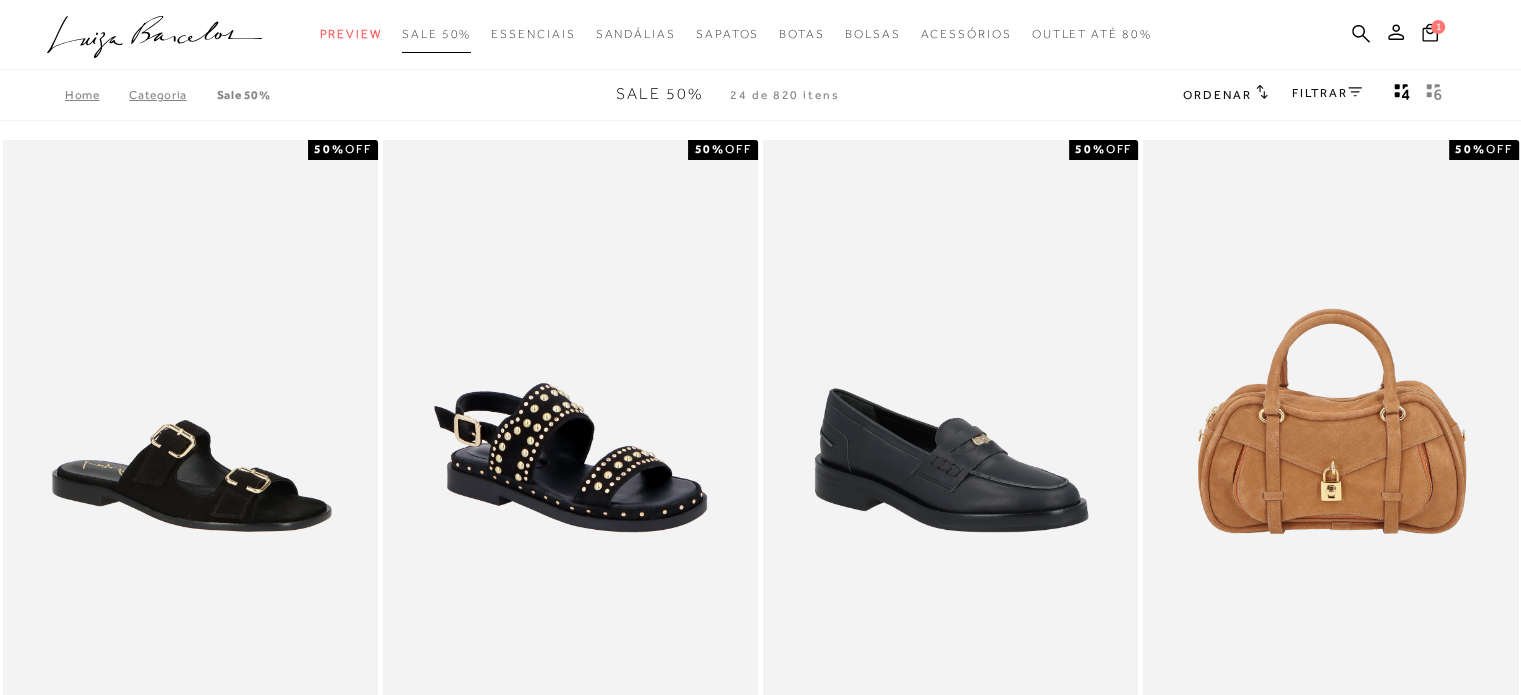 click on "SALE 50%" at bounding box center (436, 34) 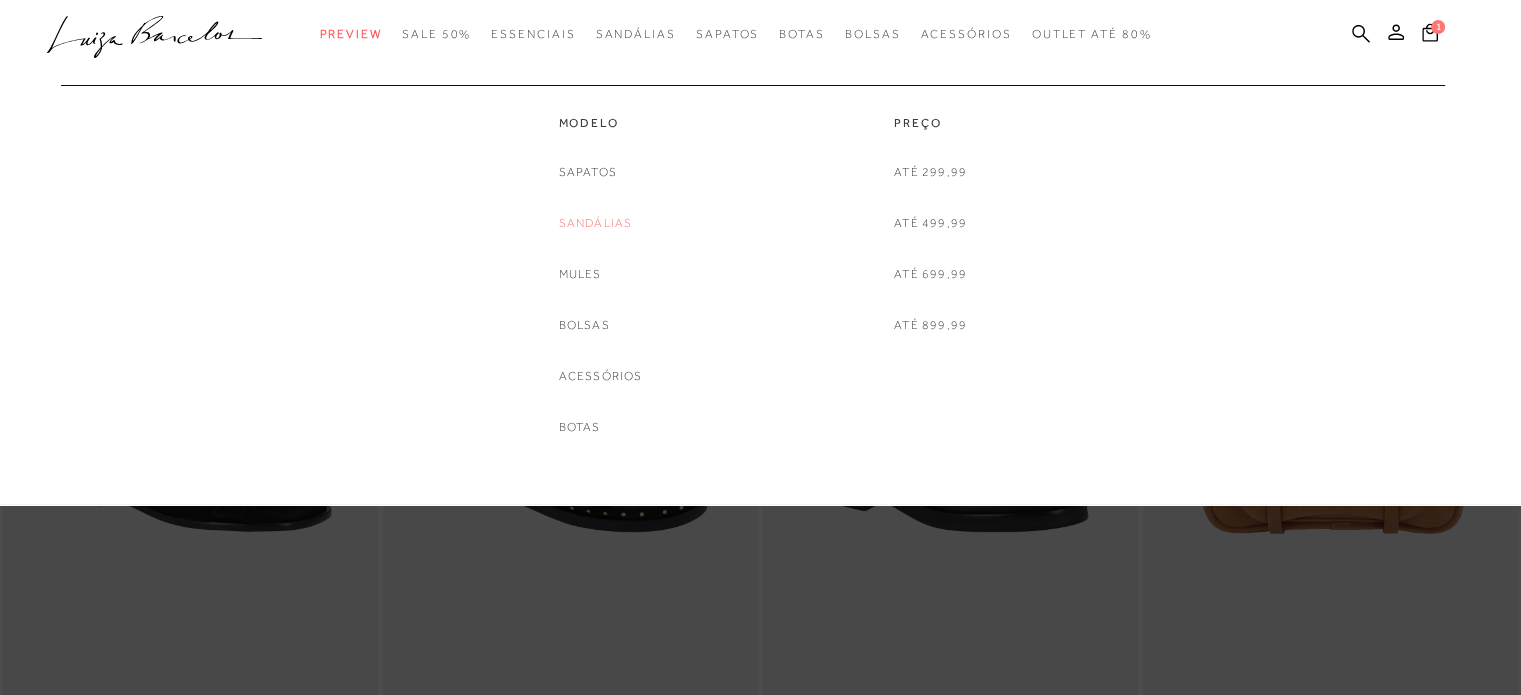 click on "Sandálias" at bounding box center [596, 223] 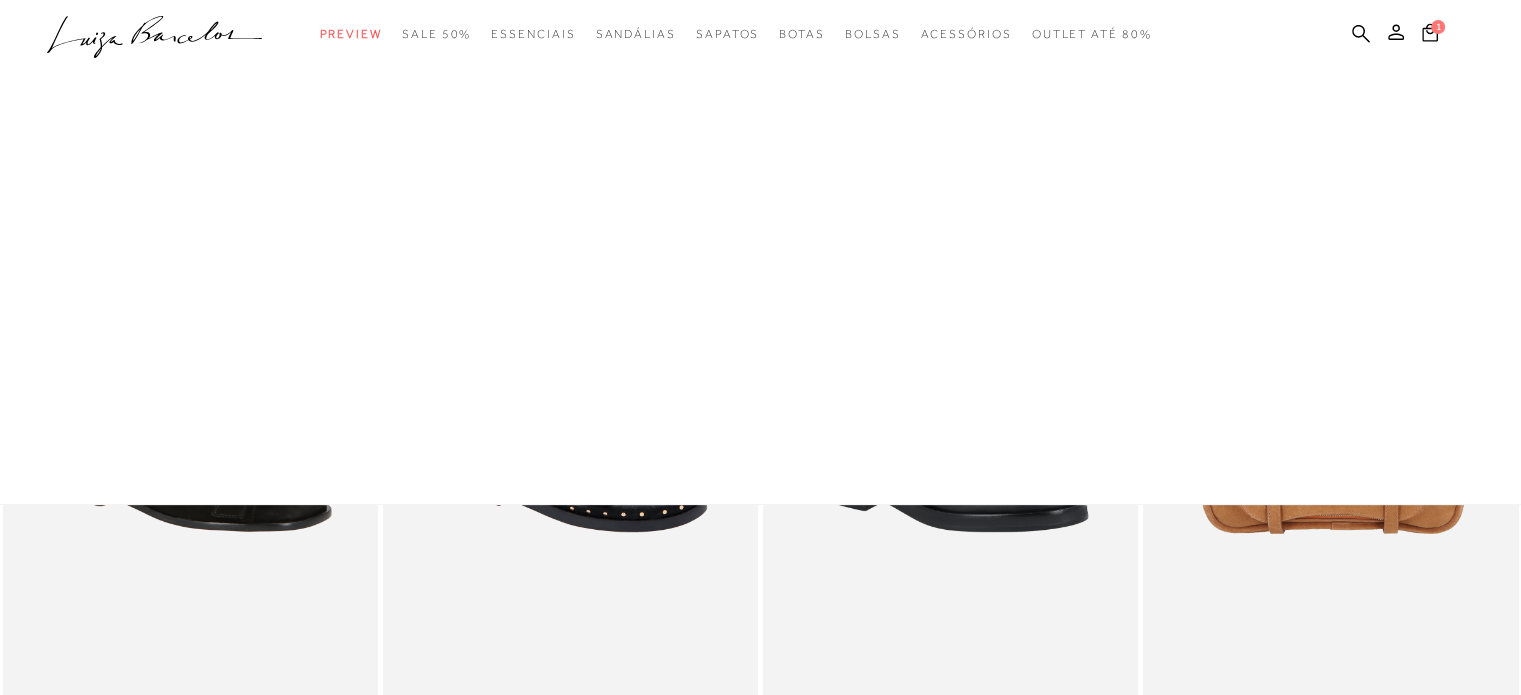 click at bounding box center [760, 252] 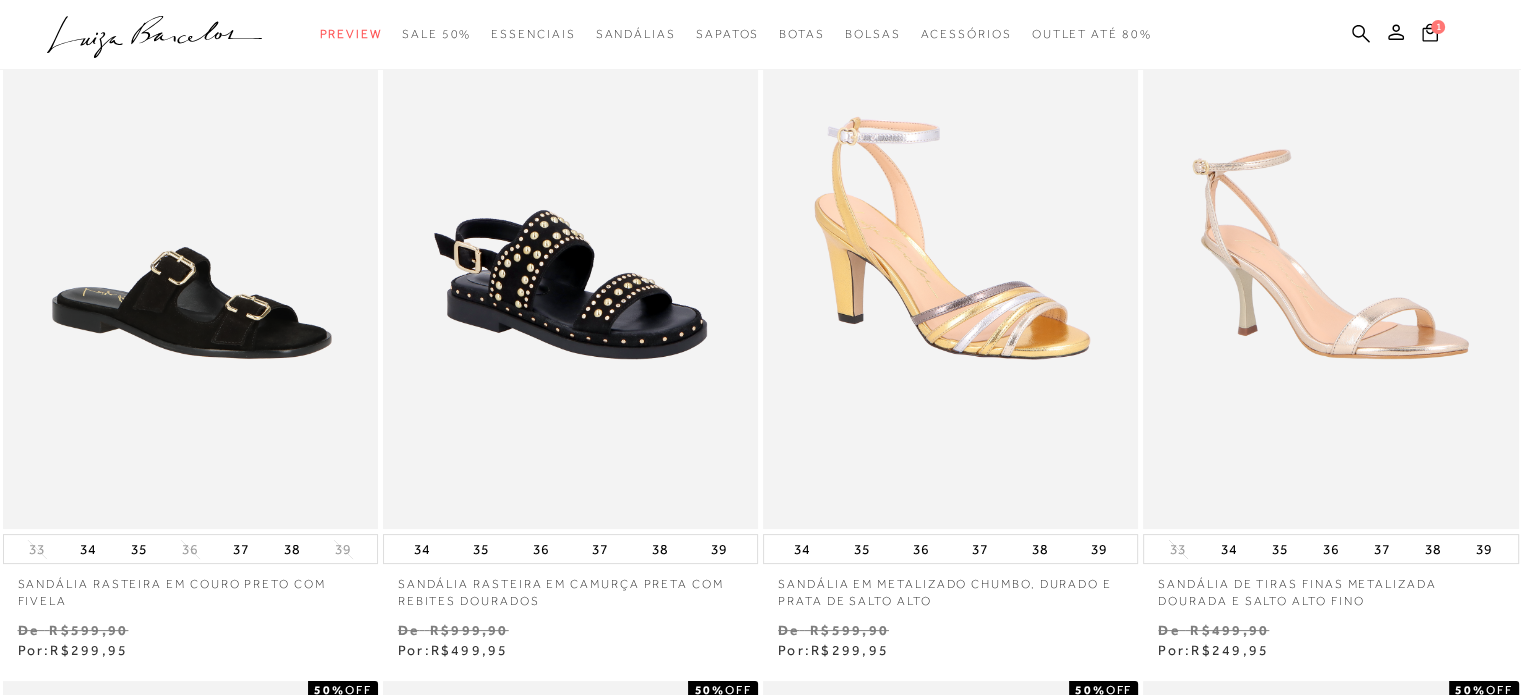scroll, scrollTop: 300, scrollLeft: 0, axis: vertical 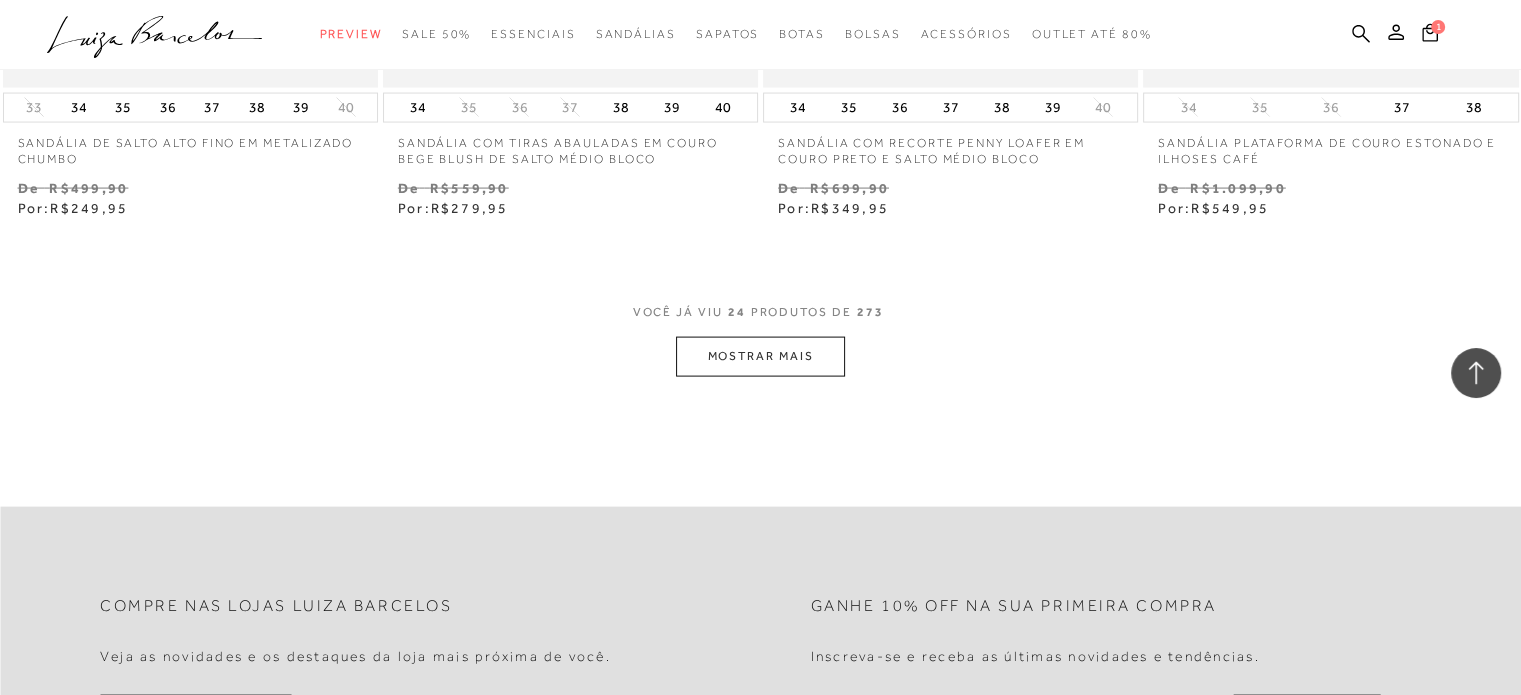 click on "MOSTRAR MAIS" at bounding box center (760, 356) 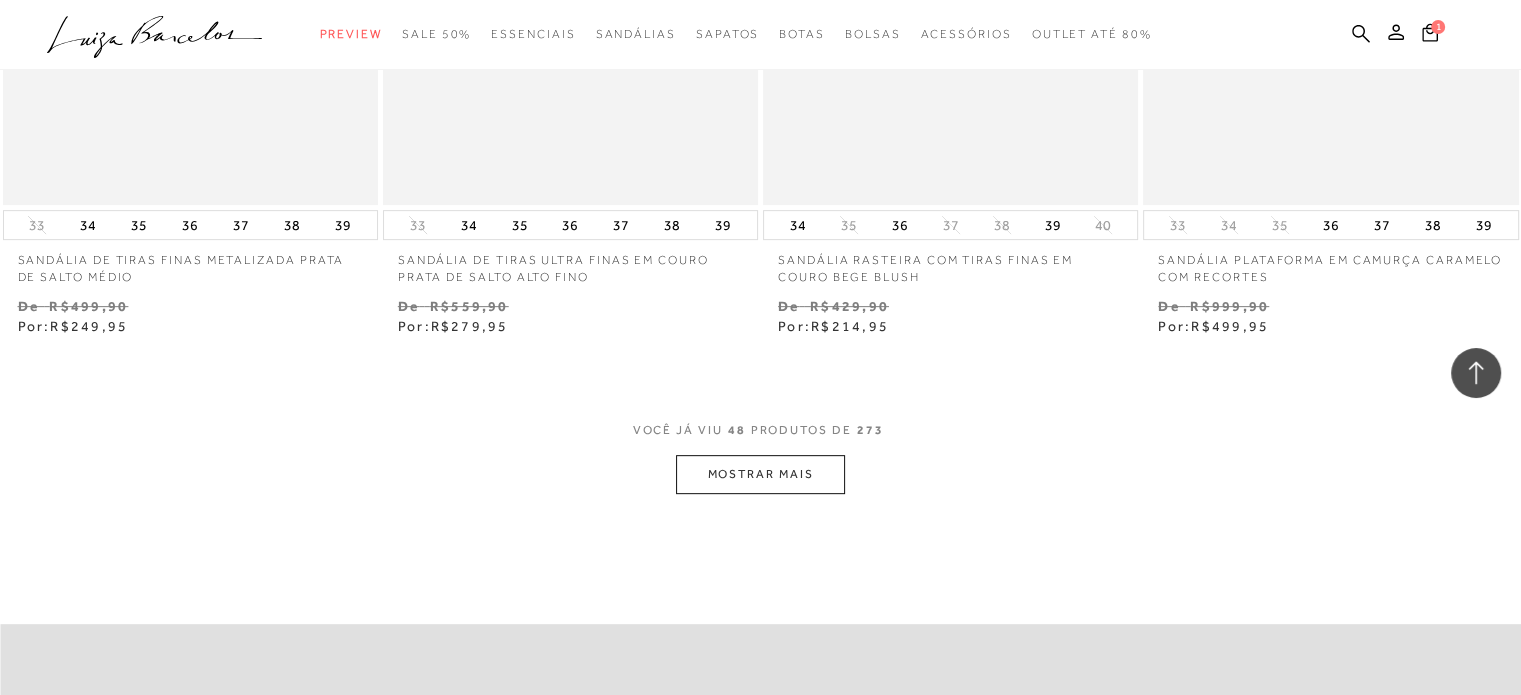 scroll, scrollTop: 8405, scrollLeft: 0, axis: vertical 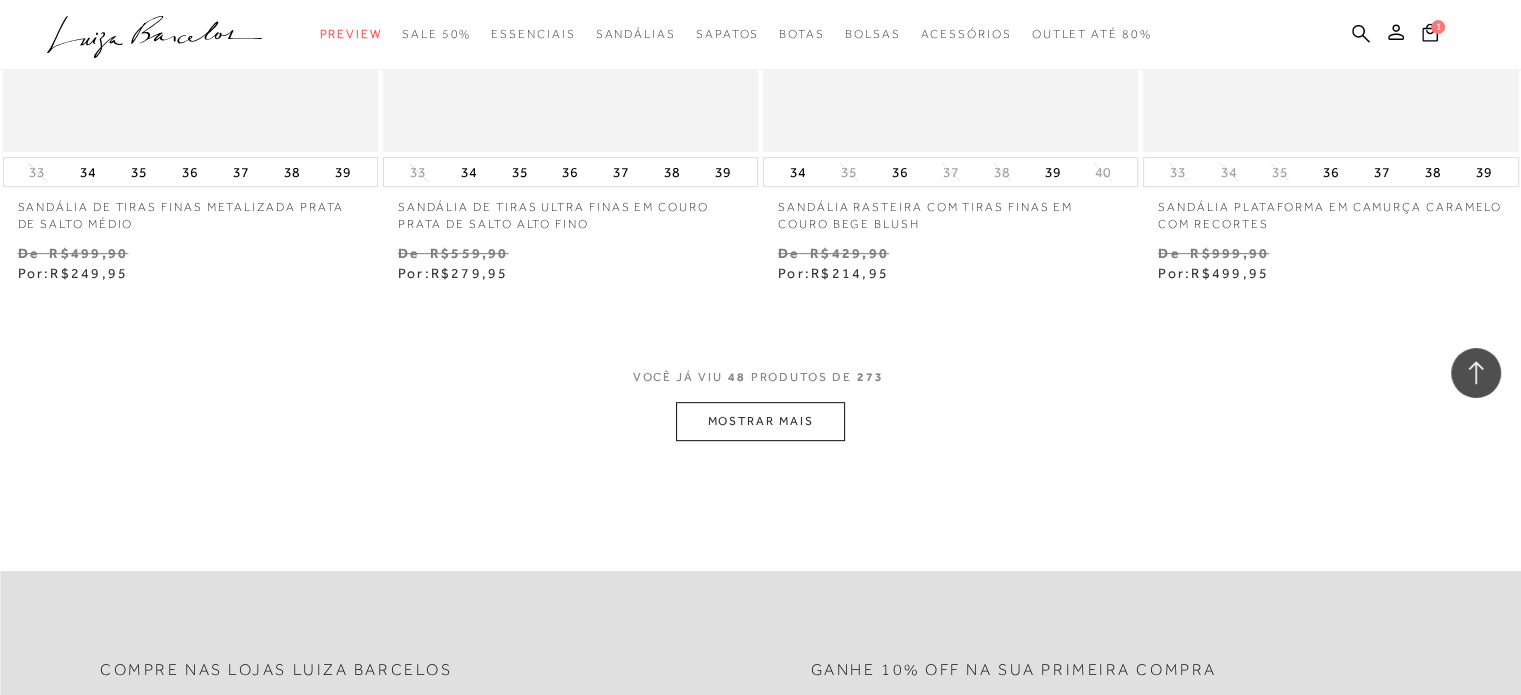 click on "MOSTRAR MAIS" at bounding box center [760, 421] 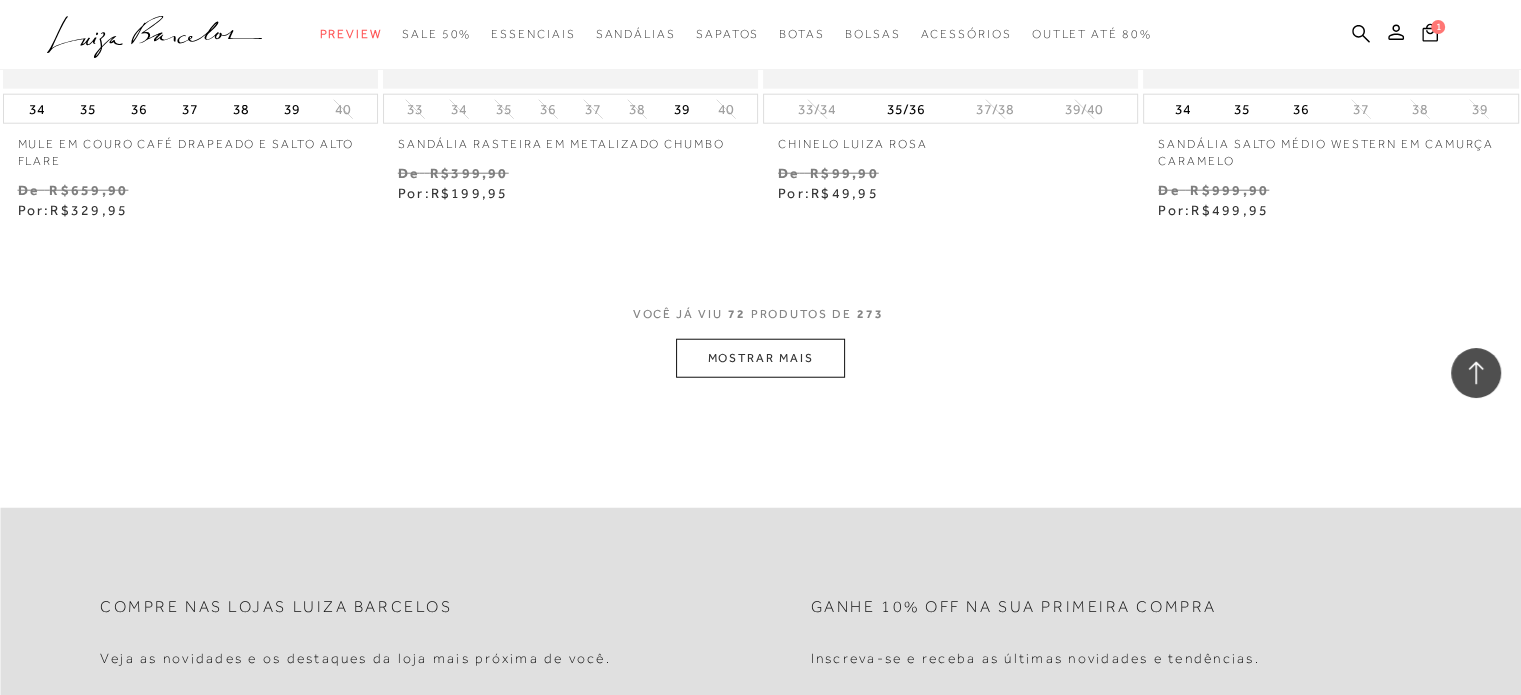 scroll, scrollTop: 12800, scrollLeft: 0, axis: vertical 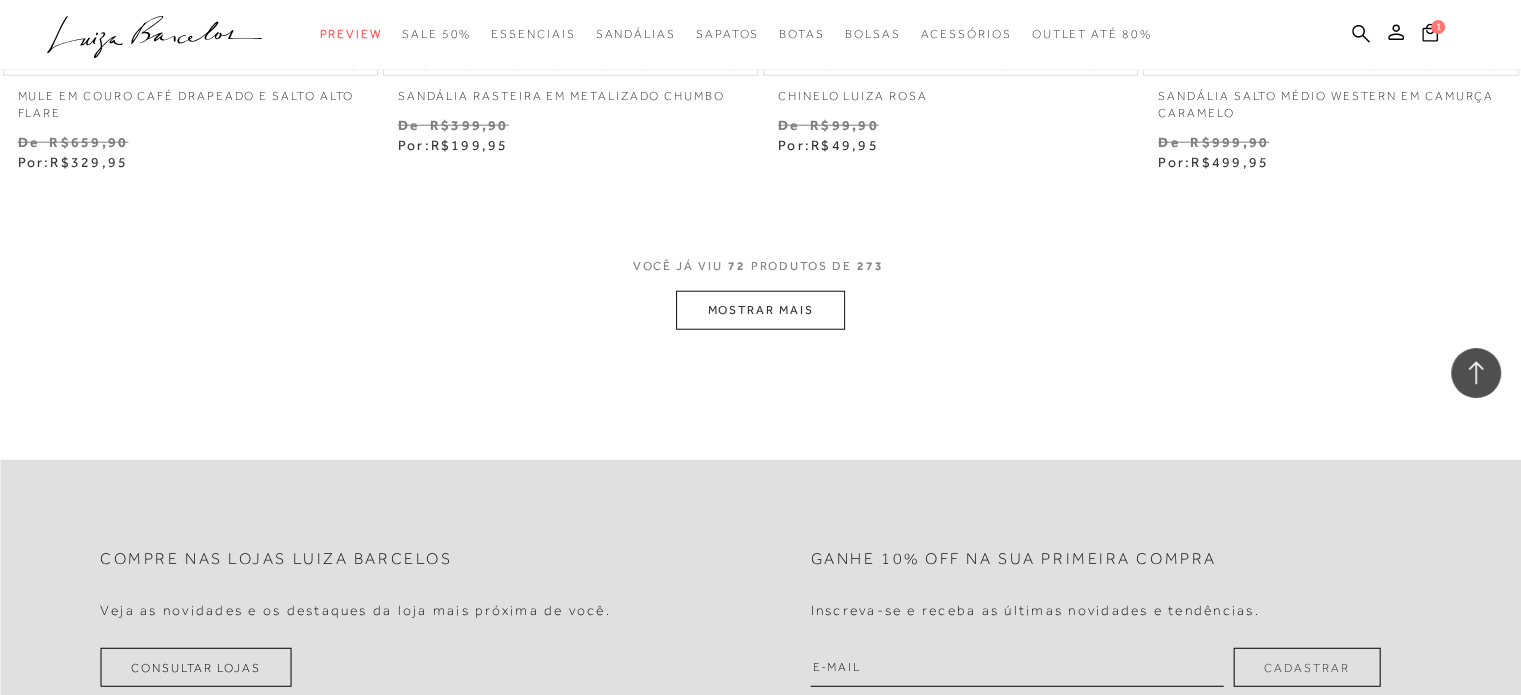 click on "MOSTRAR MAIS" at bounding box center [760, 310] 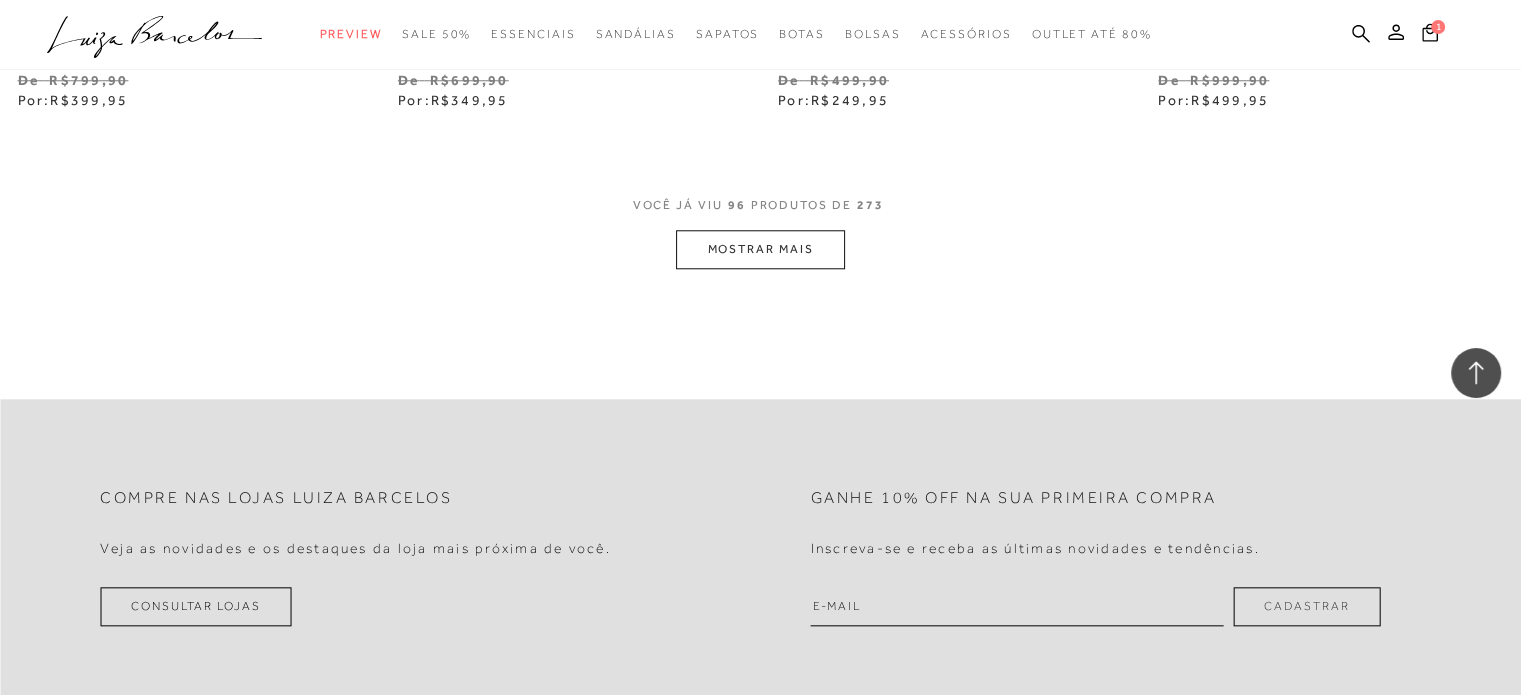 scroll, scrollTop: 17272, scrollLeft: 0, axis: vertical 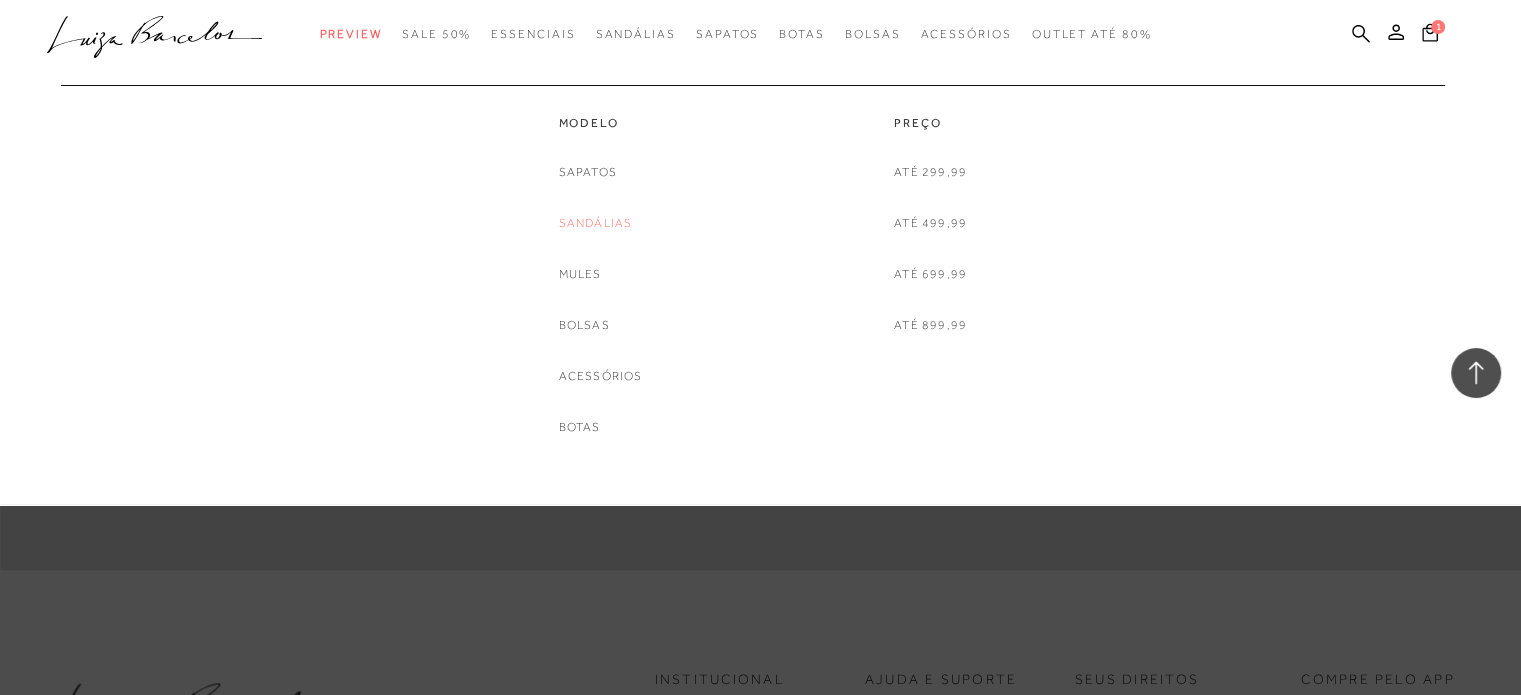 click on "Sandálias" at bounding box center (596, 223) 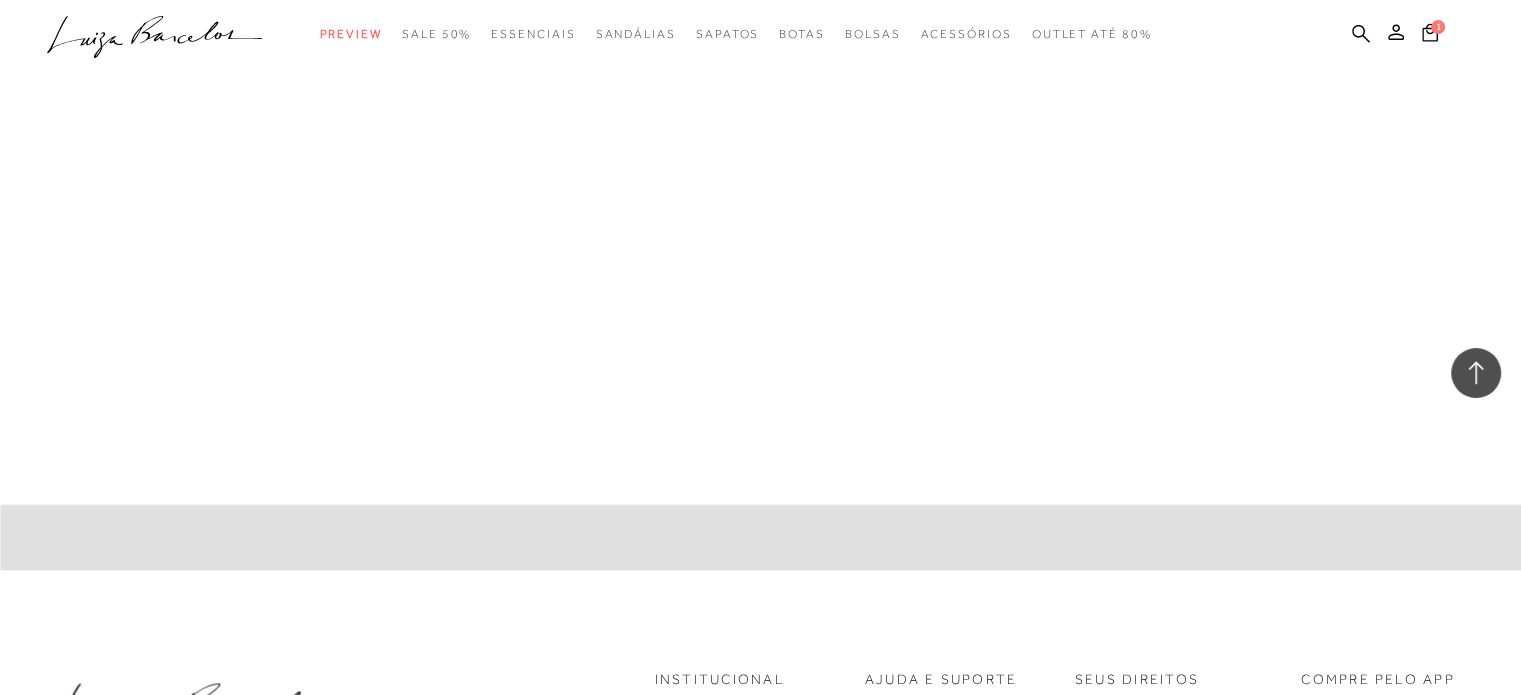 click 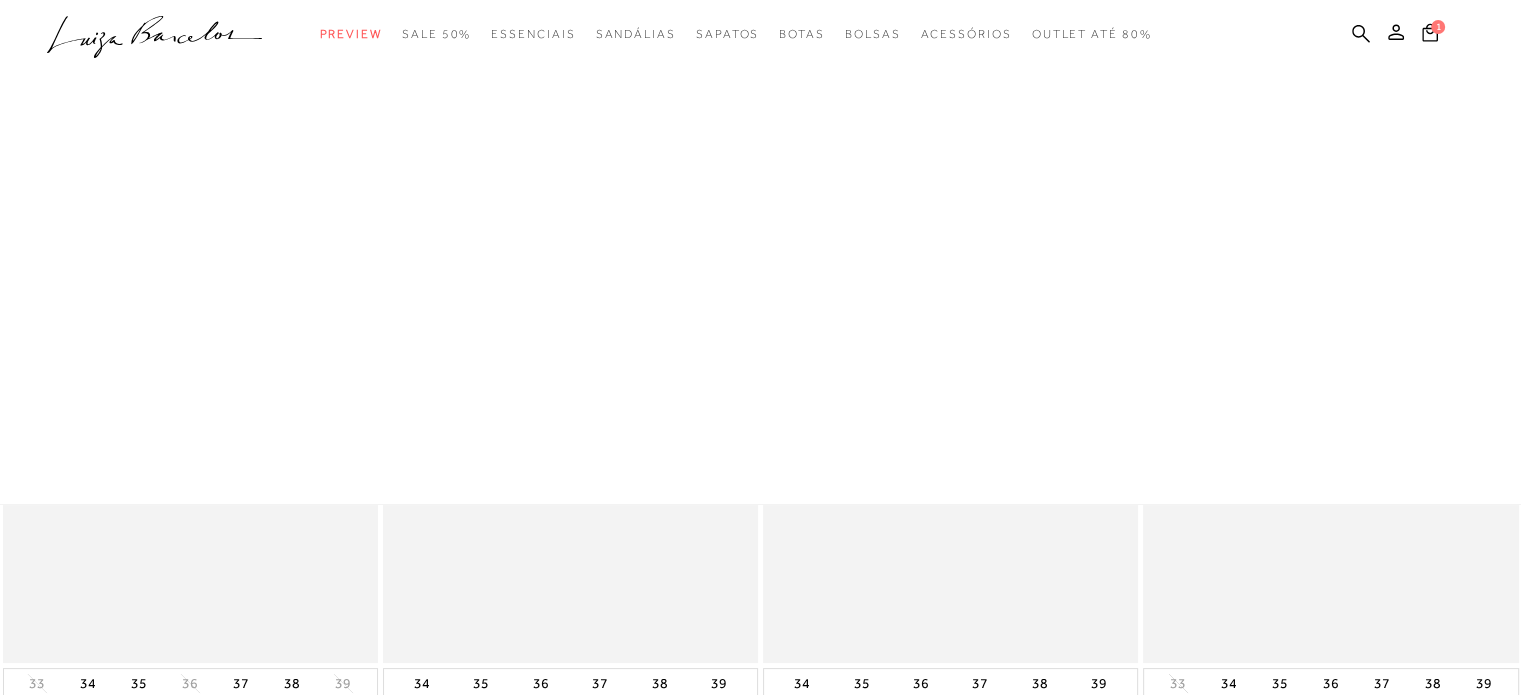 scroll, scrollTop: 0, scrollLeft: 0, axis: both 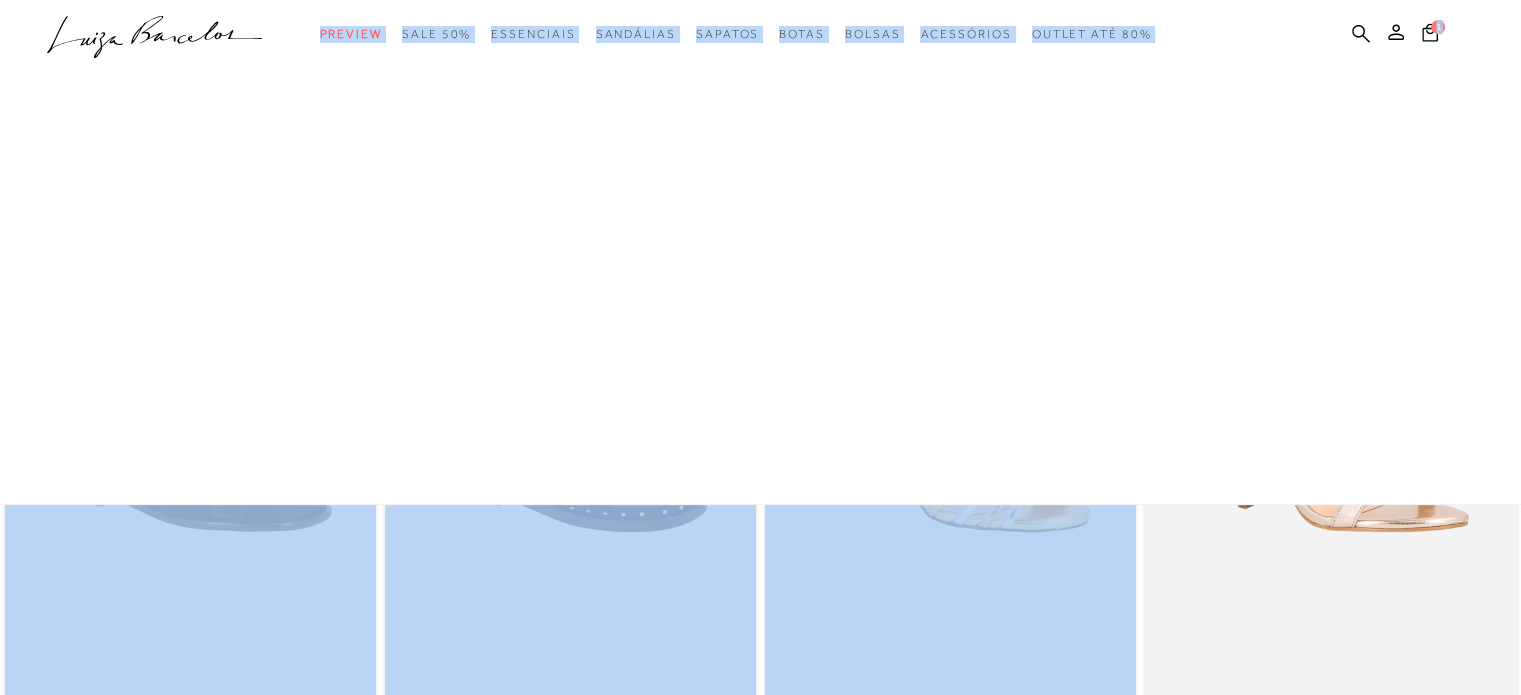 drag, startPoint x: 1196, startPoint y: 504, endPoint x: 855, endPoint y: 718, distance: 402.5879 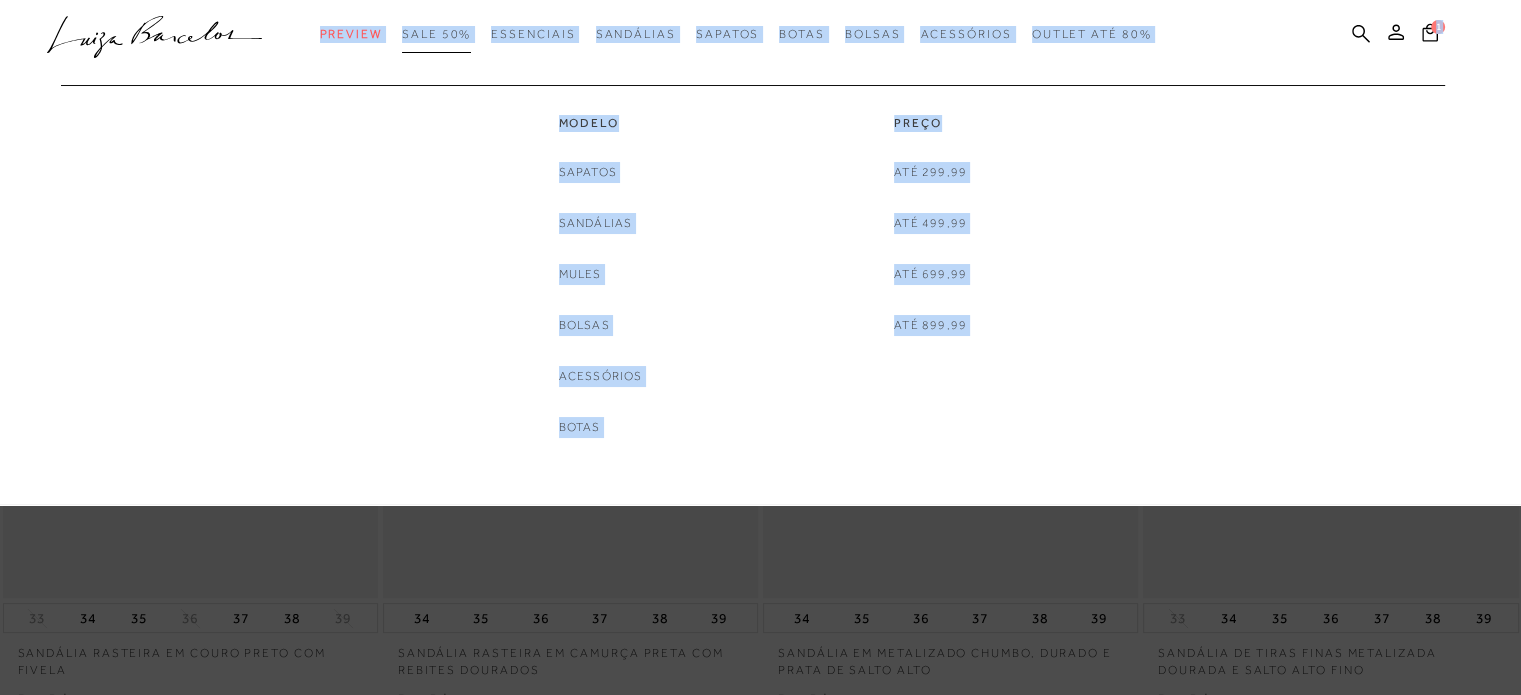 click on "SALE 50%" at bounding box center (436, 34) 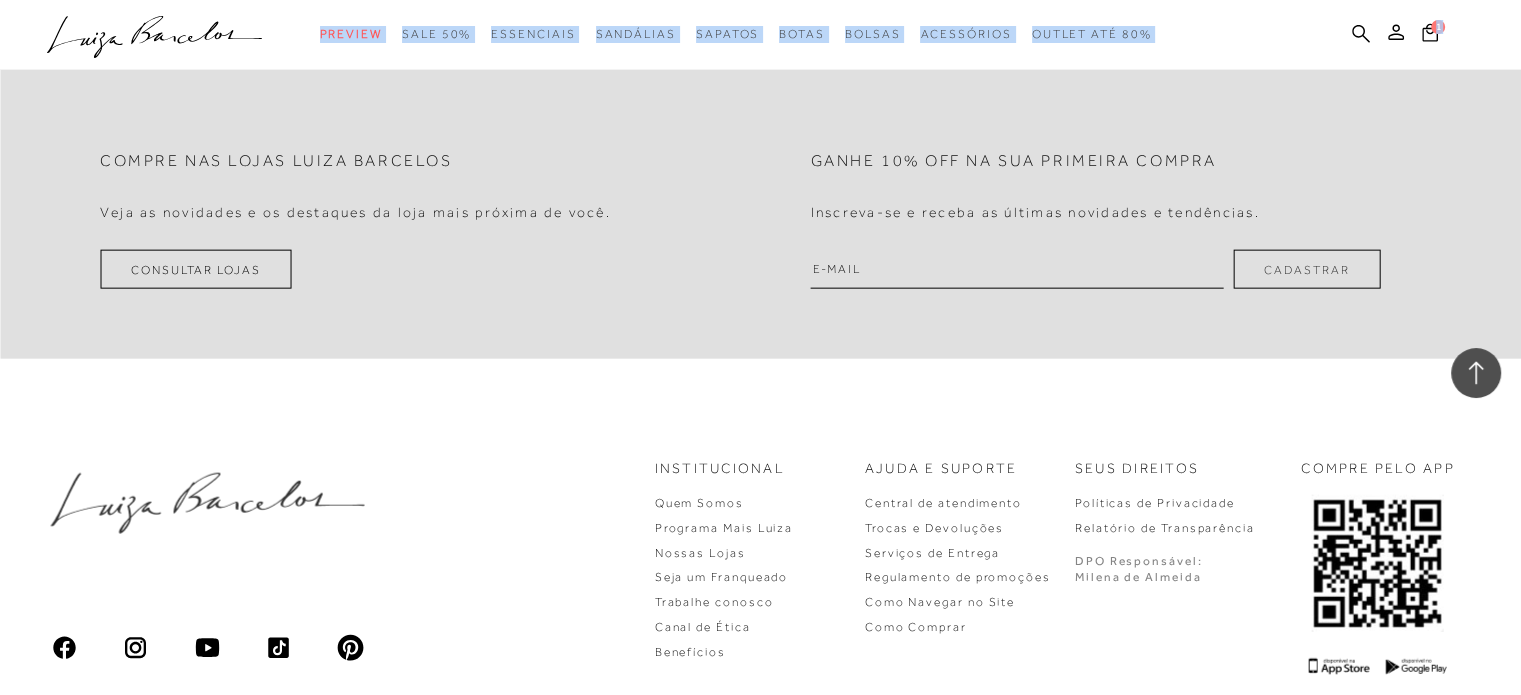scroll, scrollTop: 4756, scrollLeft: 0, axis: vertical 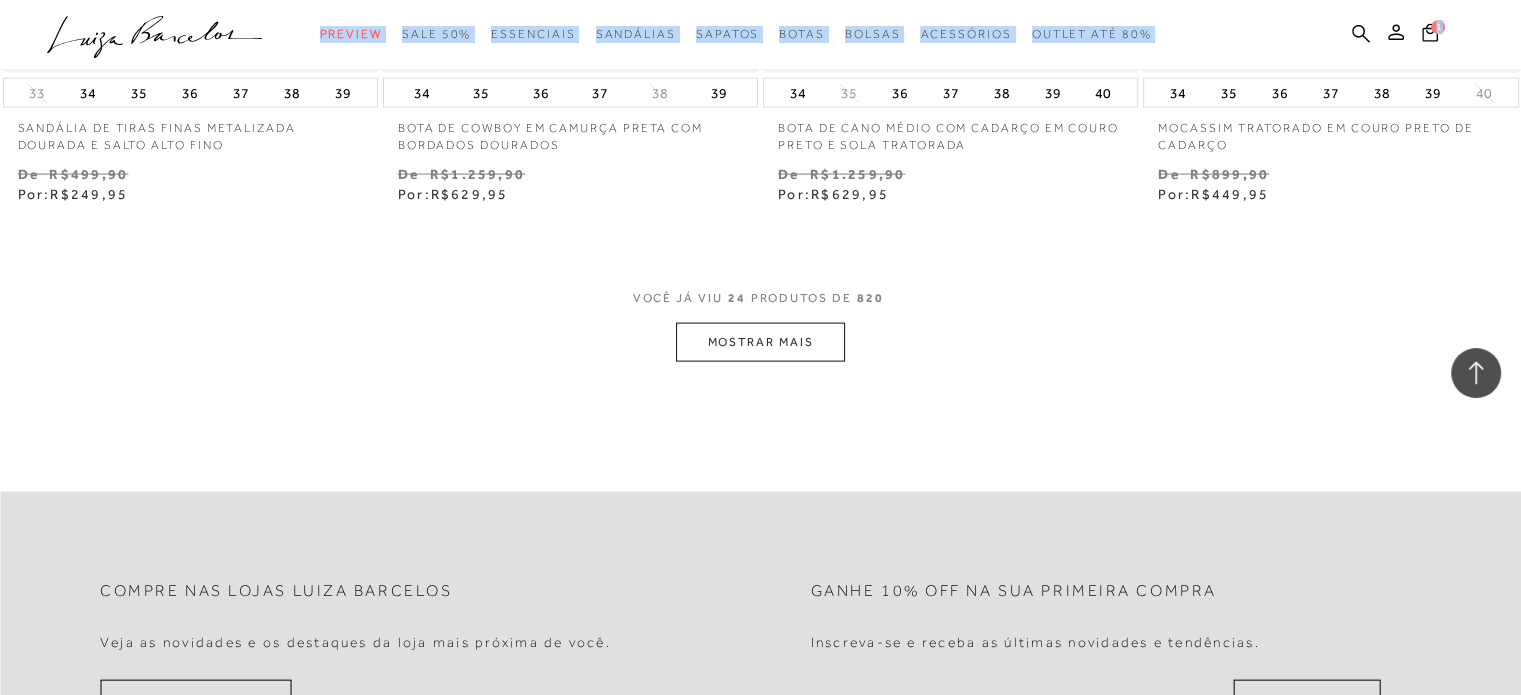 click on "MOSTRAR MAIS" at bounding box center [760, 342] 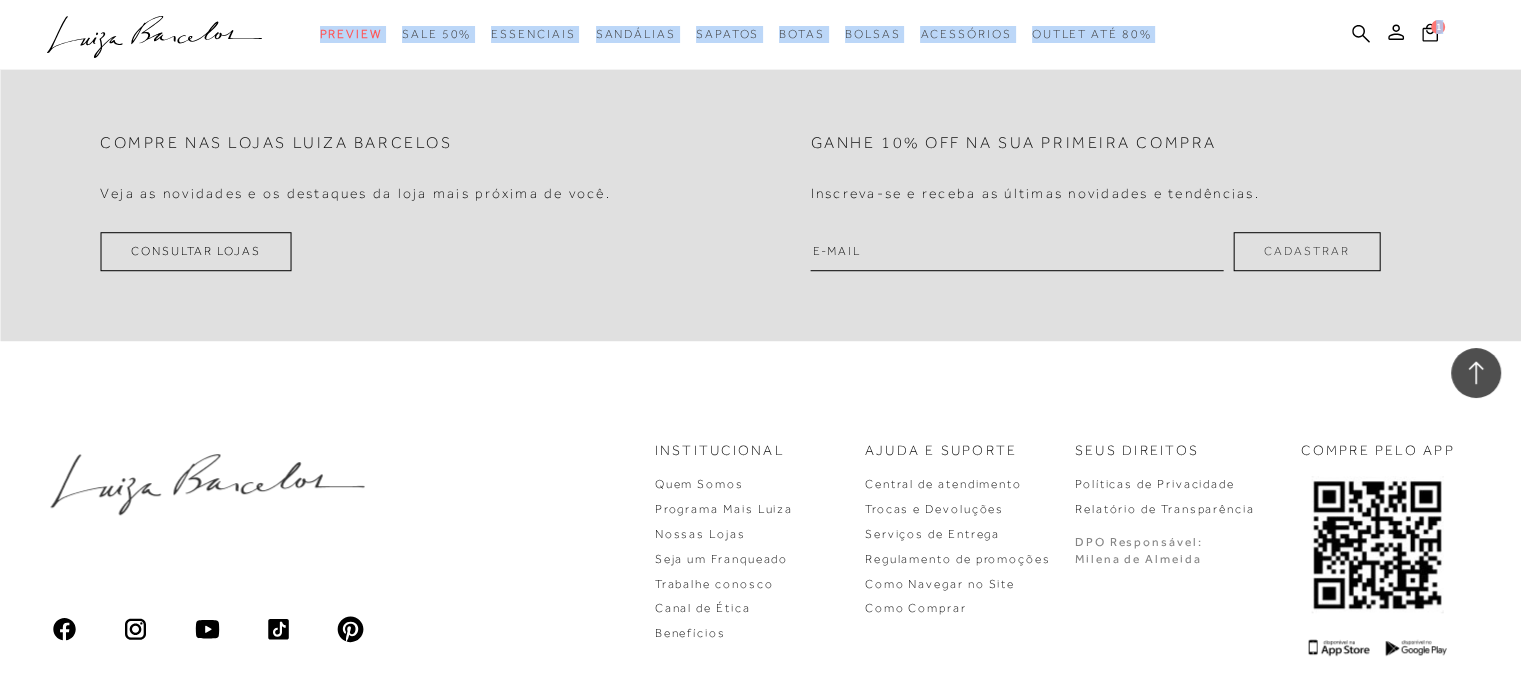 scroll, scrollTop: 9040, scrollLeft: 0, axis: vertical 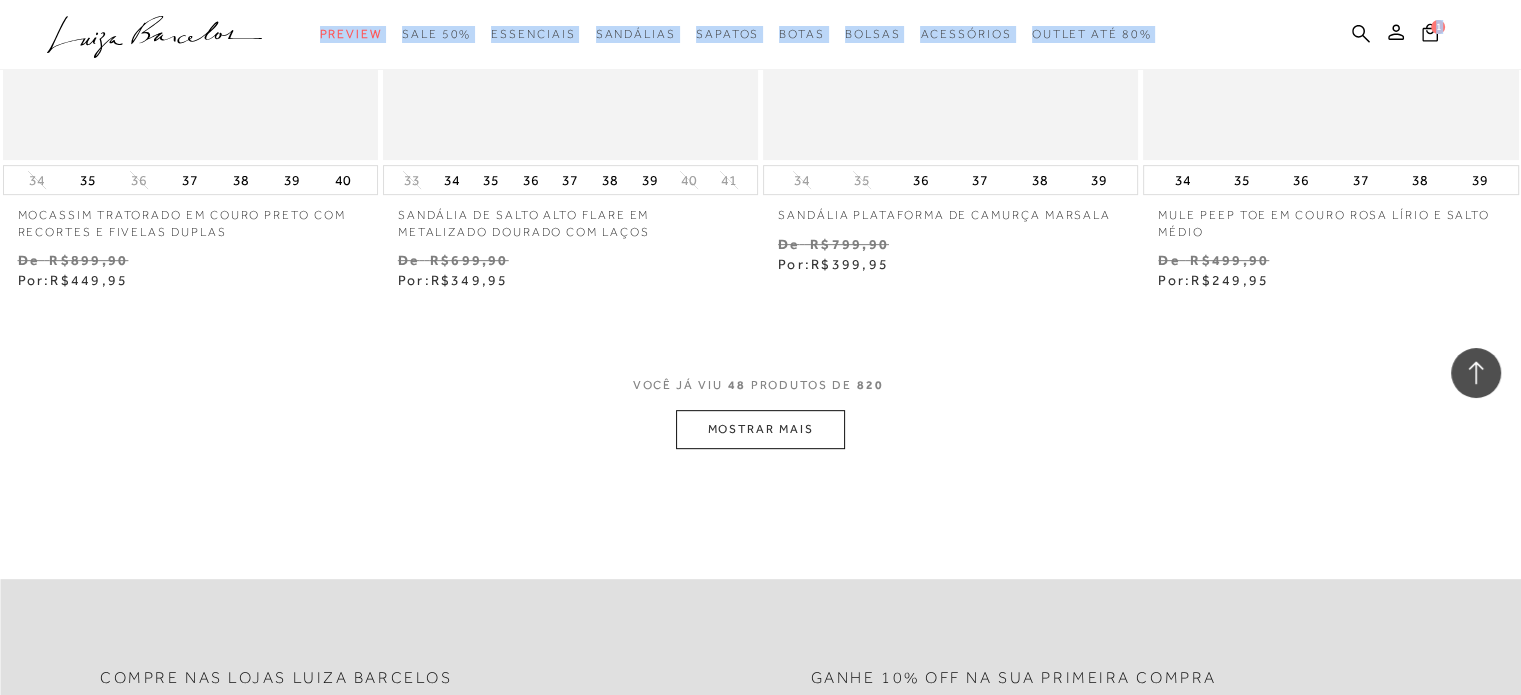 click on "MOSTRAR MAIS" at bounding box center (760, 429) 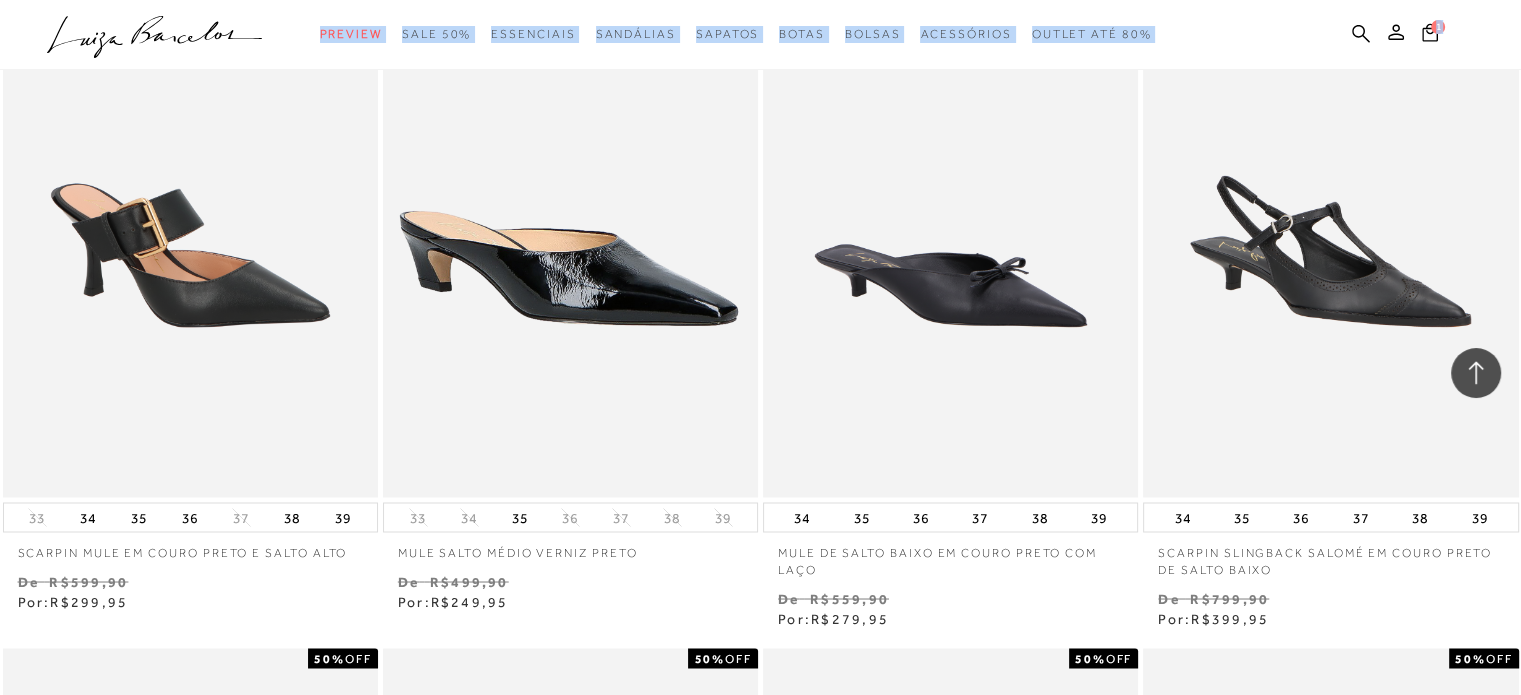 scroll, scrollTop: 10867, scrollLeft: 0, axis: vertical 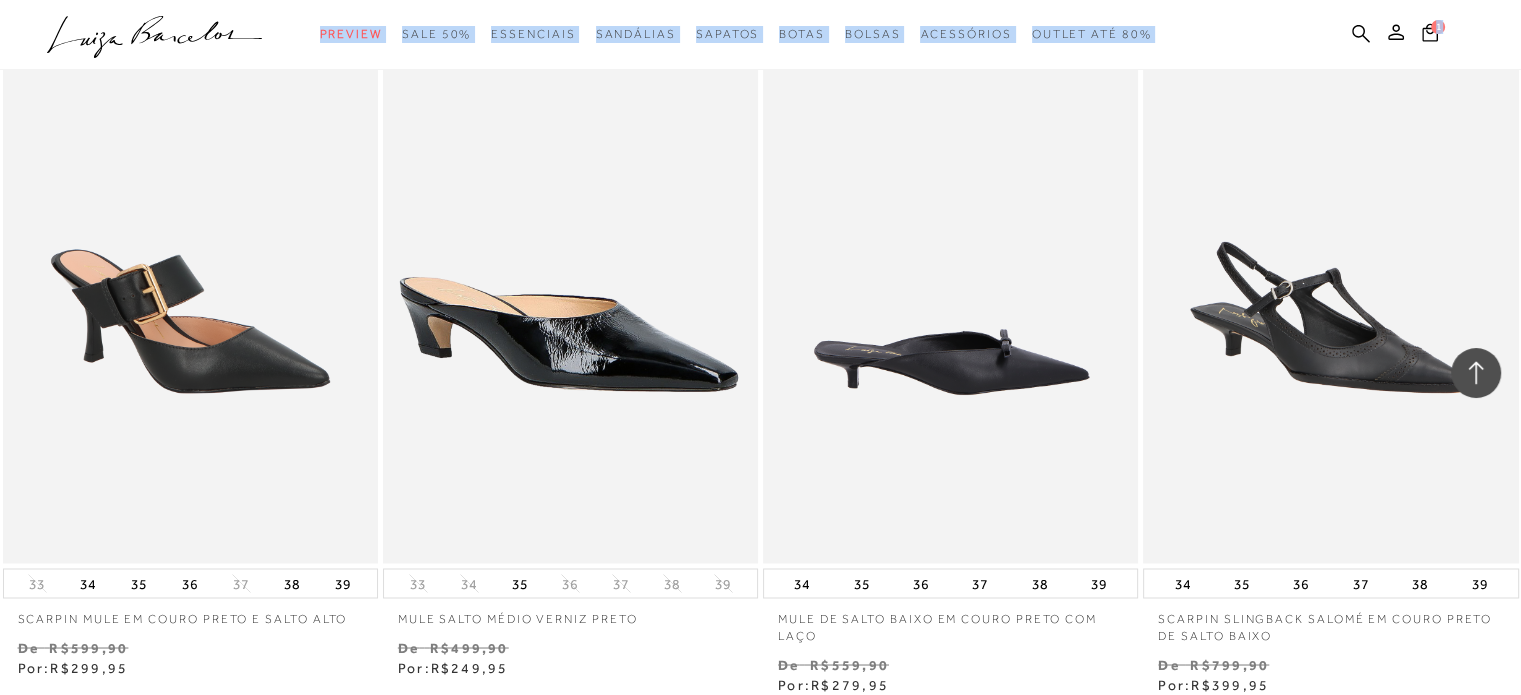 click at bounding box center [951, 281] 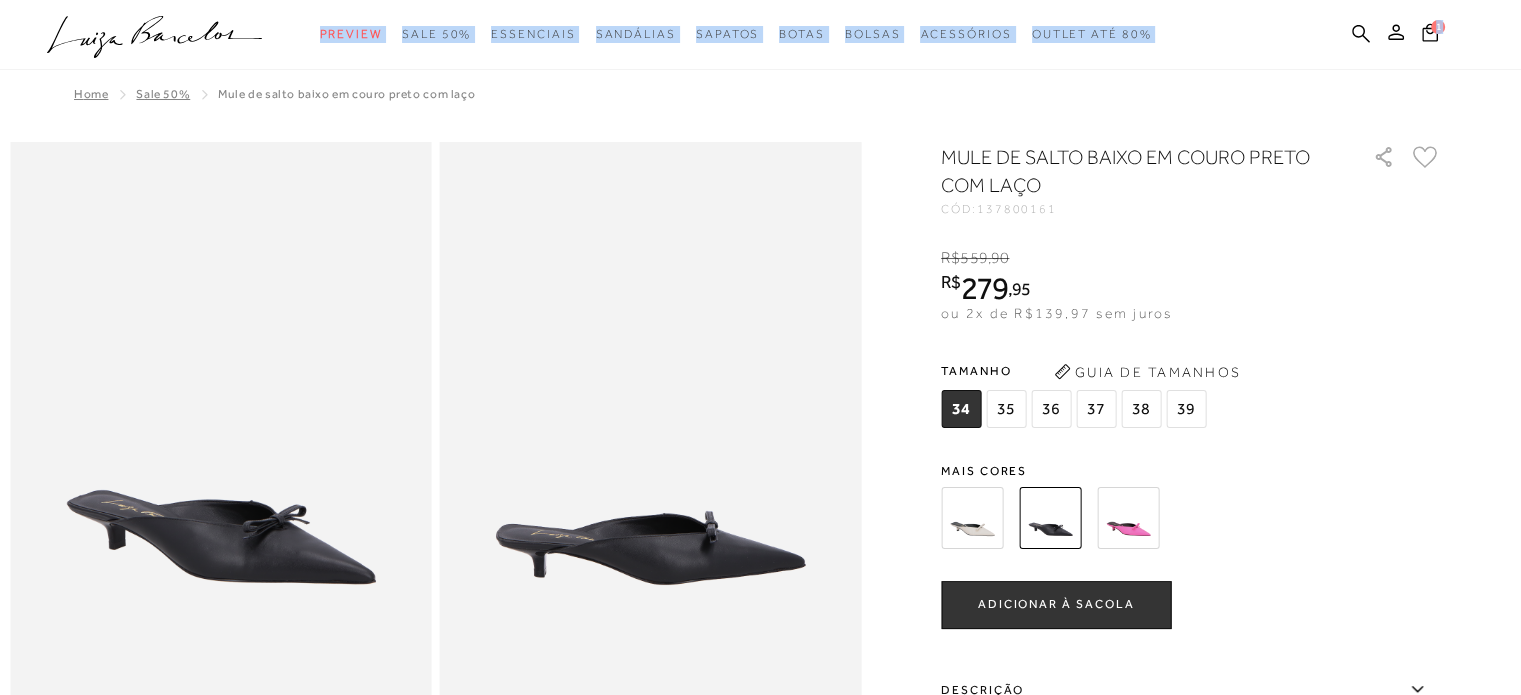scroll, scrollTop: 0, scrollLeft: 0, axis: both 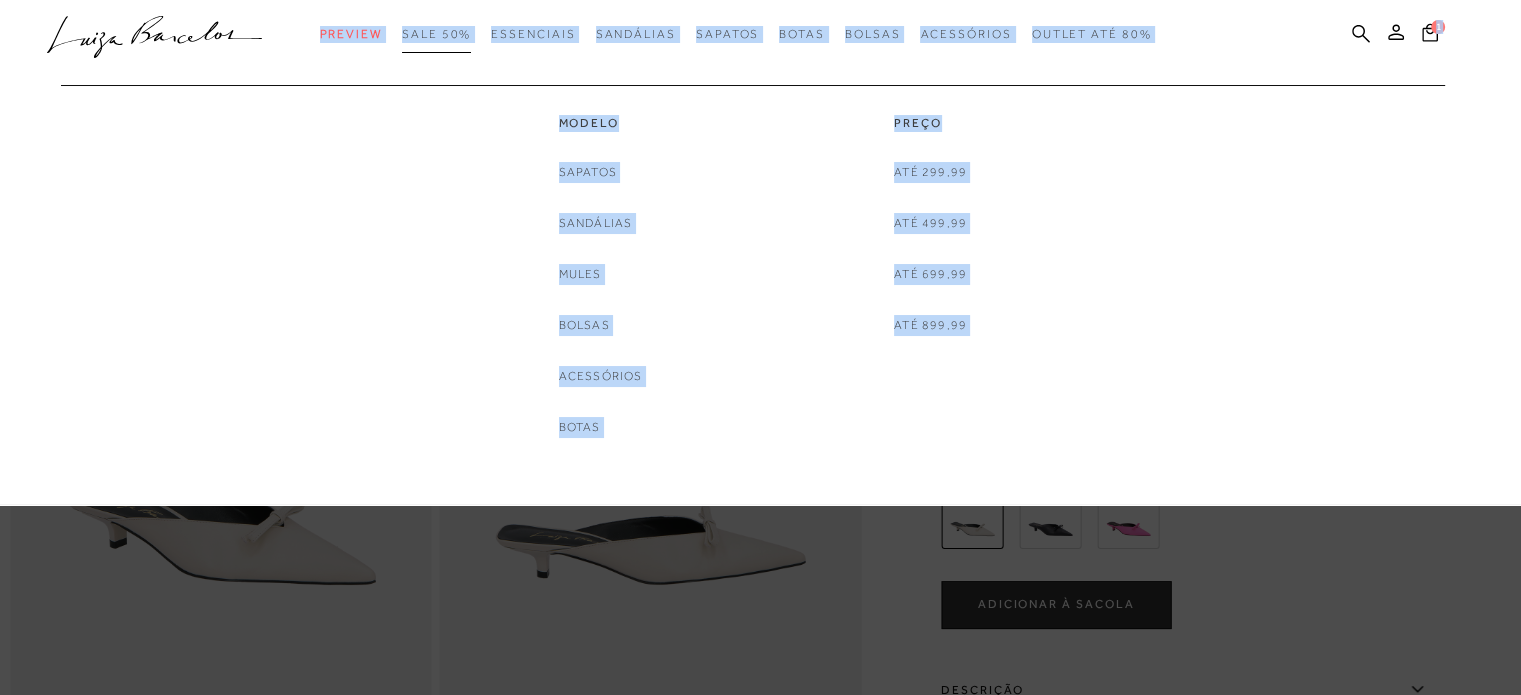 click on "SALE 50%" at bounding box center (436, 34) 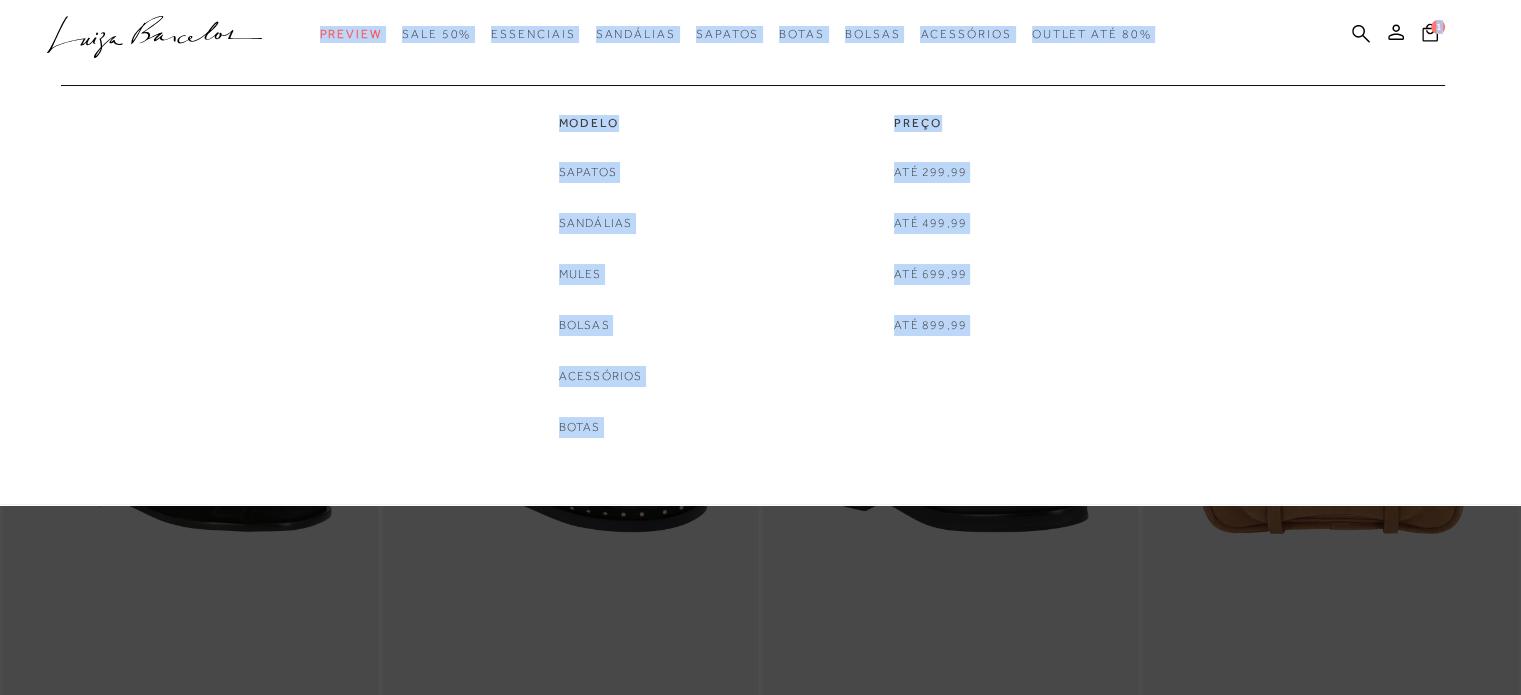 click on "Modelo
Sapatos
Sandálias
Mules
Bolsas
Acessórios
Botas
Preço
Até 299,99" at bounding box center (750, 261) 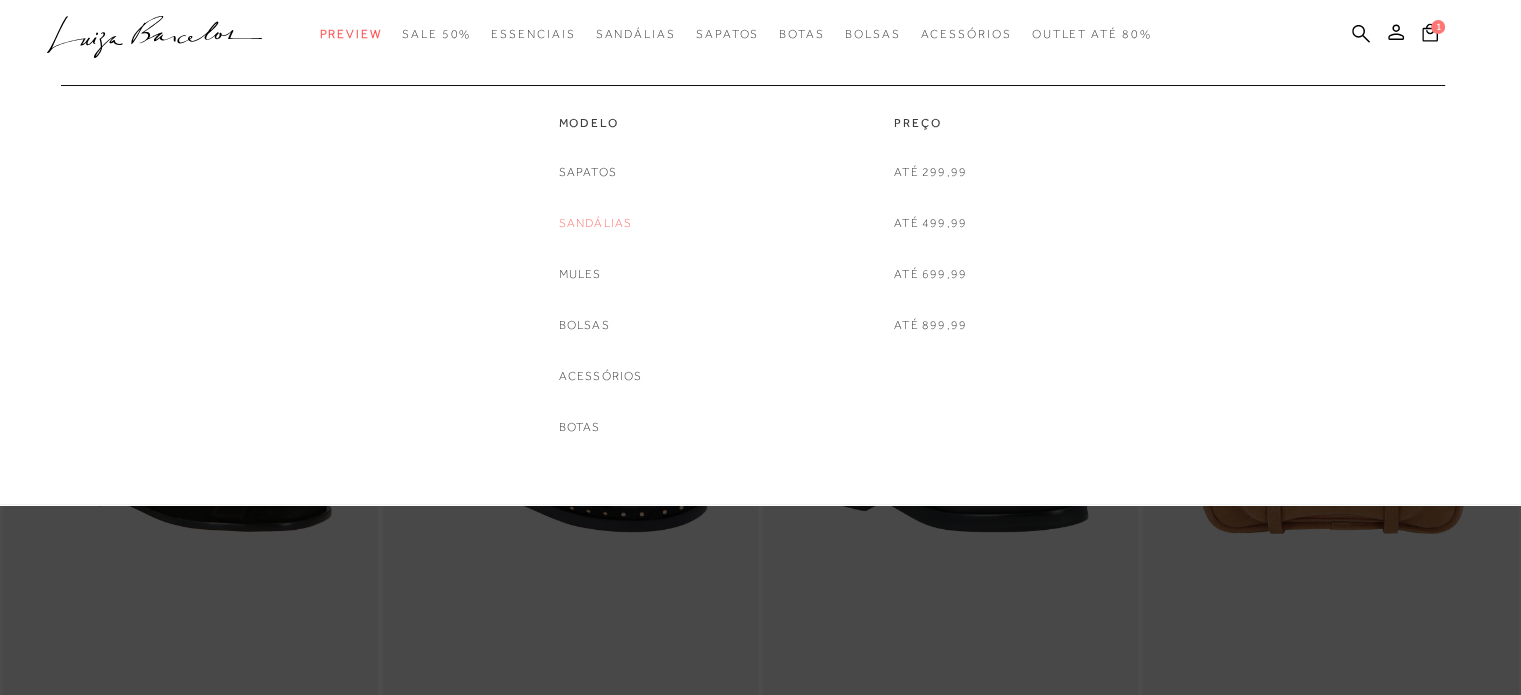 click on "Sandálias" at bounding box center (596, 223) 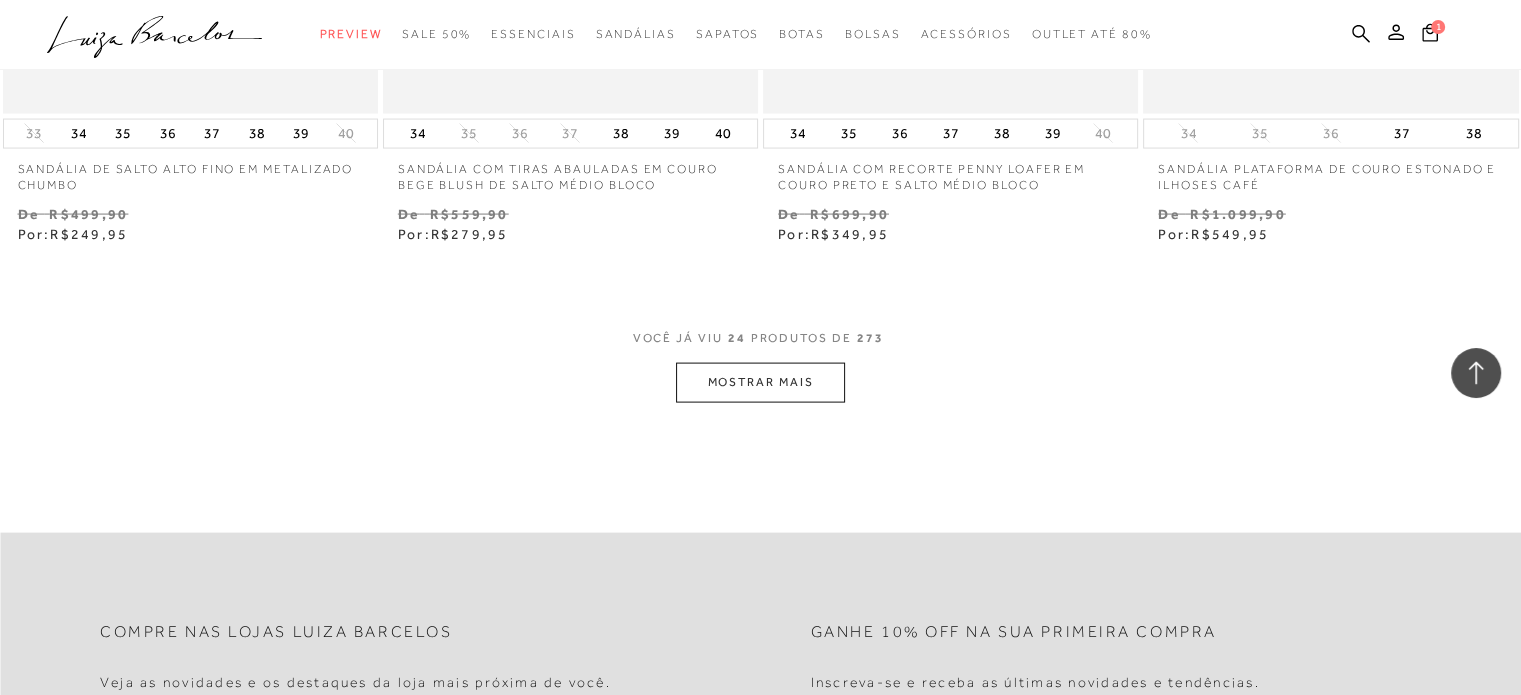 scroll, scrollTop: 4199, scrollLeft: 0, axis: vertical 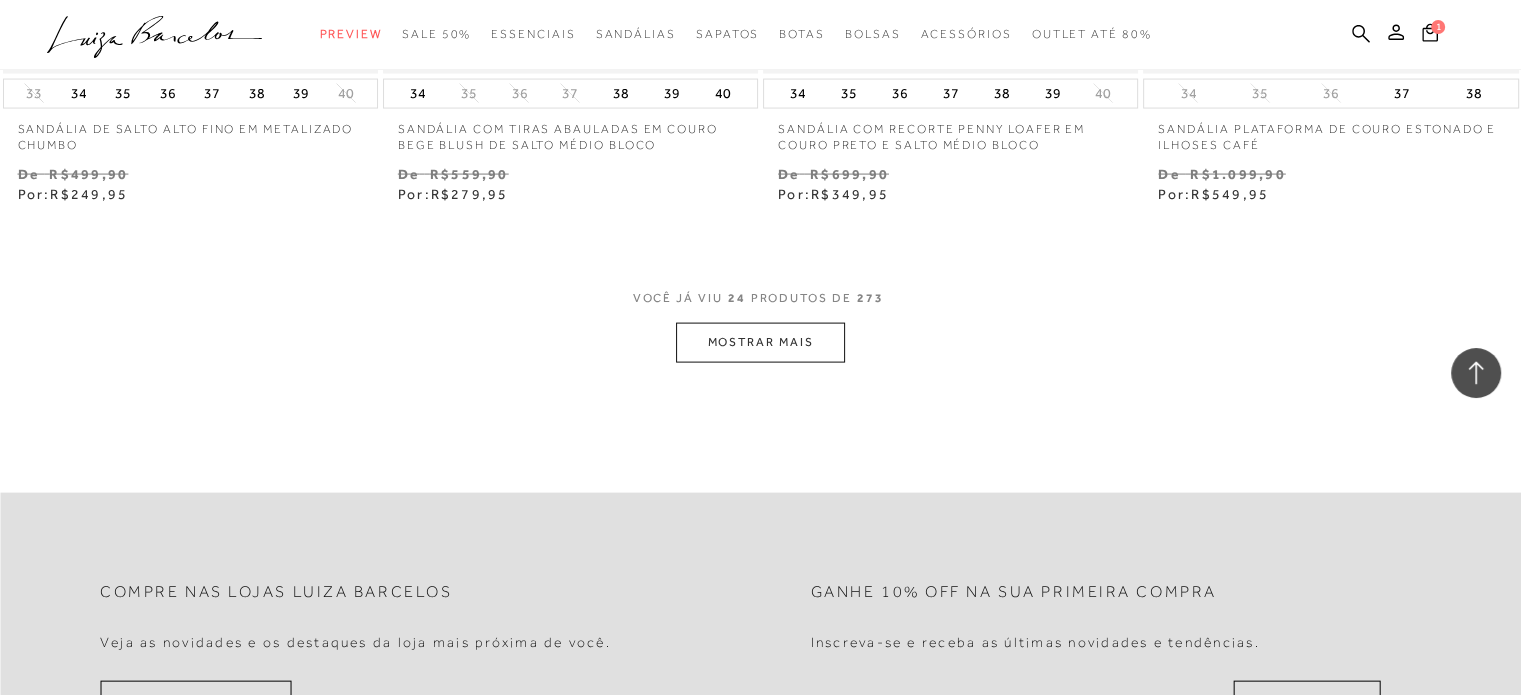 click on "MOSTRAR MAIS" at bounding box center (760, 342) 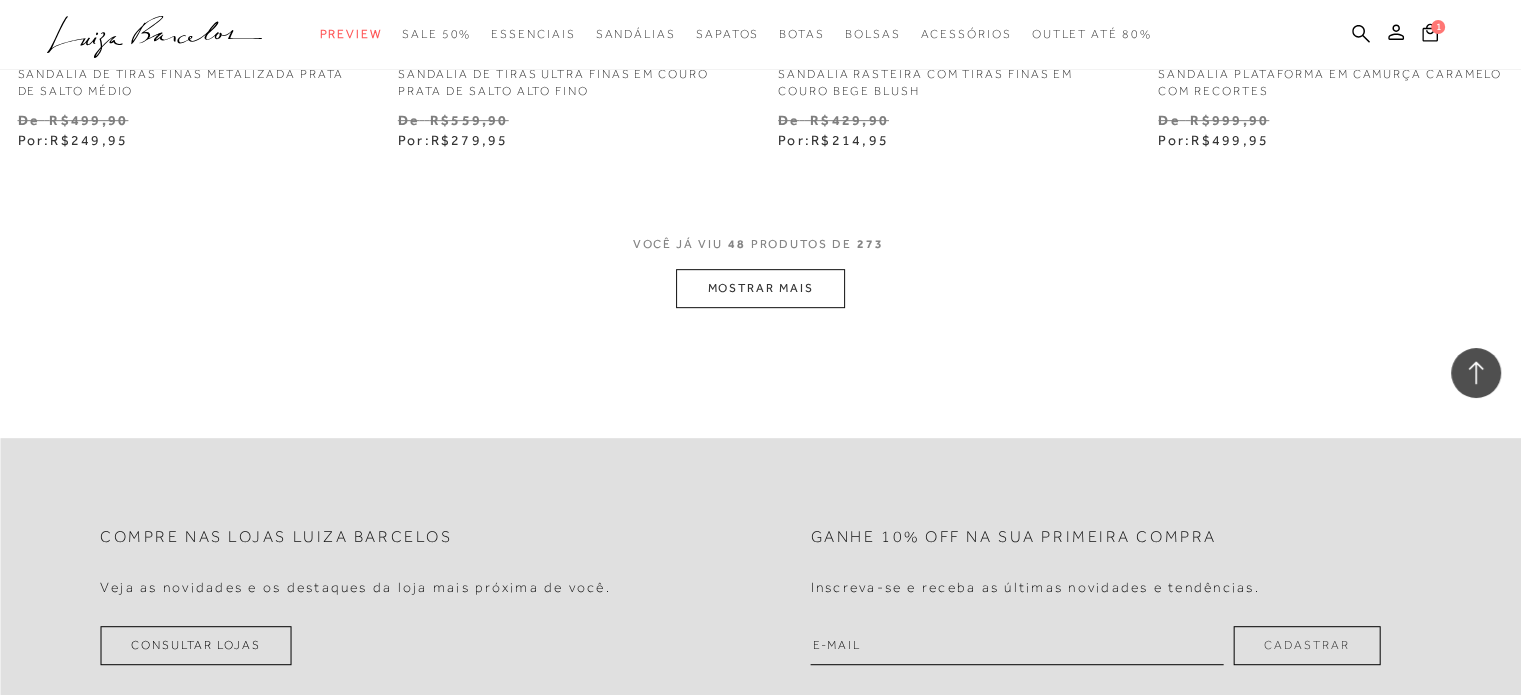 scroll, scrollTop: 8565, scrollLeft: 0, axis: vertical 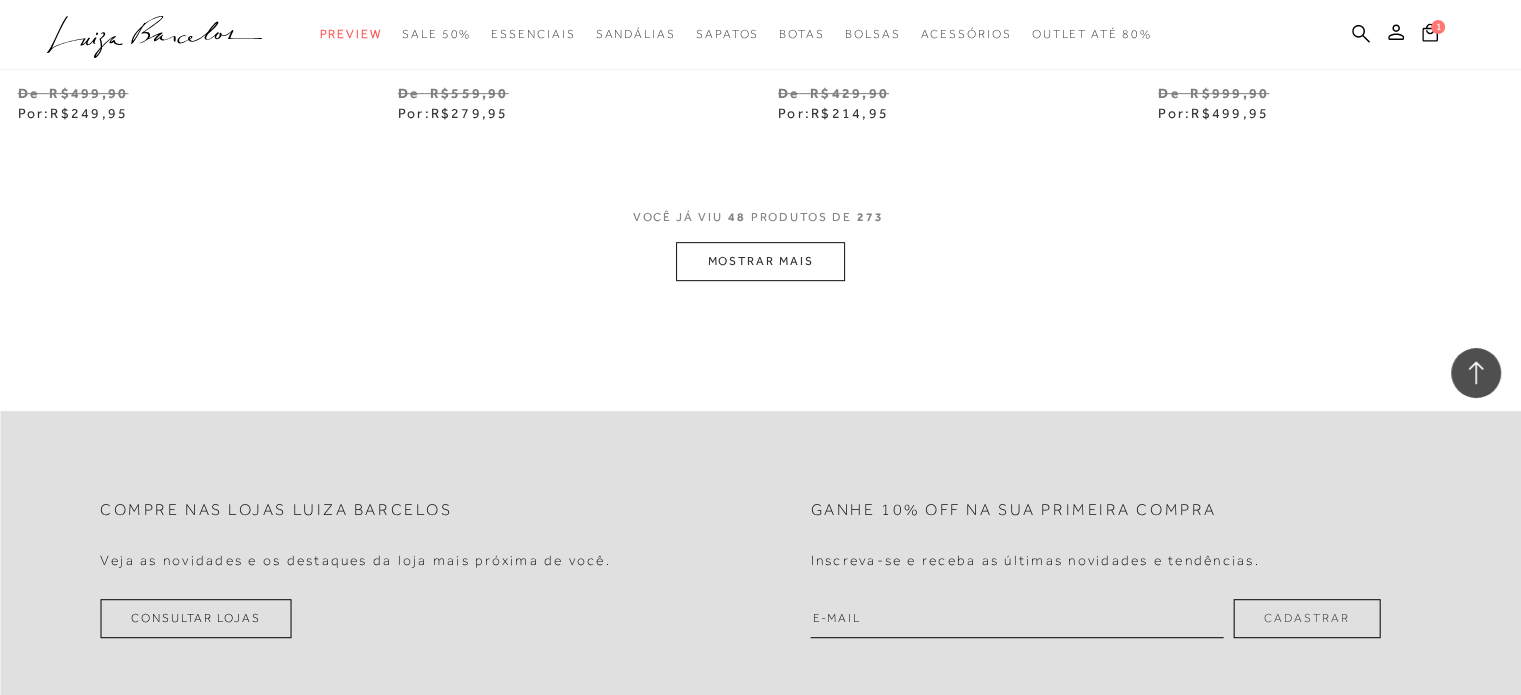 click on "MOSTRAR MAIS" at bounding box center [760, 261] 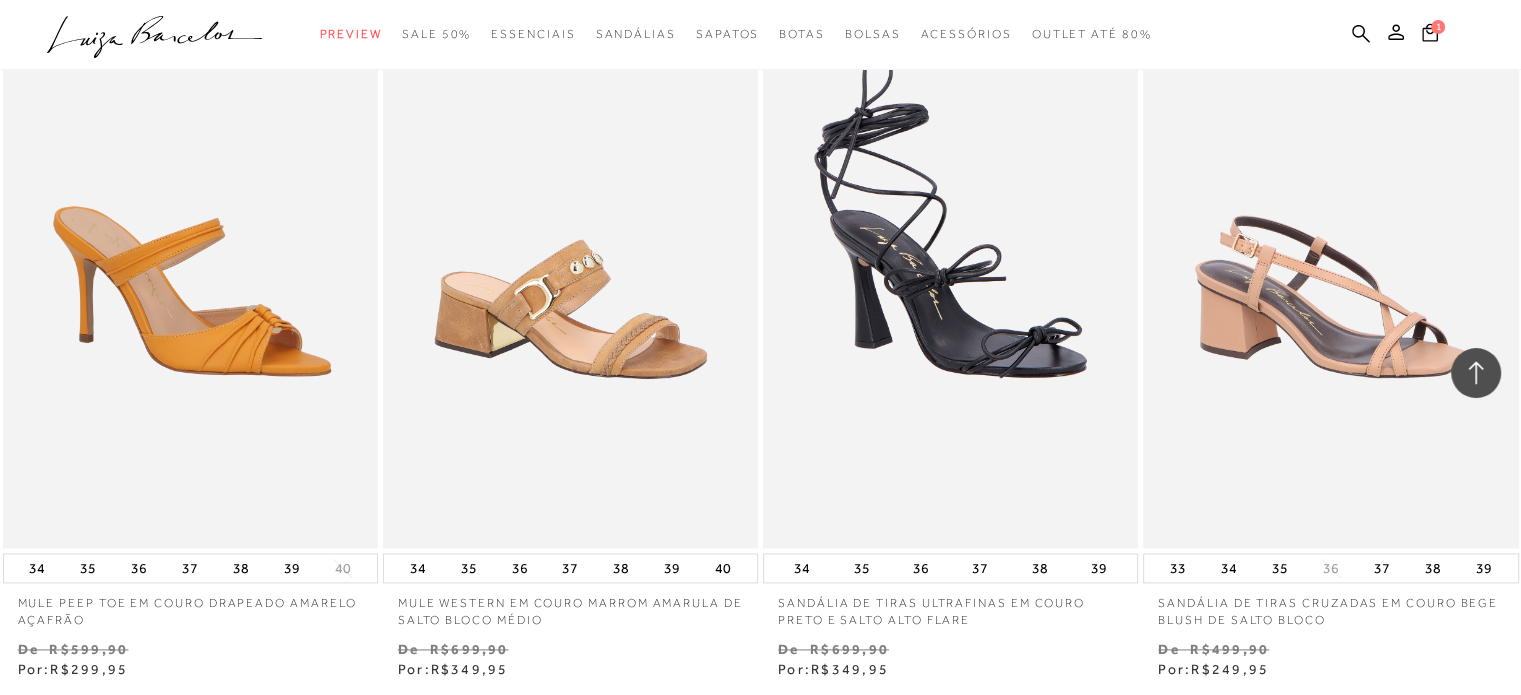 scroll, scrollTop: 10224, scrollLeft: 0, axis: vertical 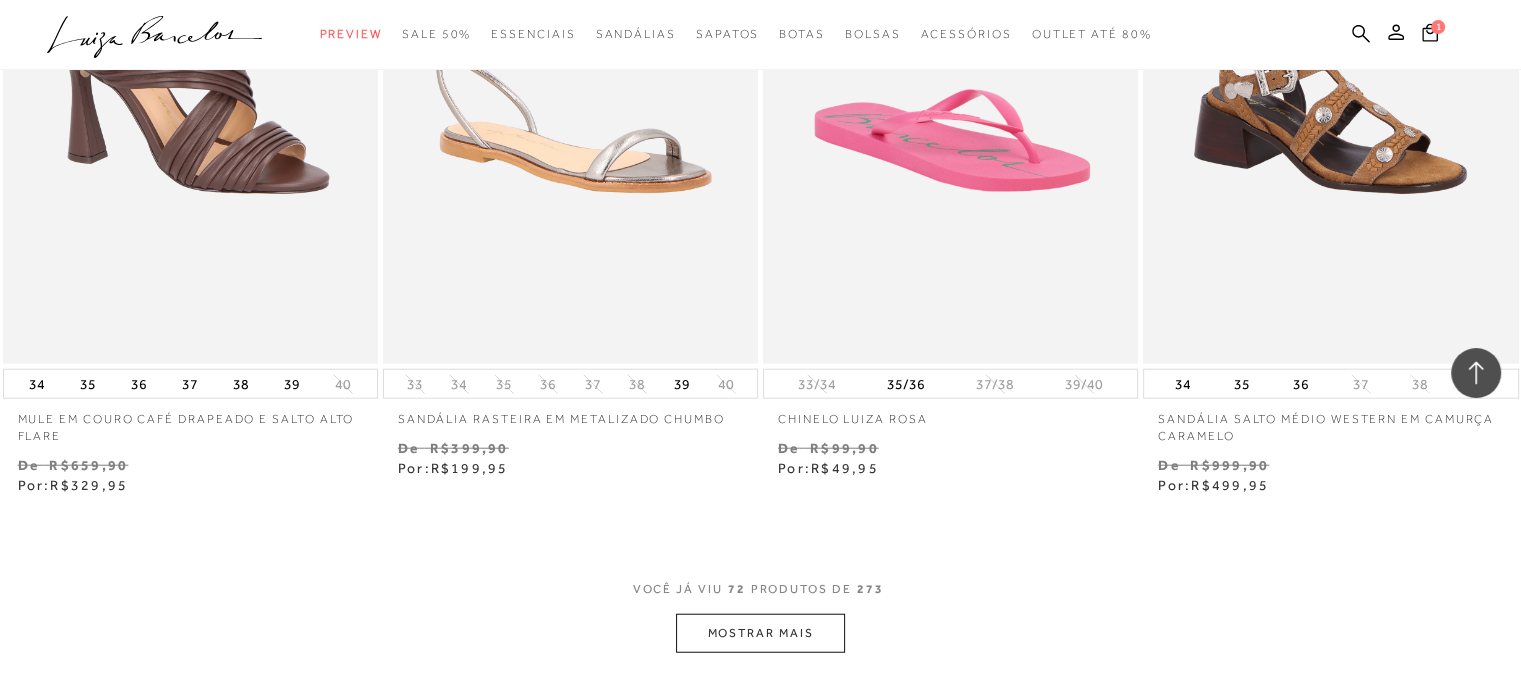 click on "MOSTRAR MAIS" at bounding box center [760, 633] 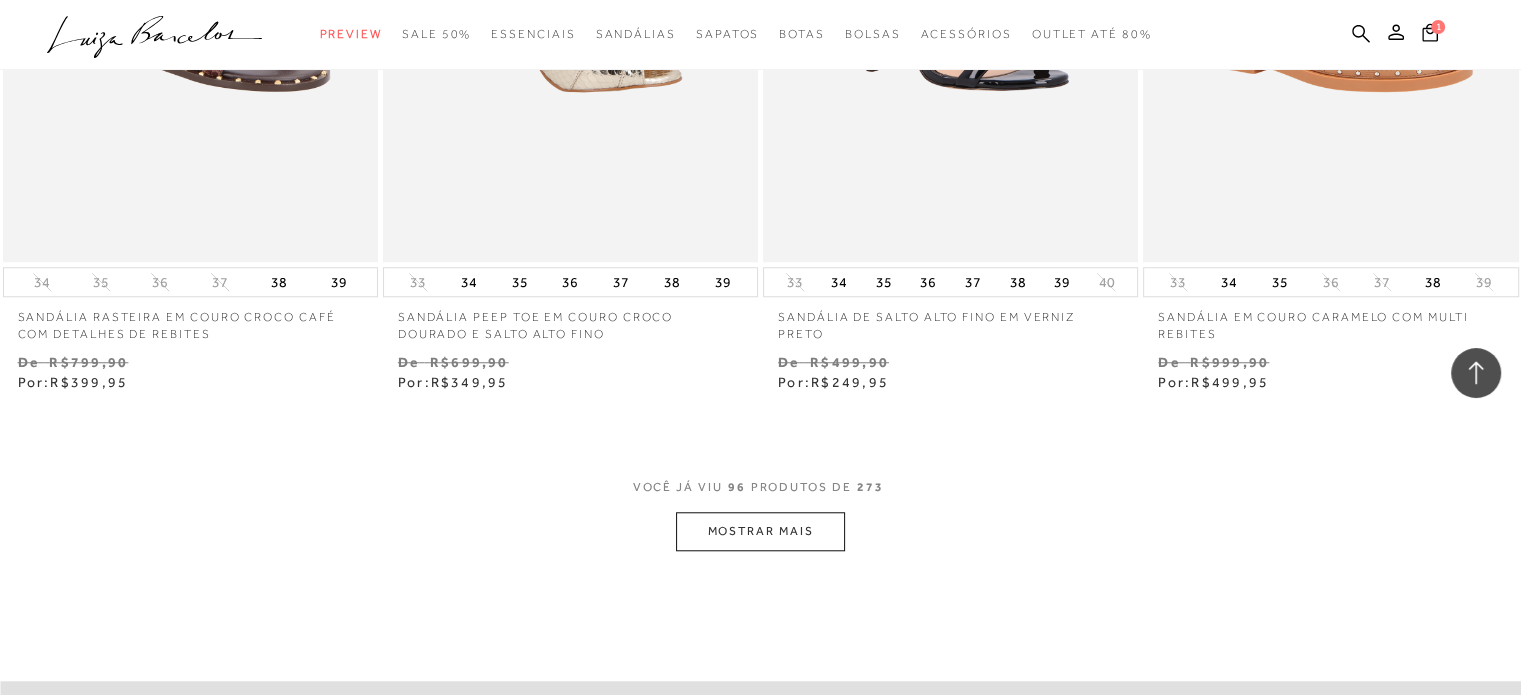 scroll, scrollTop: 16957, scrollLeft: 0, axis: vertical 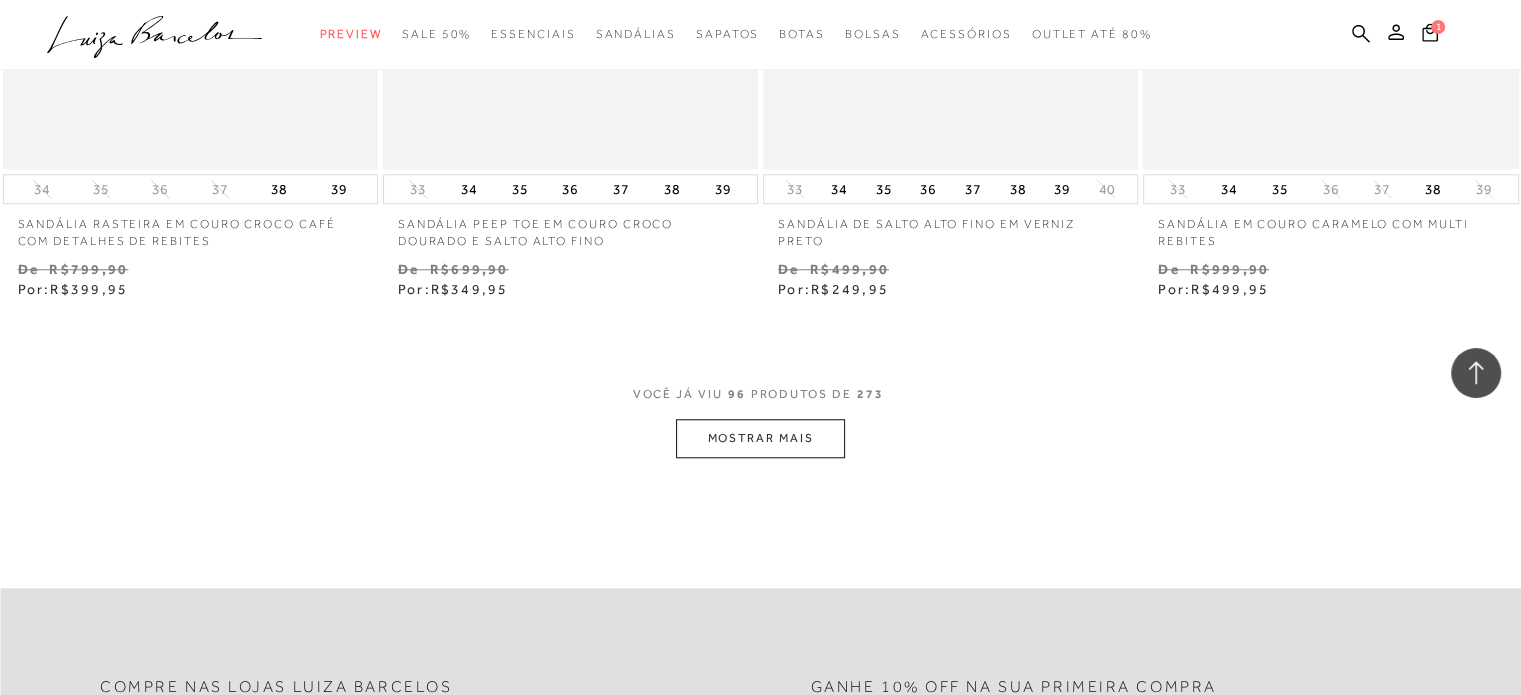 click on "MOSTRAR MAIS" at bounding box center [760, 438] 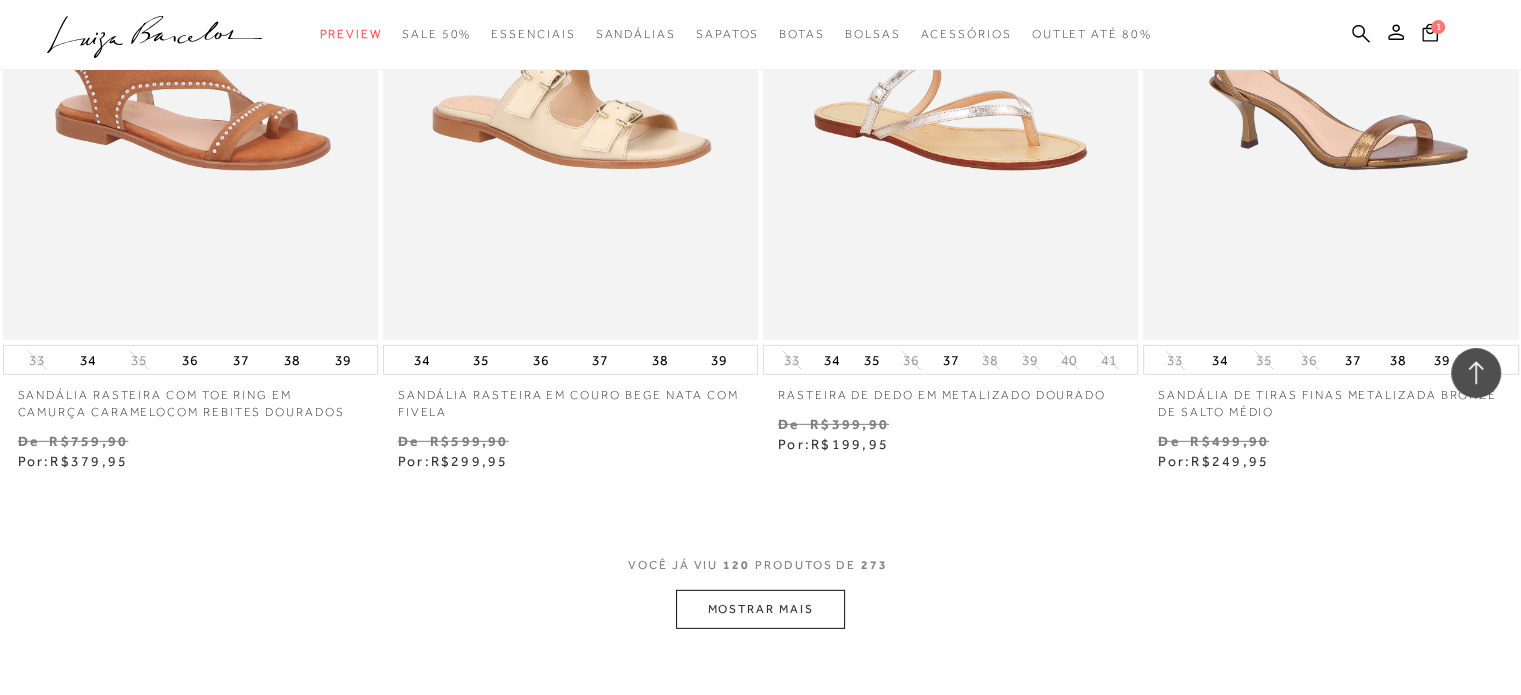 scroll, scrollTop: 21256, scrollLeft: 0, axis: vertical 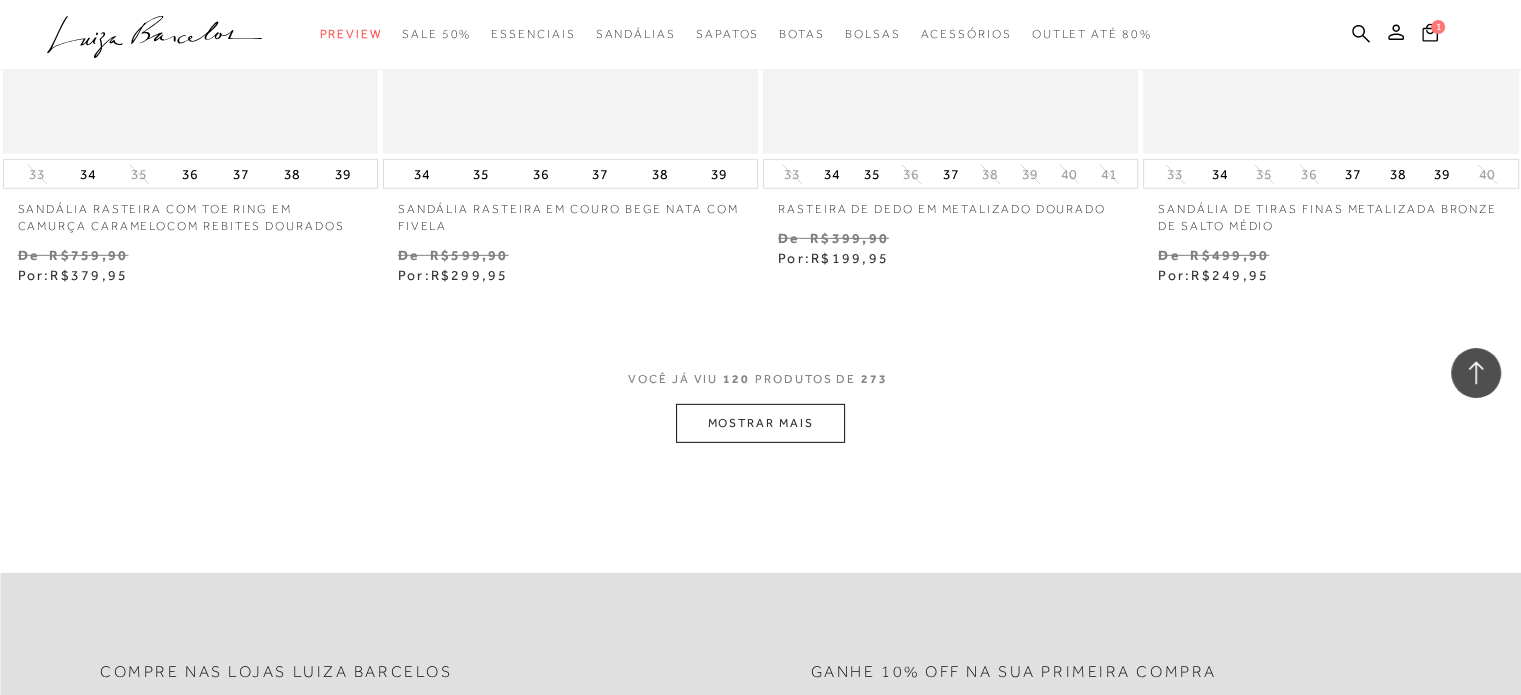 click on "MOSTRAR MAIS" at bounding box center [760, 423] 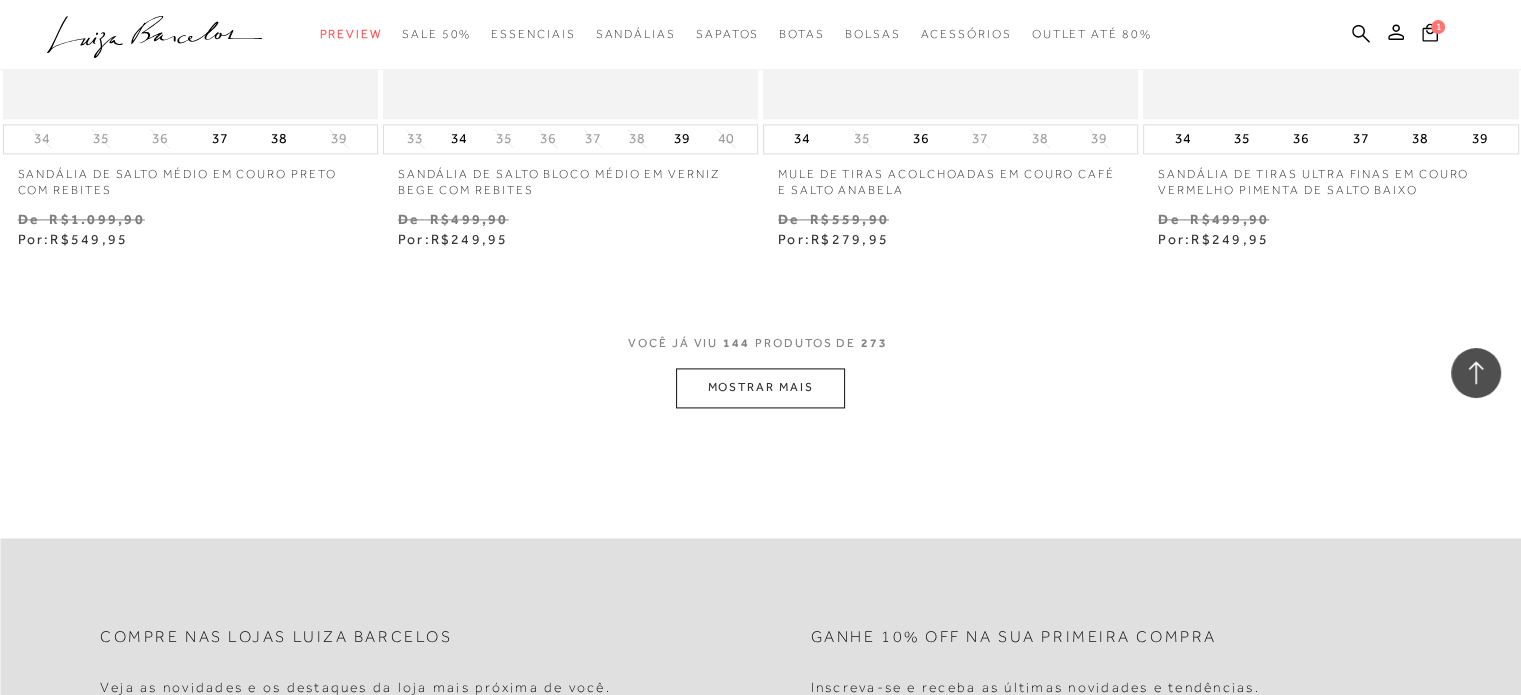 scroll, scrollTop: 25623, scrollLeft: 0, axis: vertical 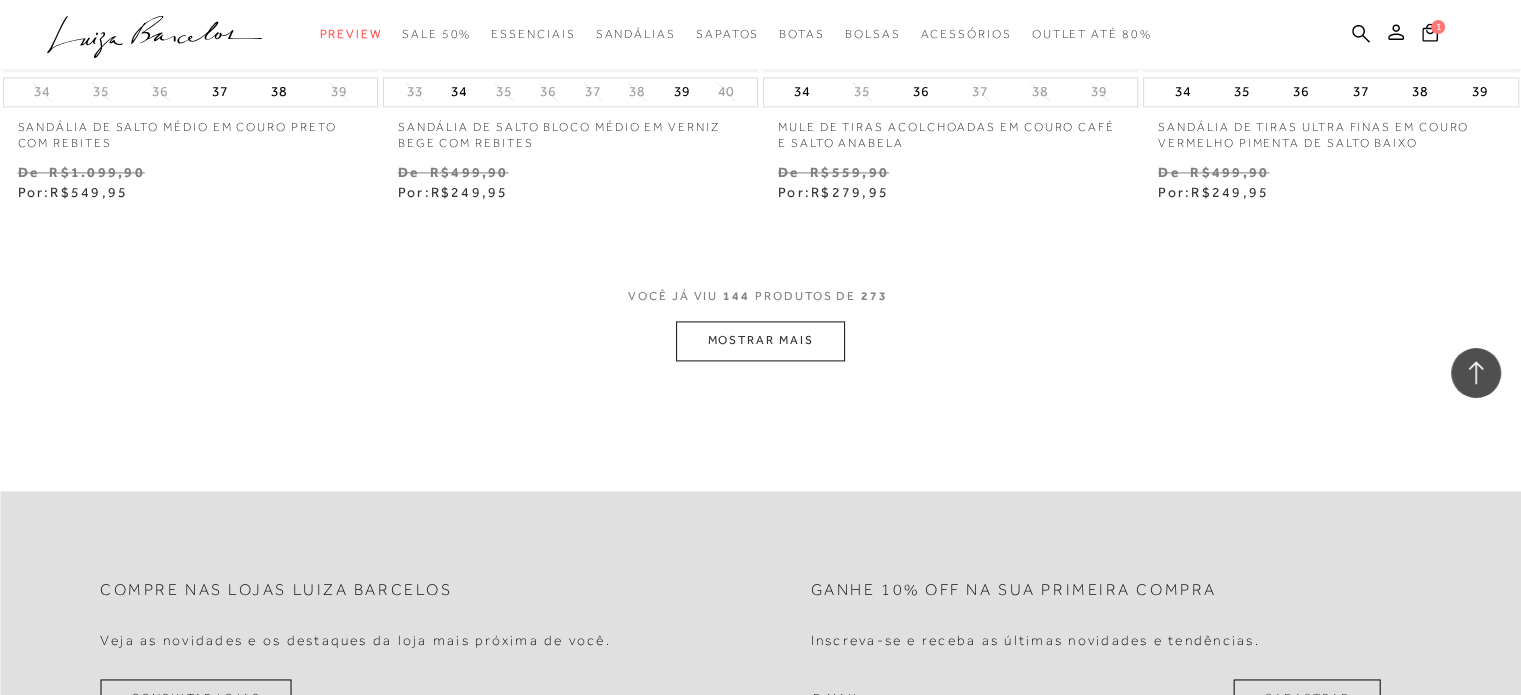 click on "MOSTRAR MAIS" at bounding box center (760, 340) 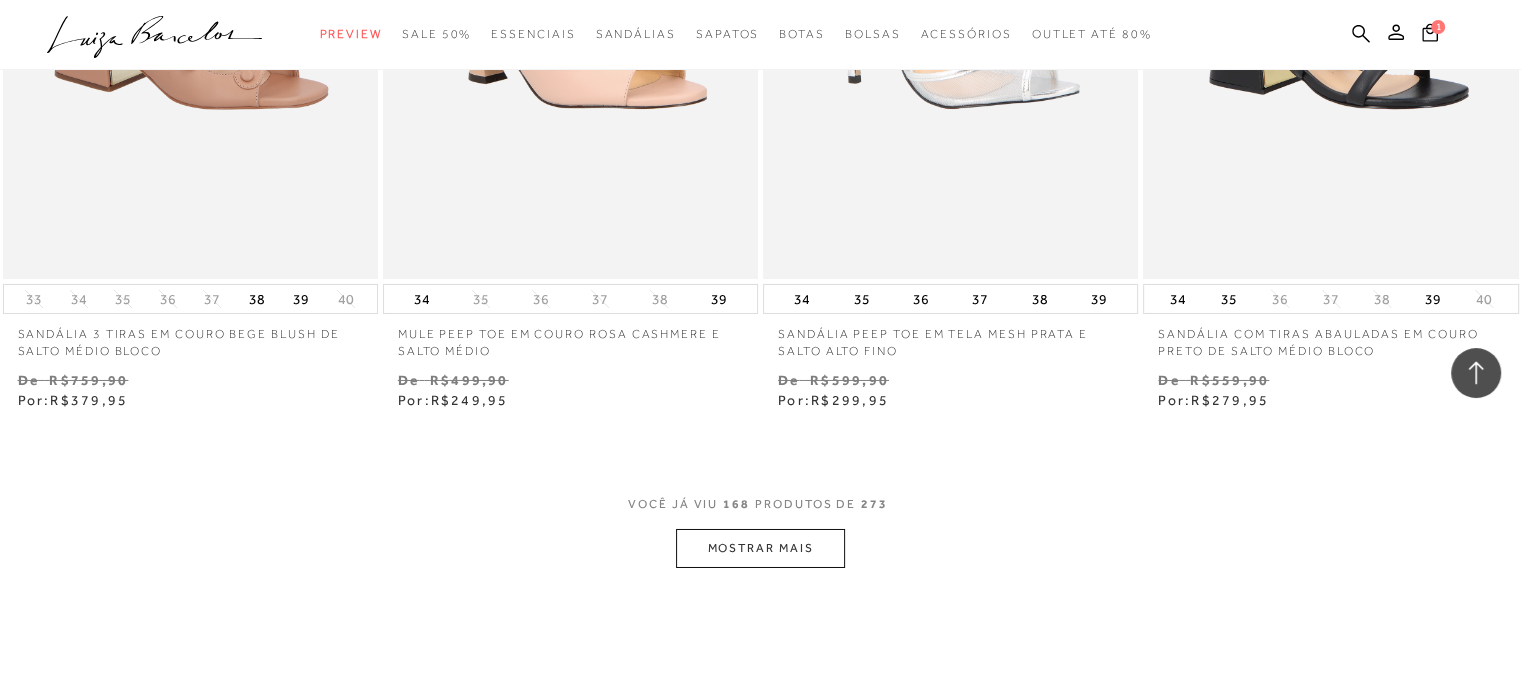 scroll, scrollTop: 29702, scrollLeft: 0, axis: vertical 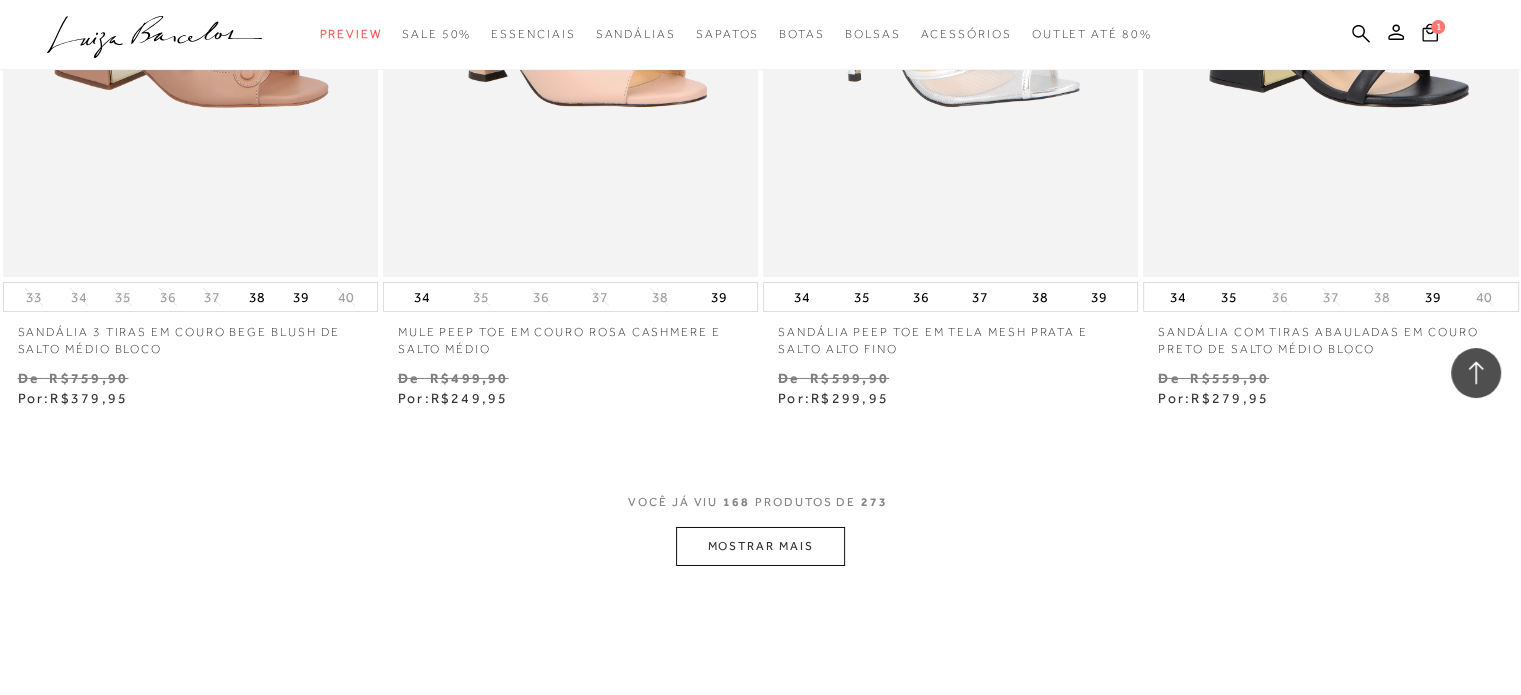 click on "MOSTRAR MAIS" at bounding box center [760, 546] 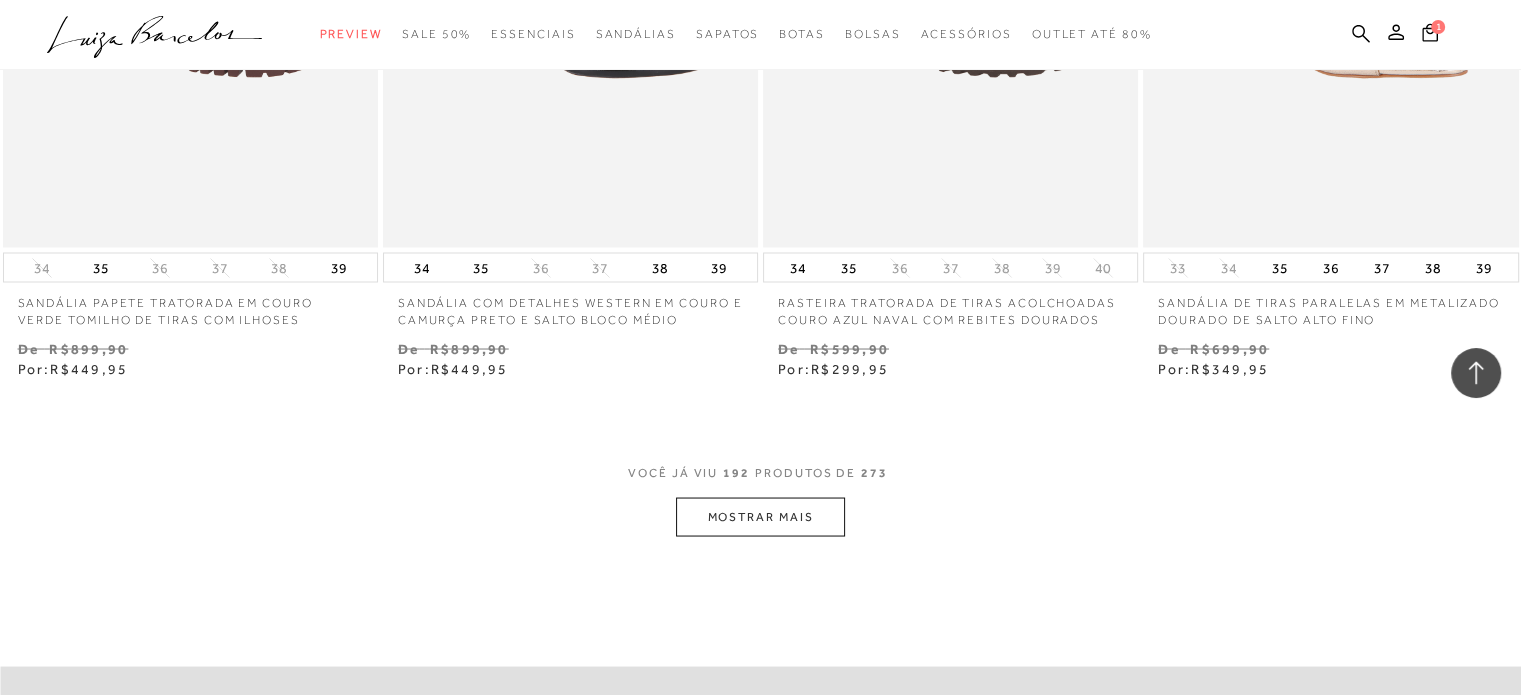 scroll, scrollTop: 34256, scrollLeft: 0, axis: vertical 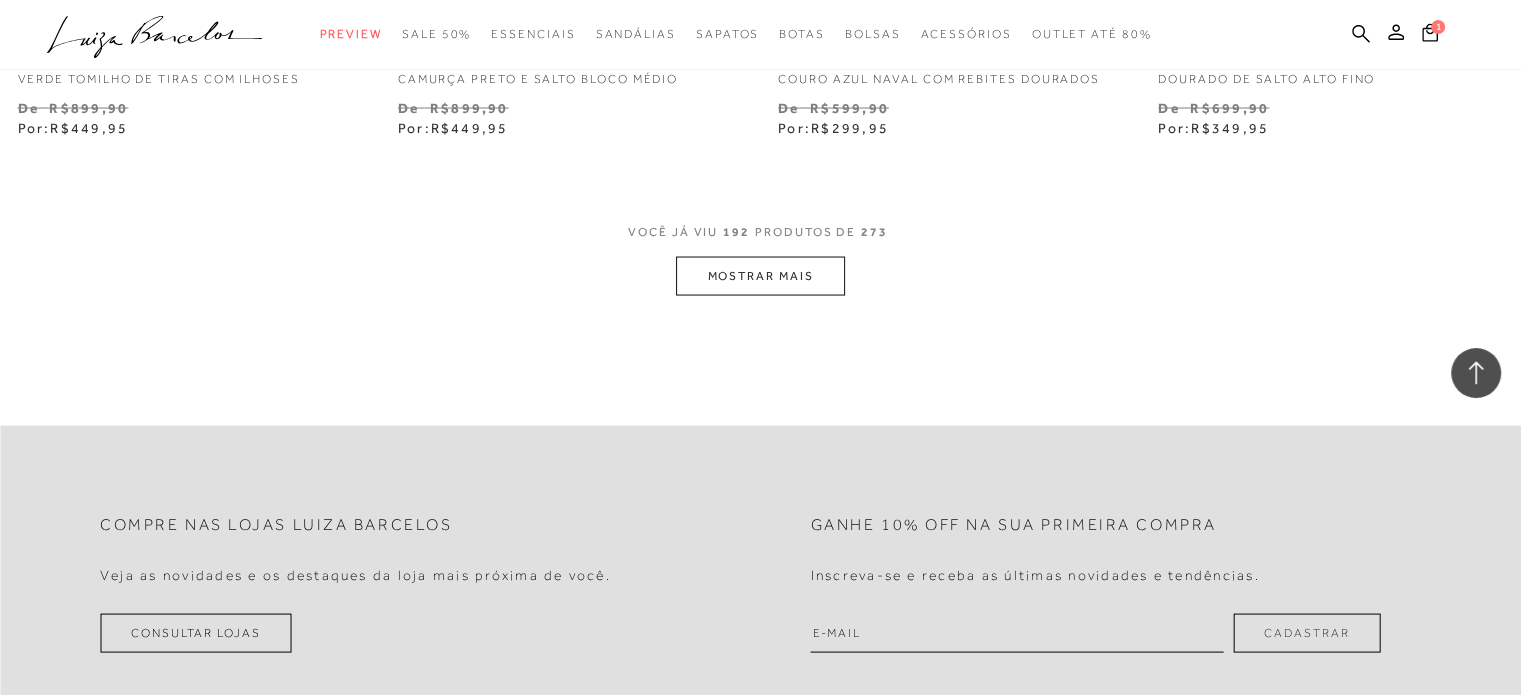 click on "MOSTRAR MAIS" at bounding box center (760, 276) 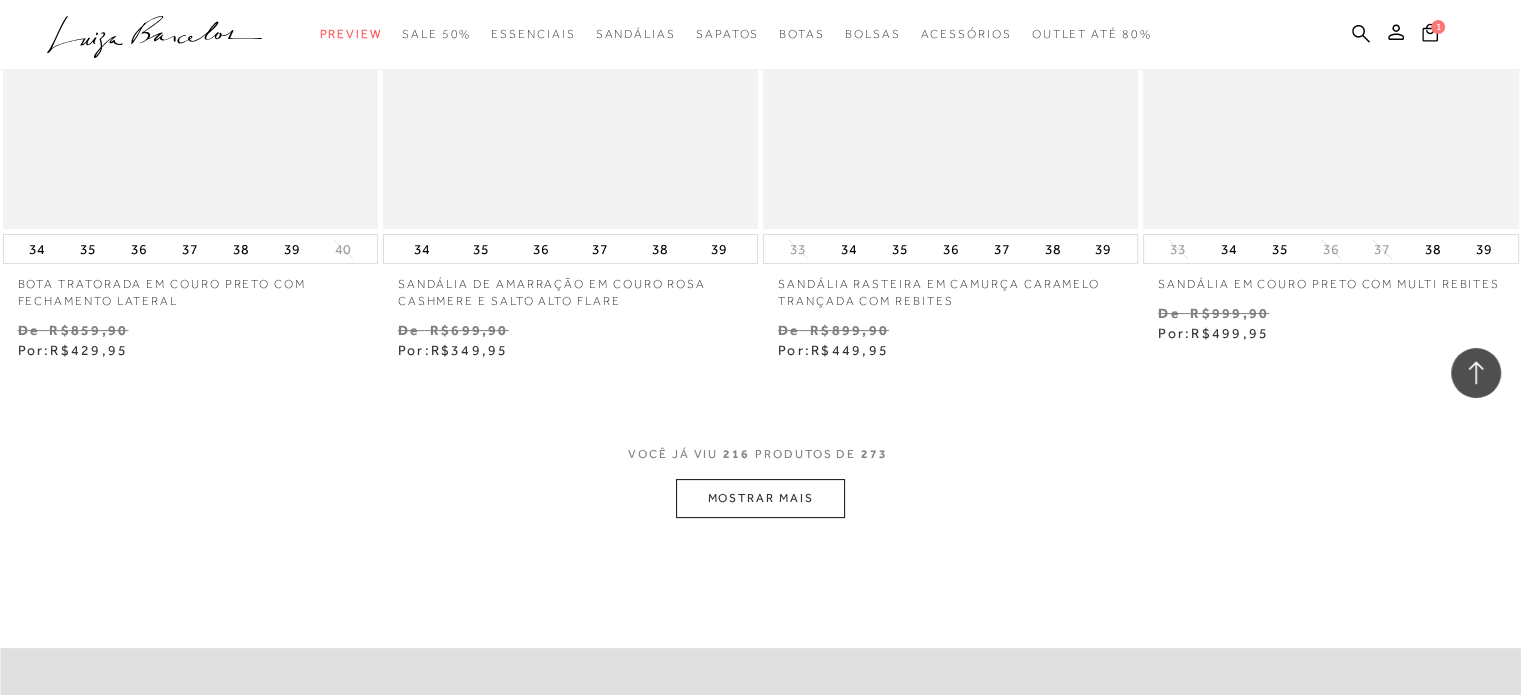 scroll, scrollTop: 38355, scrollLeft: 0, axis: vertical 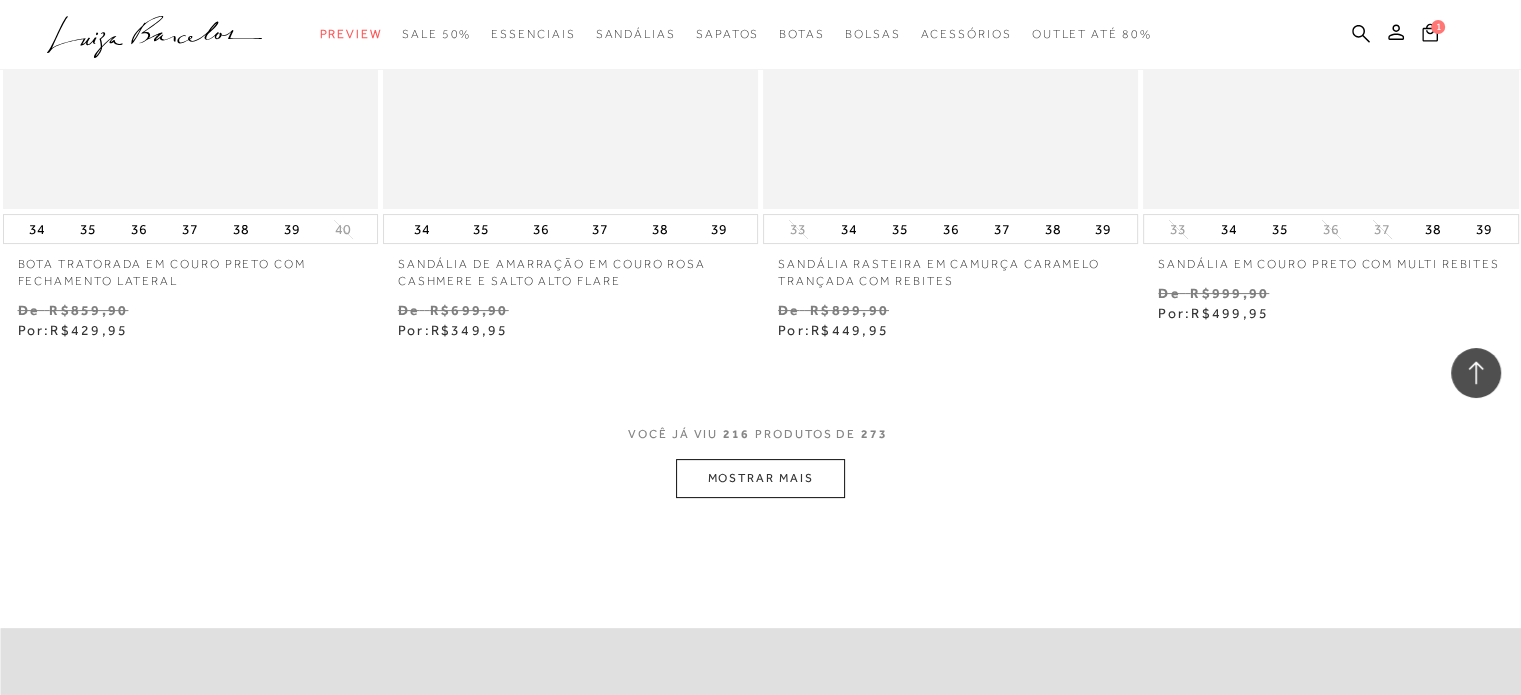 click on "MOSTRAR MAIS" at bounding box center [760, 478] 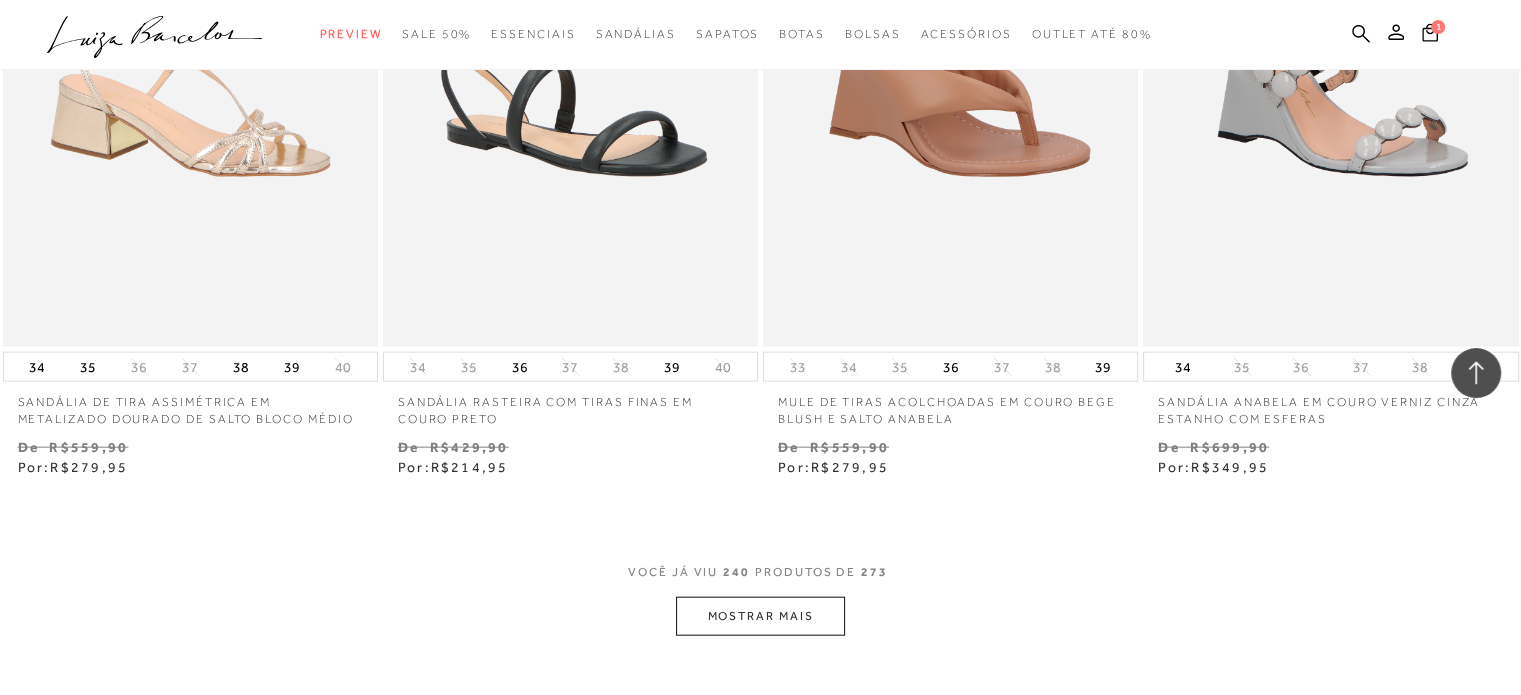 scroll, scrollTop: 42586, scrollLeft: 0, axis: vertical 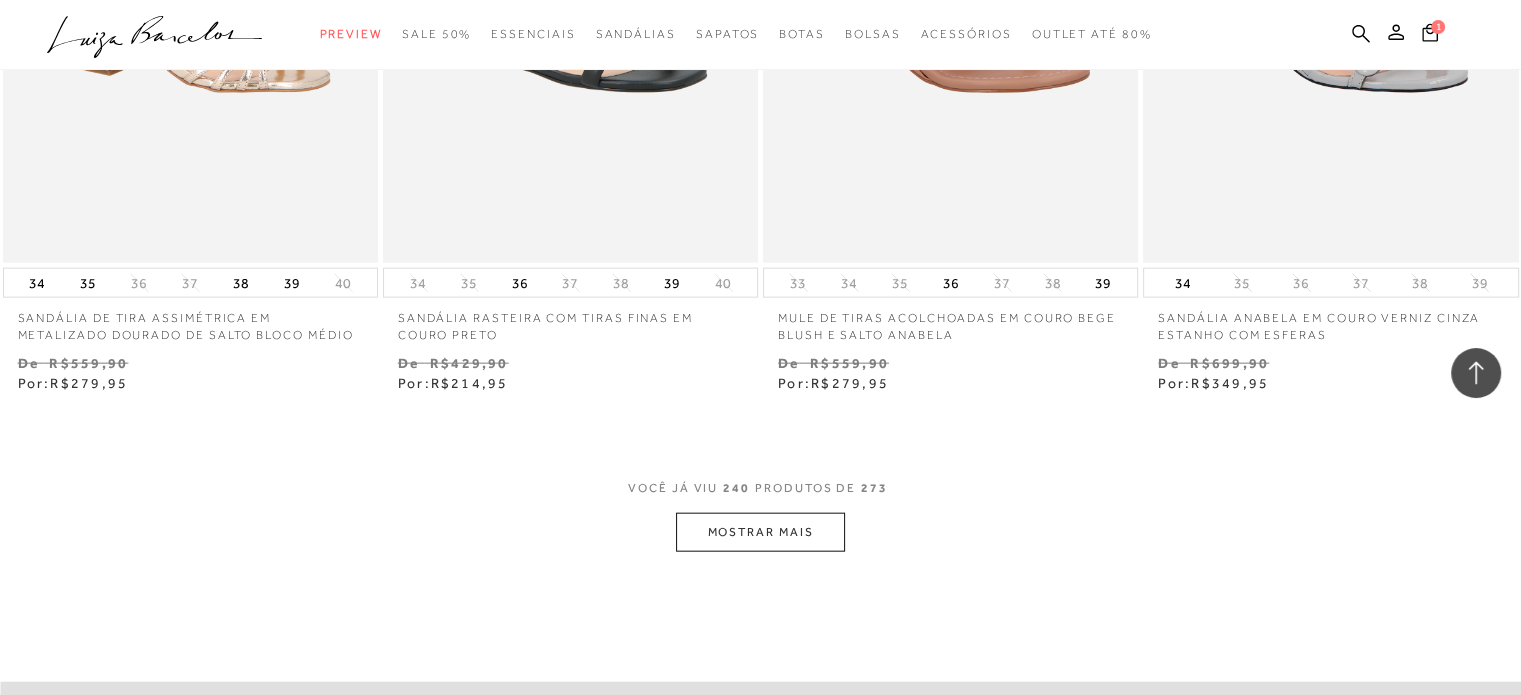 click on "MOSTRAR MAIS" at bounding box center [760, 532] 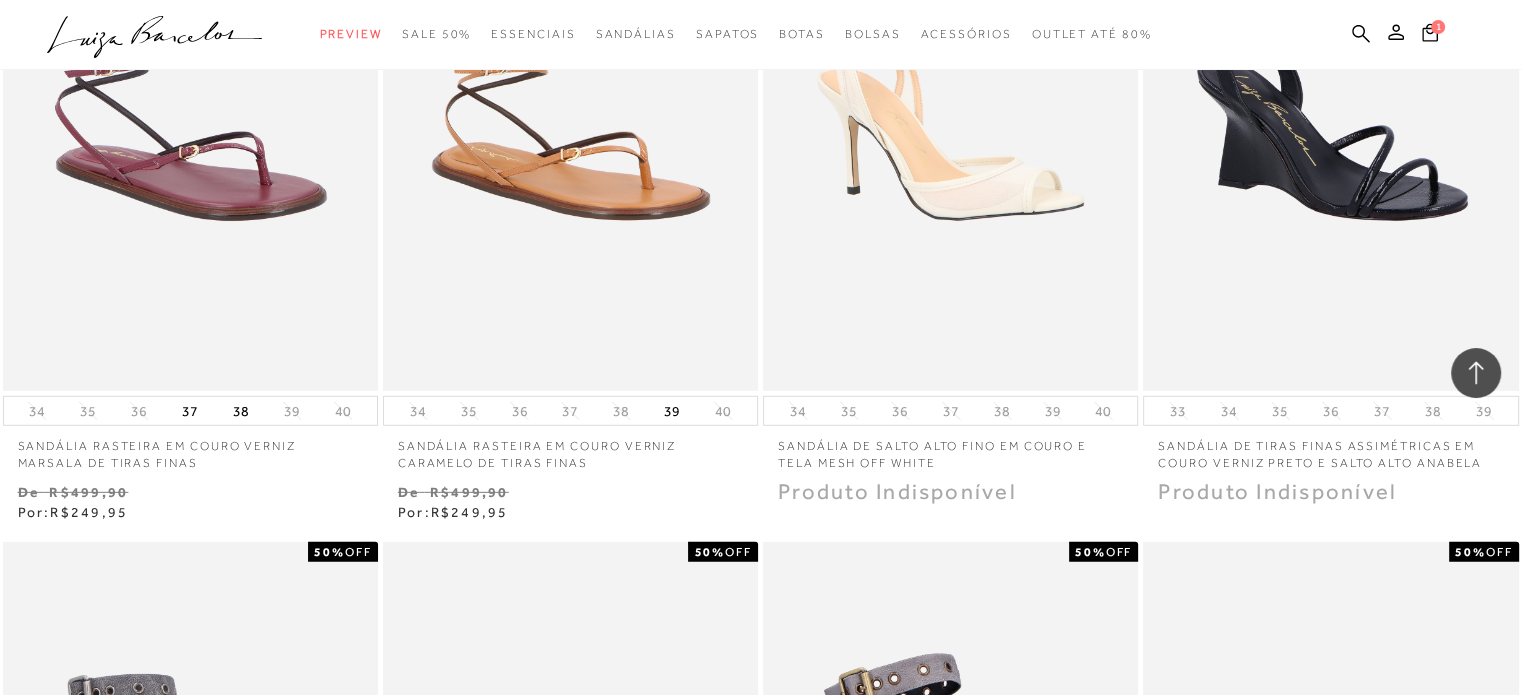 scroll, scrollTop: 44213, scrollLeft: 0, axis: vertical 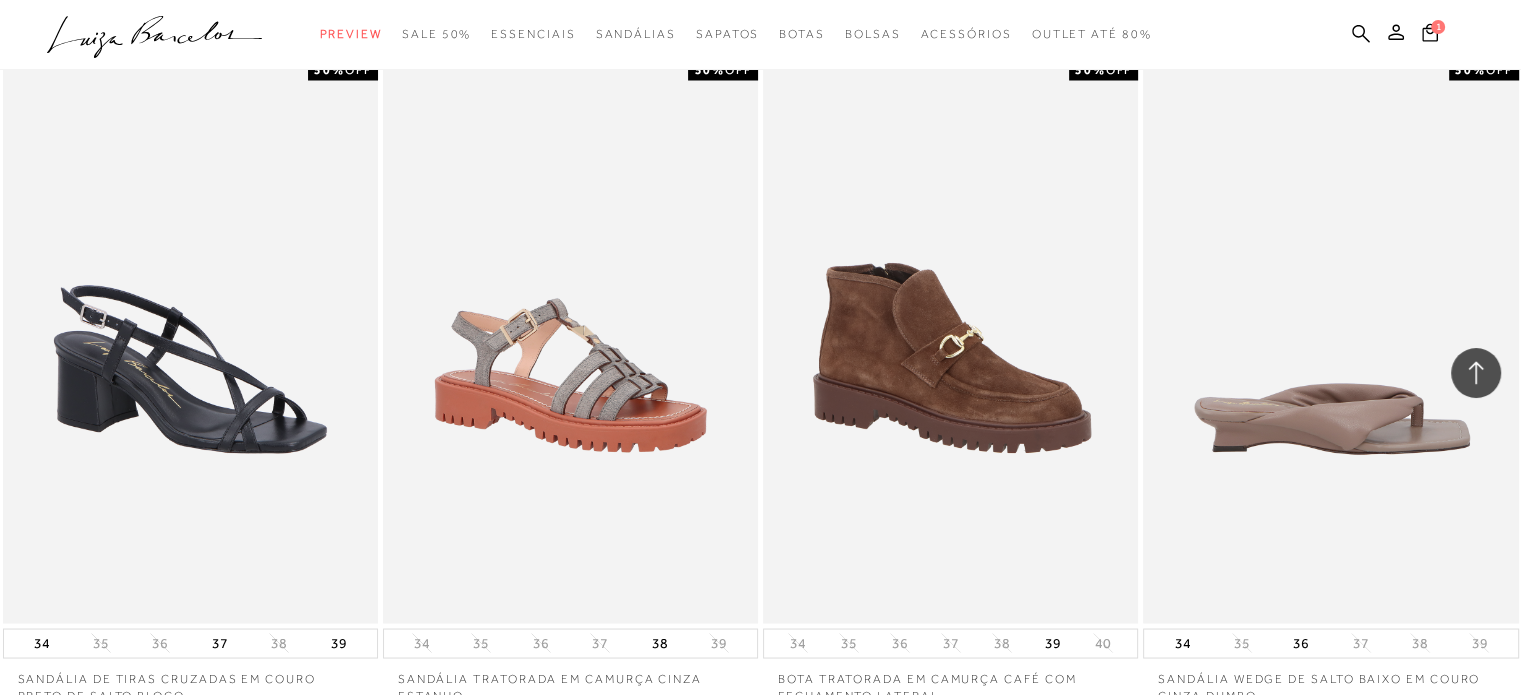 click at bounding box center (1331, 341) 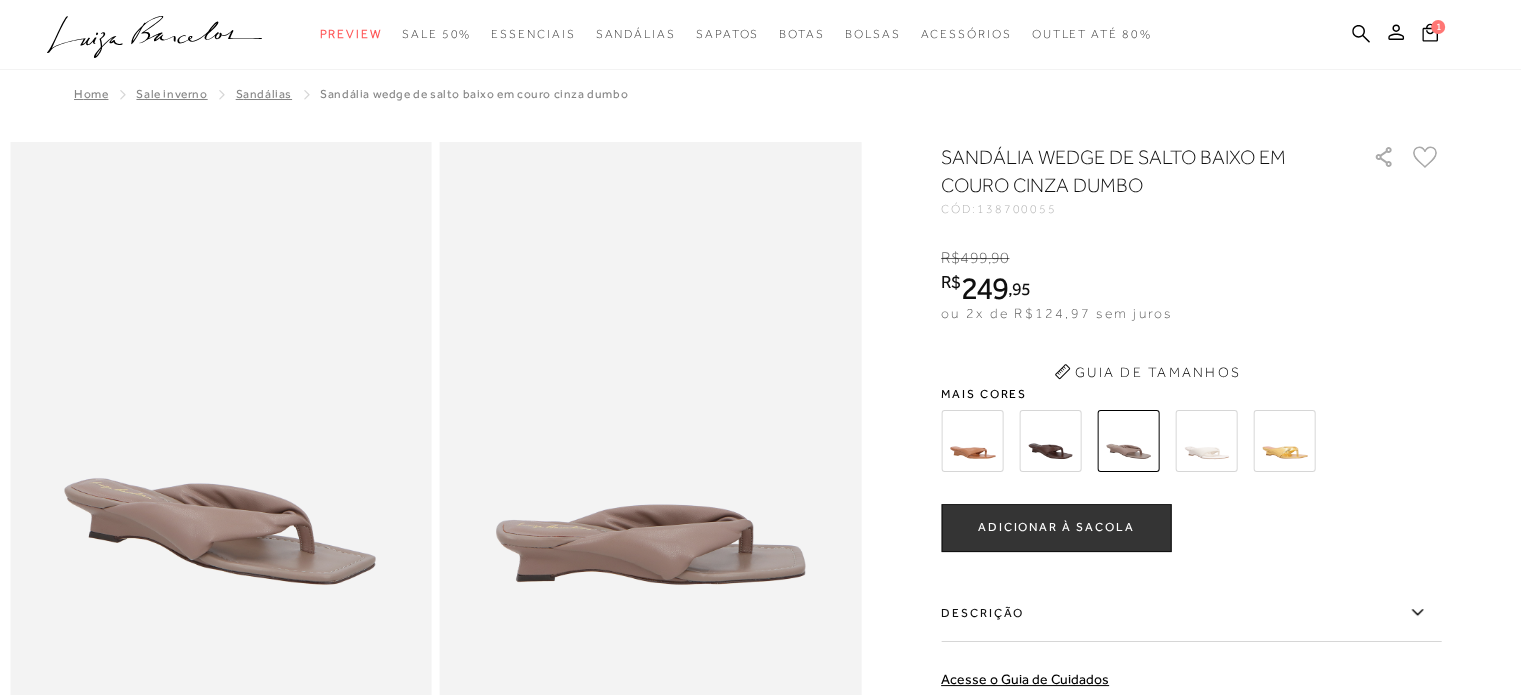 scroll, scrollTop: 0, scrollLeft: 0, axis: both 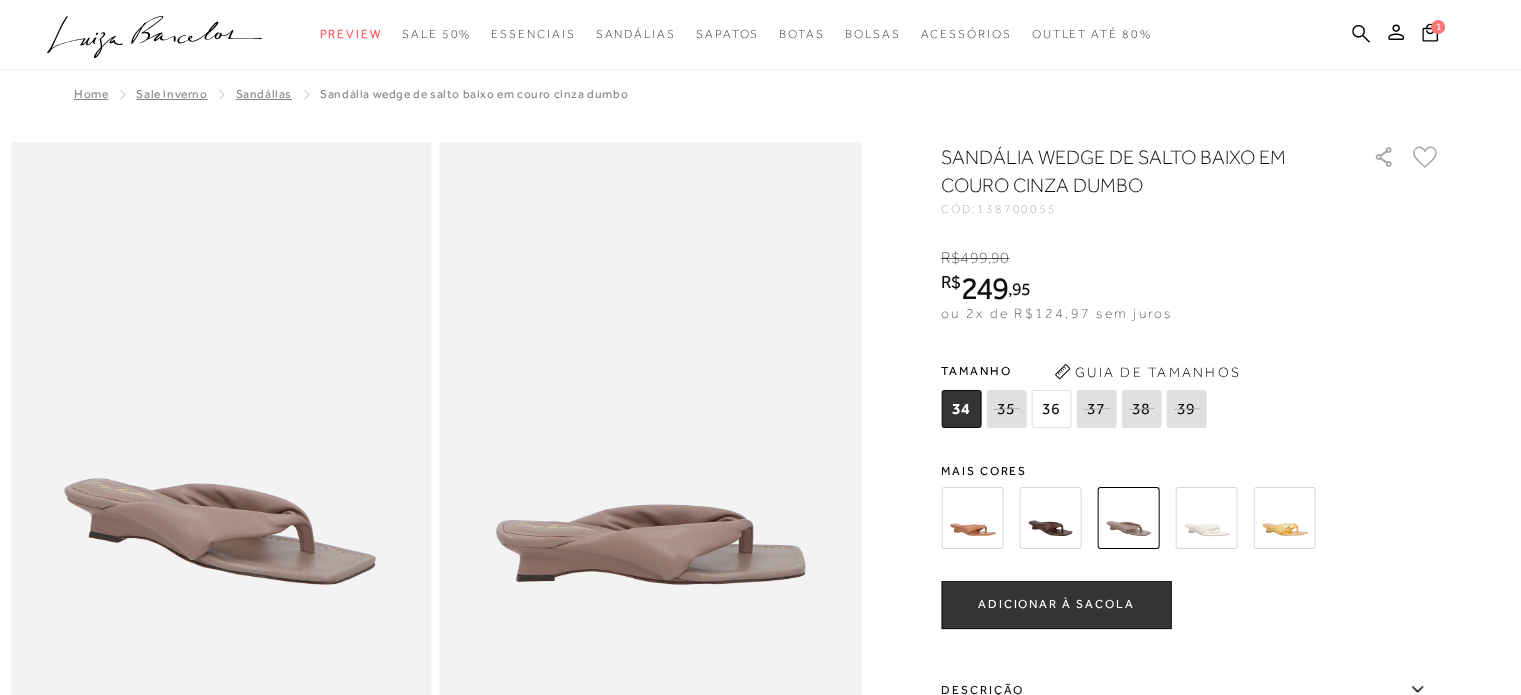 click at bounding box center (1050, 518) 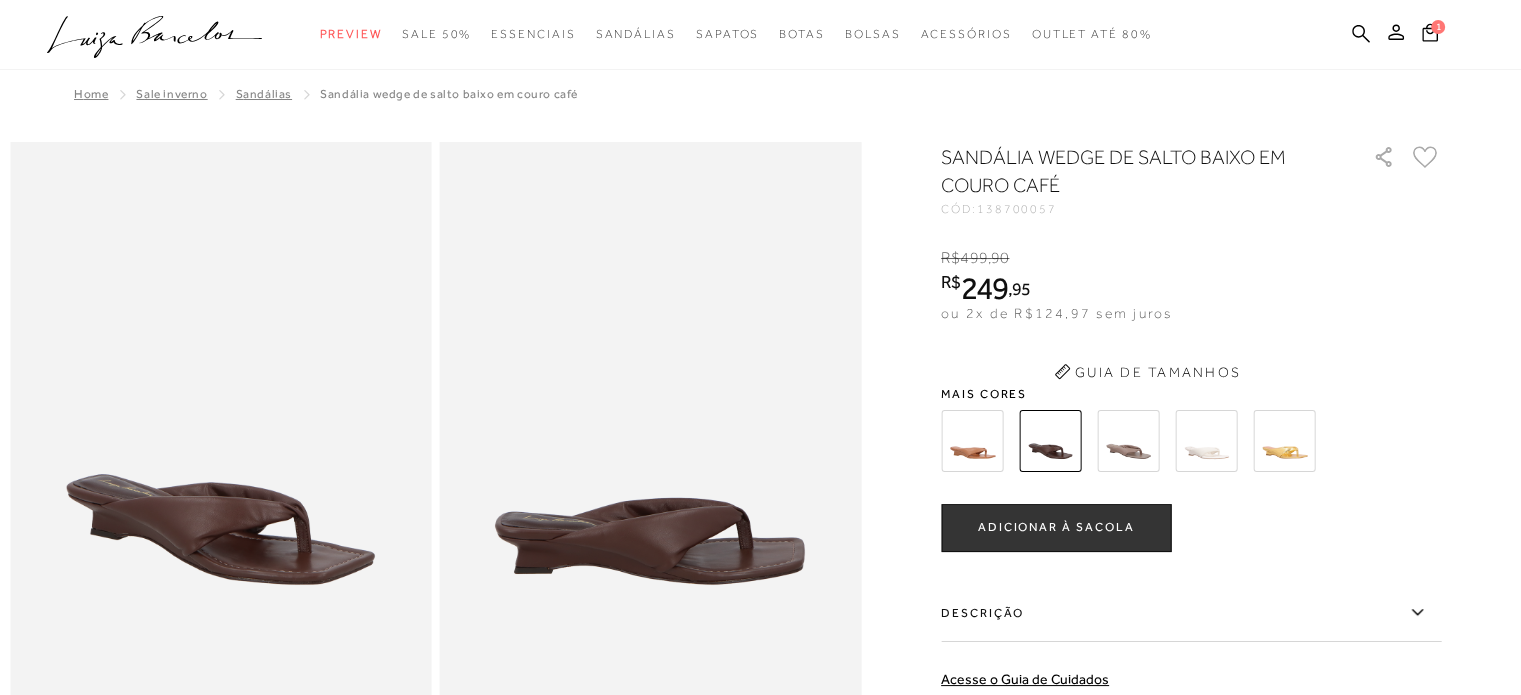 scroll, scrollTop: 0, scrollLeft: 0, axis: both 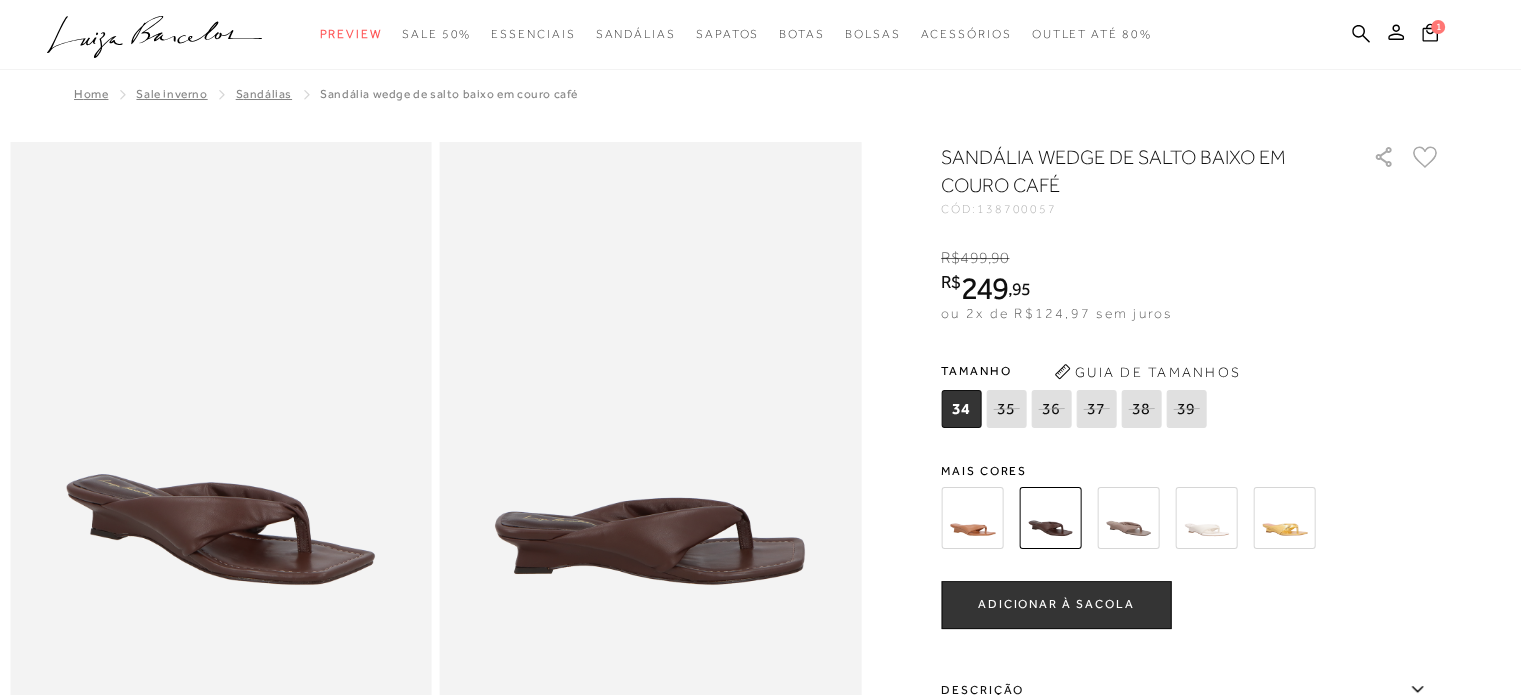 click at bounding box center [1206, 518] 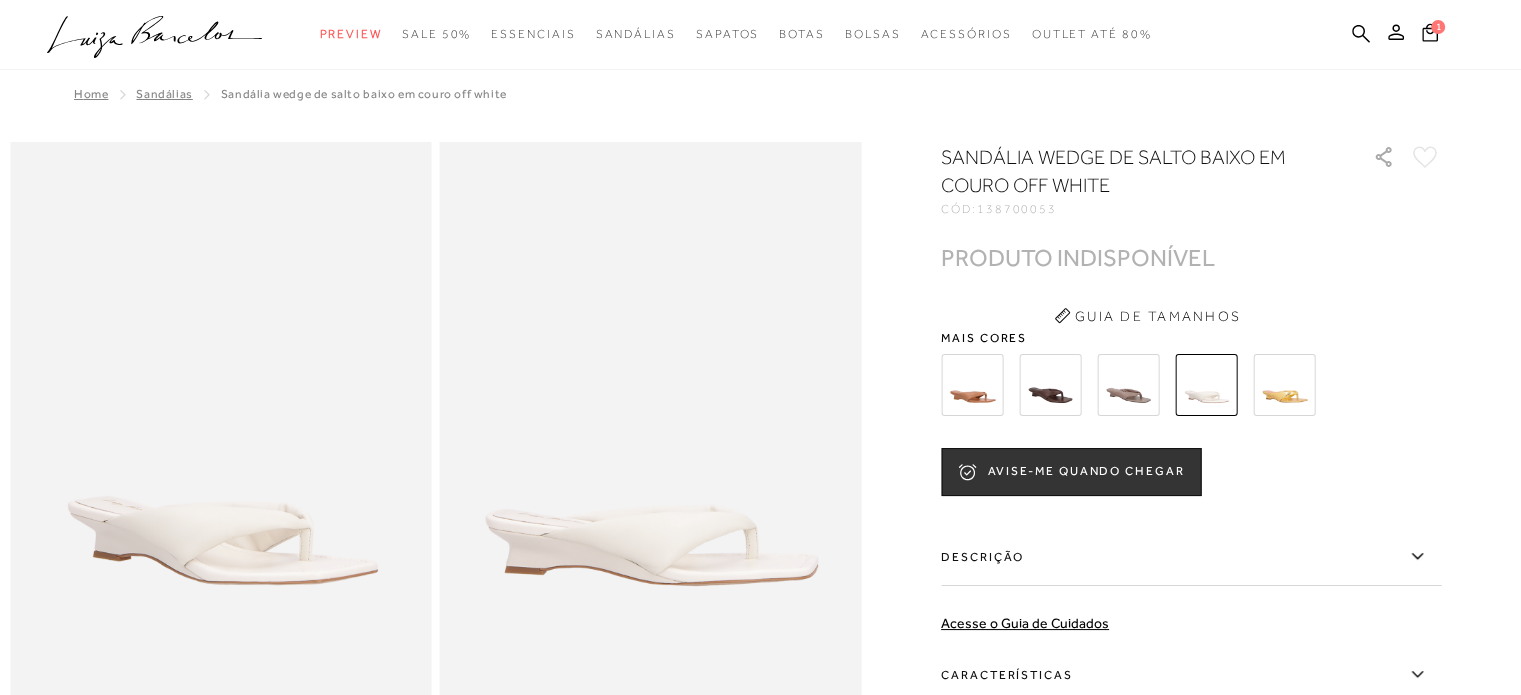 scroll, scrollTop: 0, scrollLeft: 0, axis: both 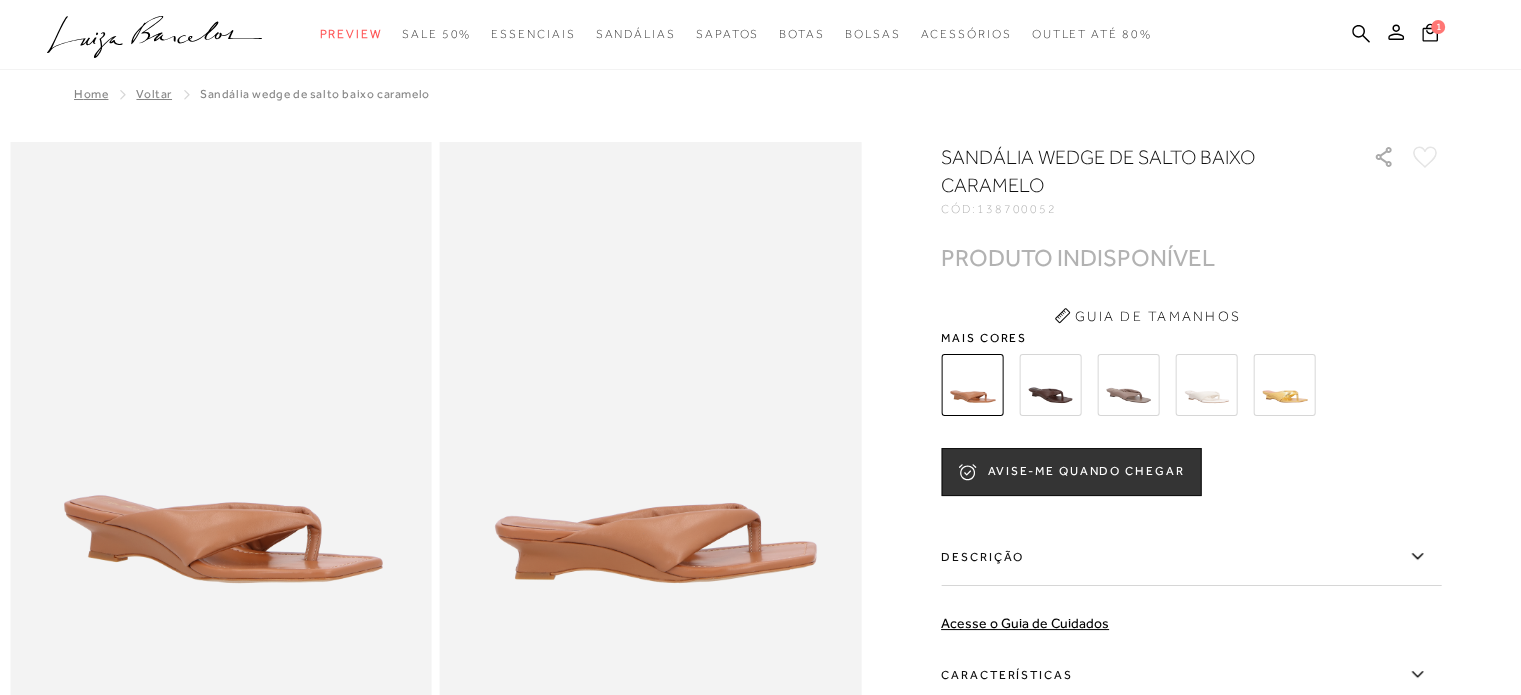 click at bounding box center [1050, 385] 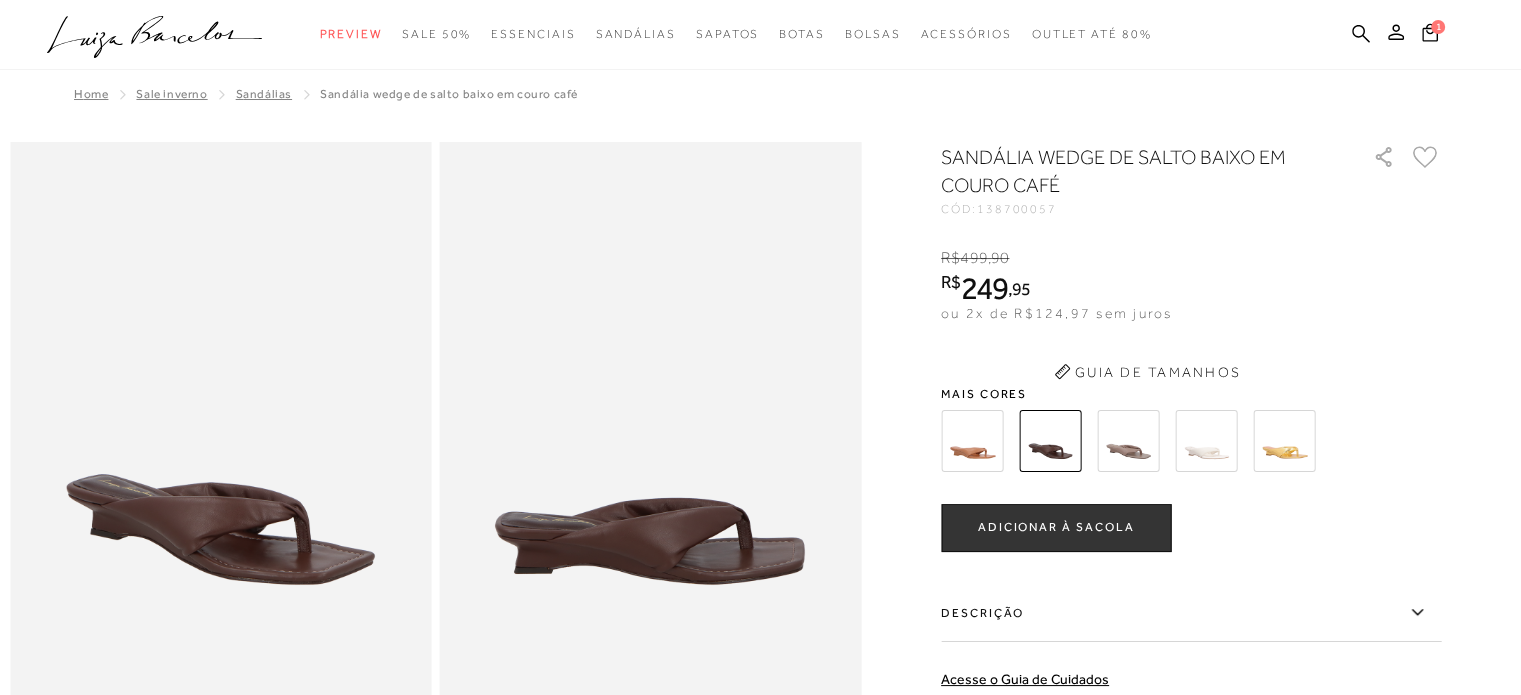 scroll, scrollTop: 0, scrollLeft: 0, axis: both 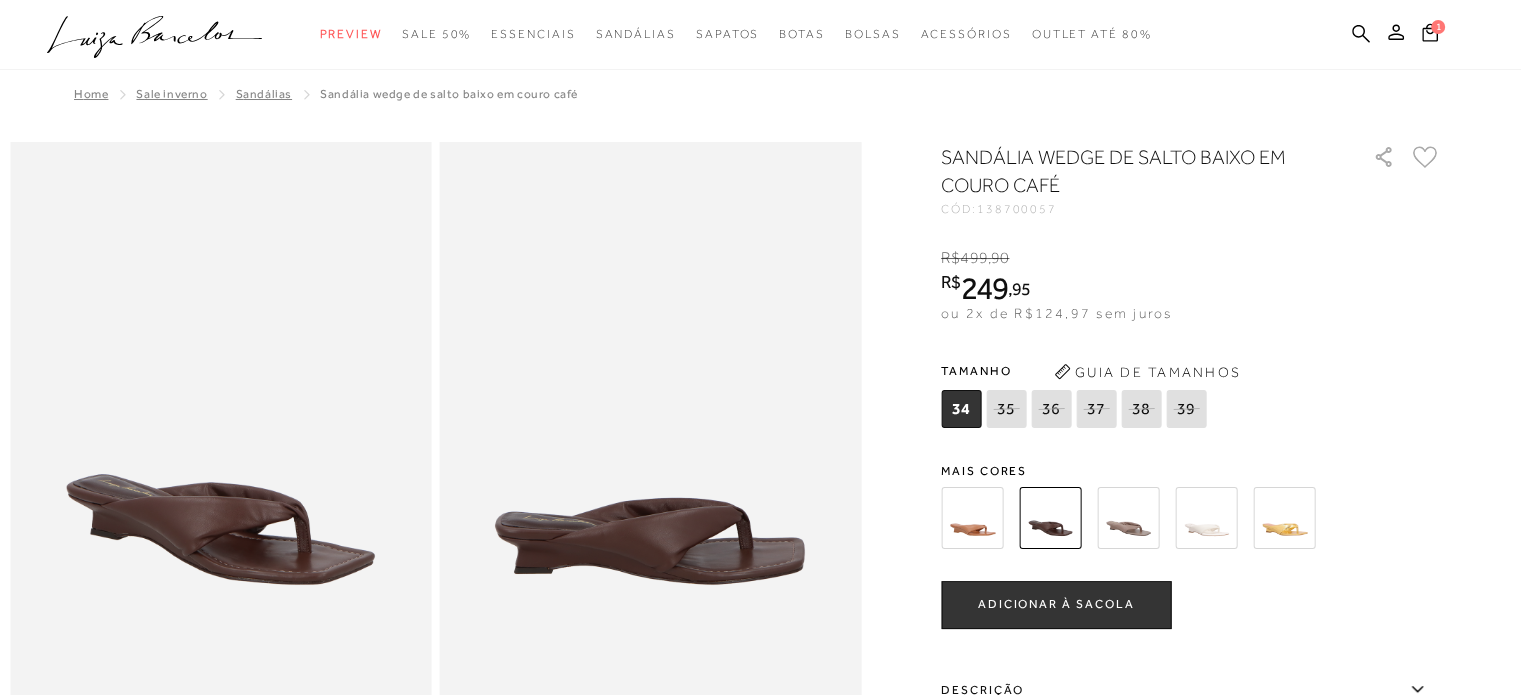 click at bounding box center (1128, 518) 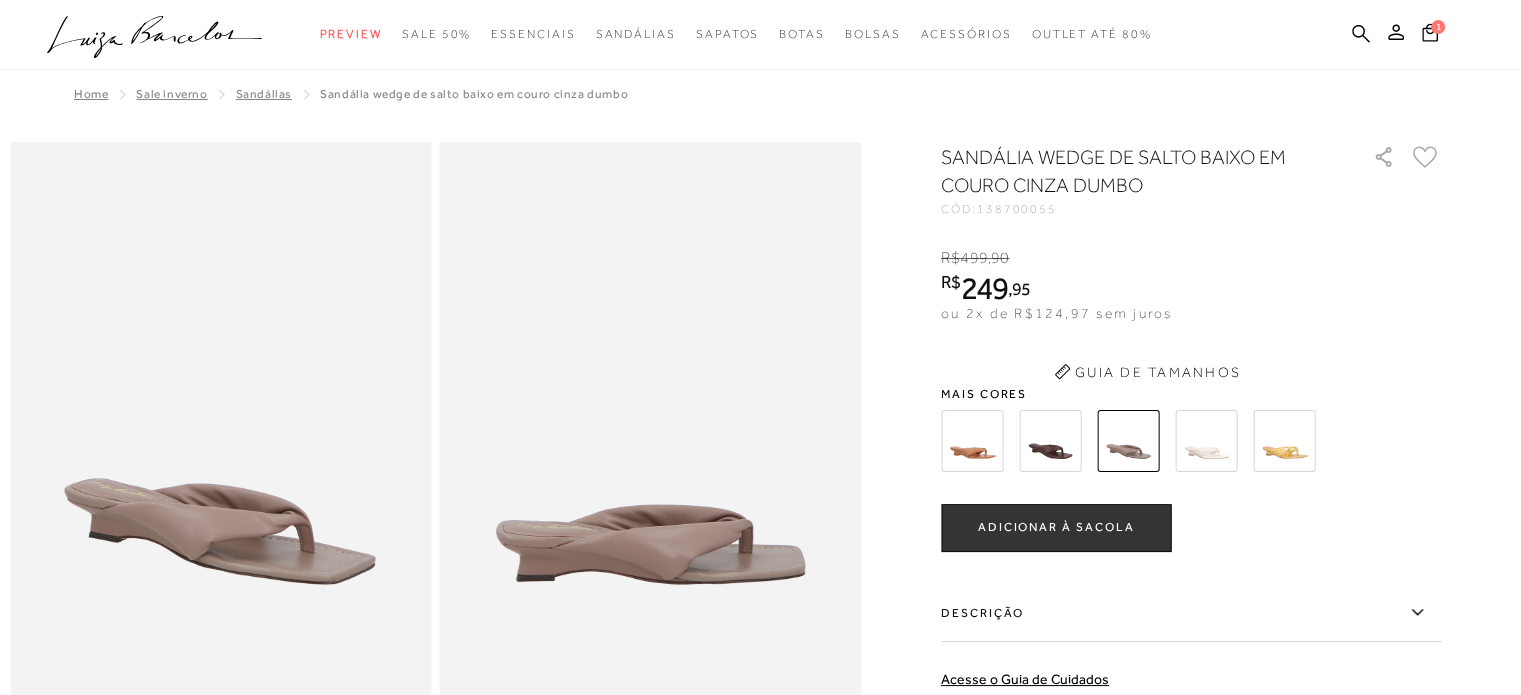 scroll, scrollTop: 0, scrollLeft: 0, axis: both 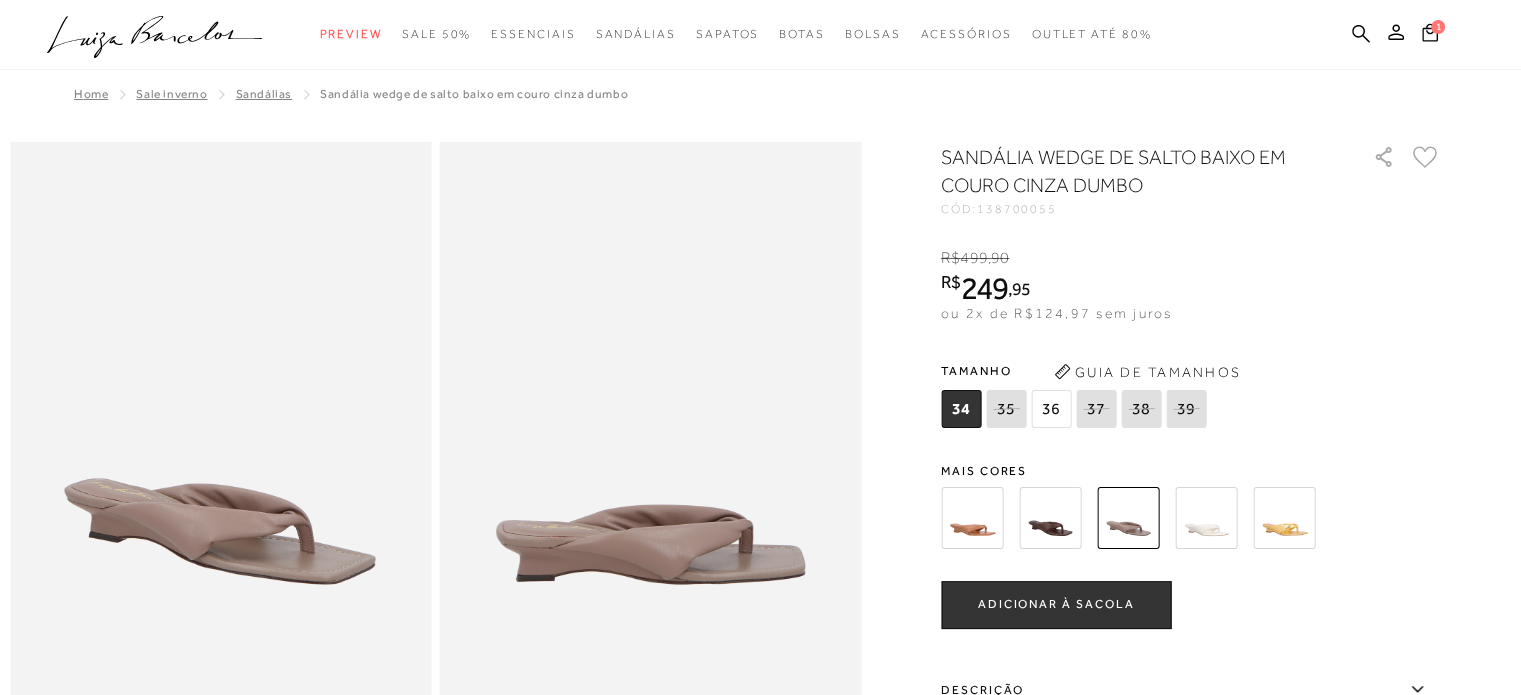 click at bounding box center [1284, 518] 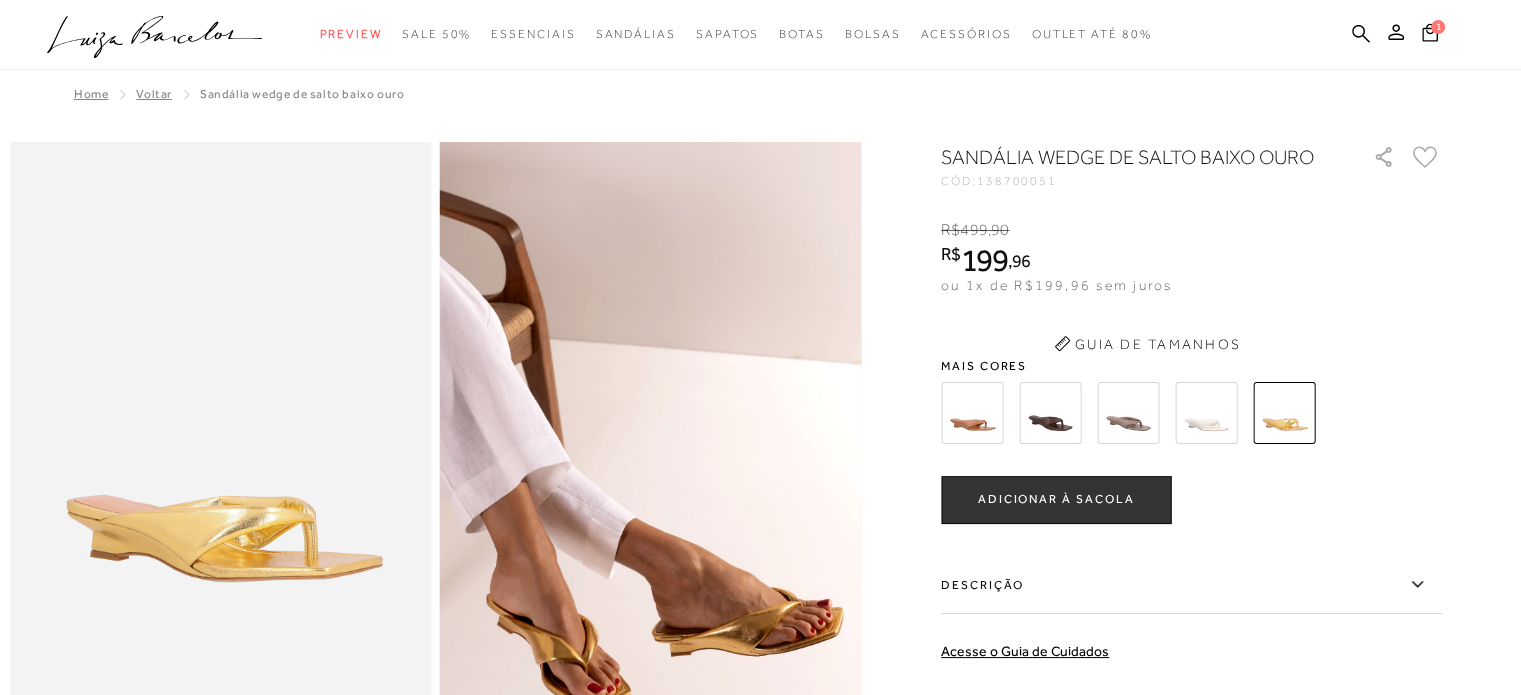 scroll, scrollTop: 0, scrollLeft: 0, axis: both 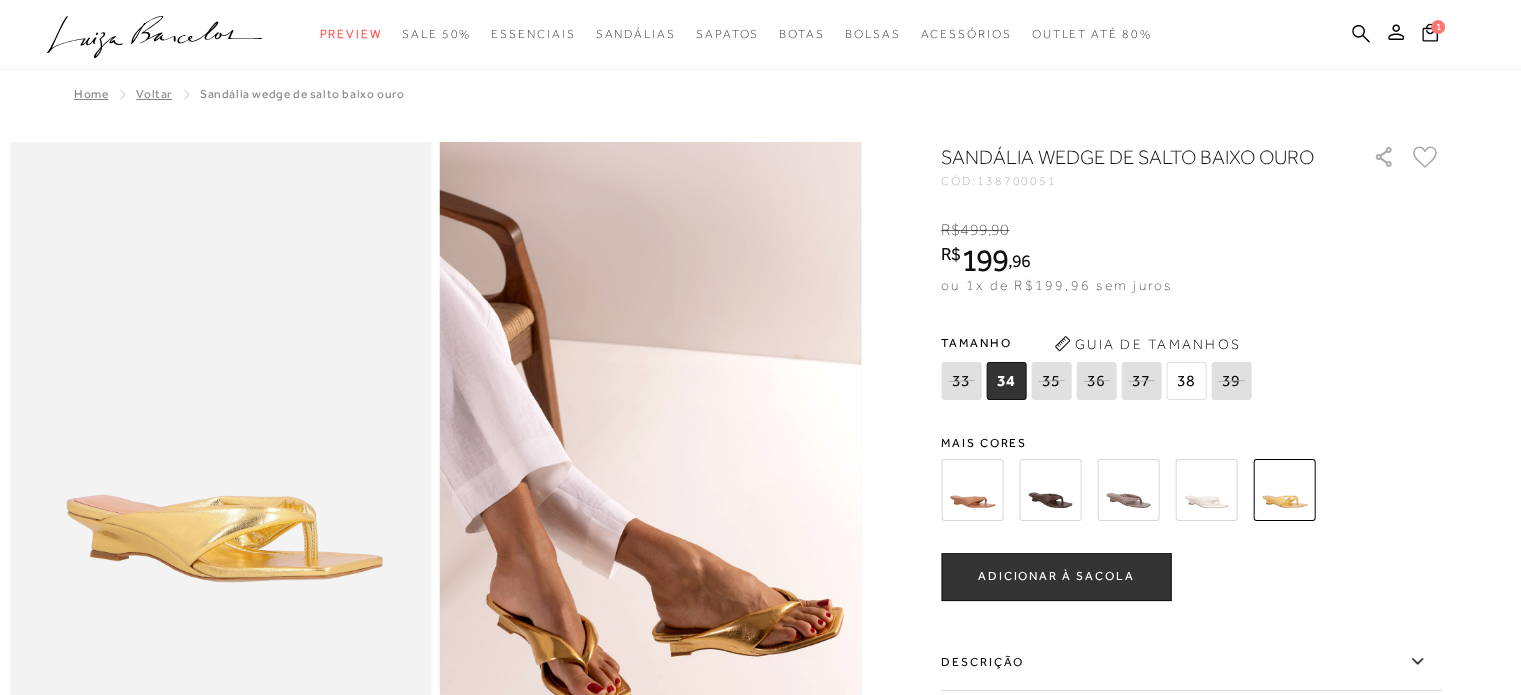click at bounding box center [972, 490] 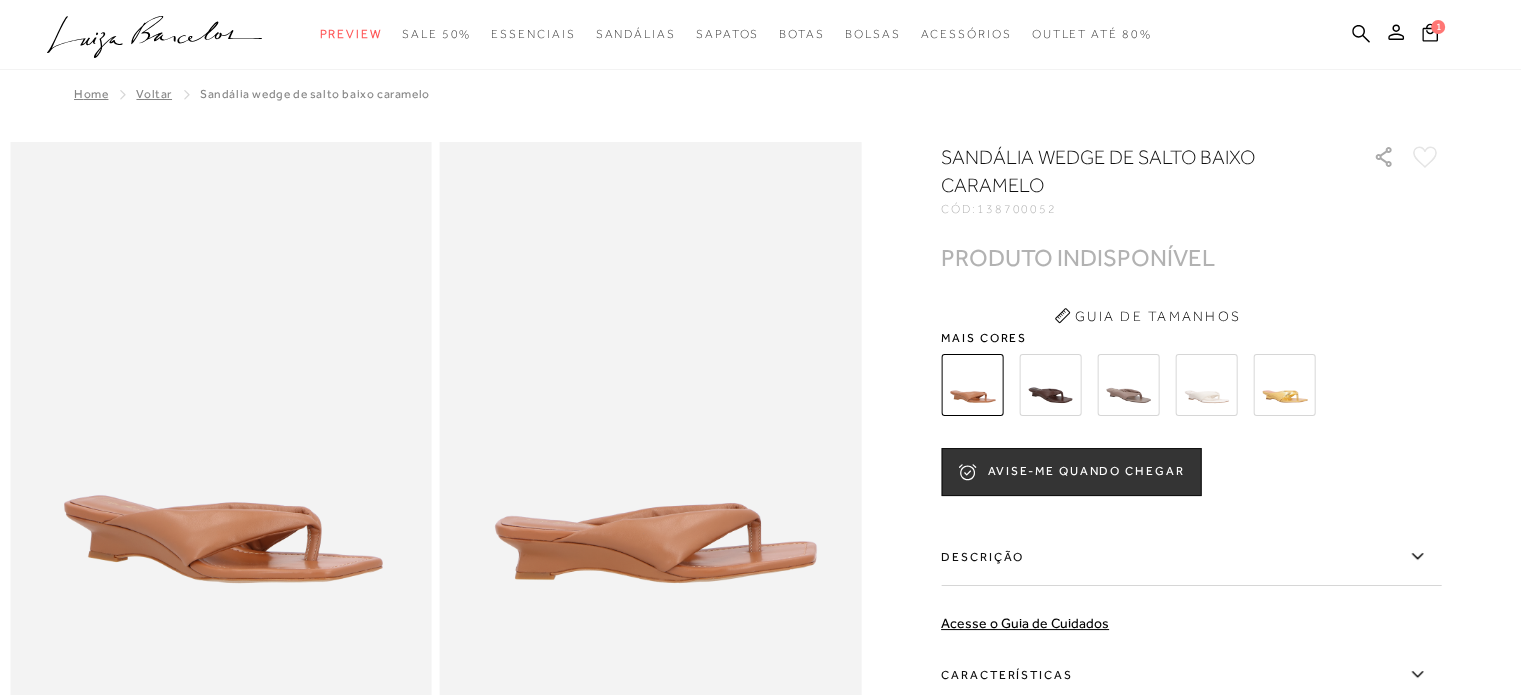 scroll, scrollTop: 0, scrollLeft: 0, axis: both 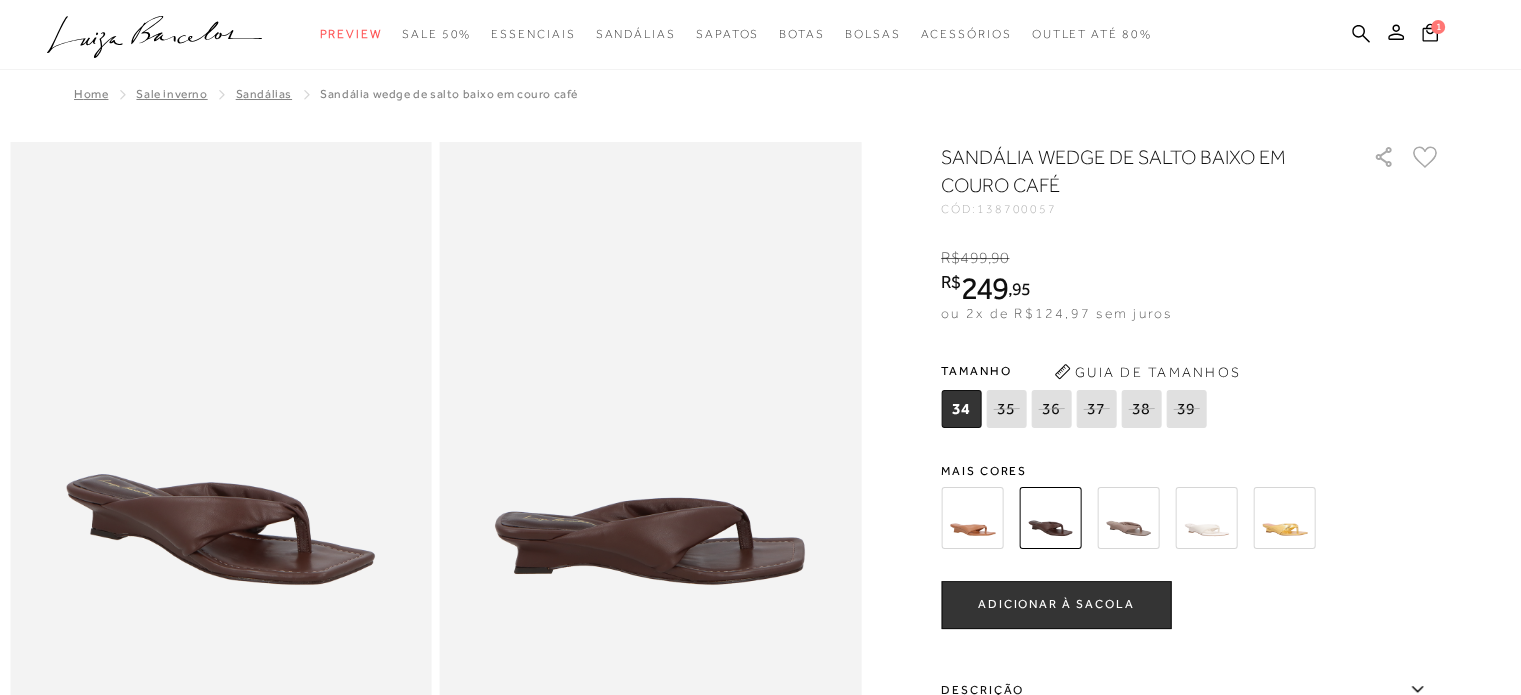 click at bounding box center [1128, 518] 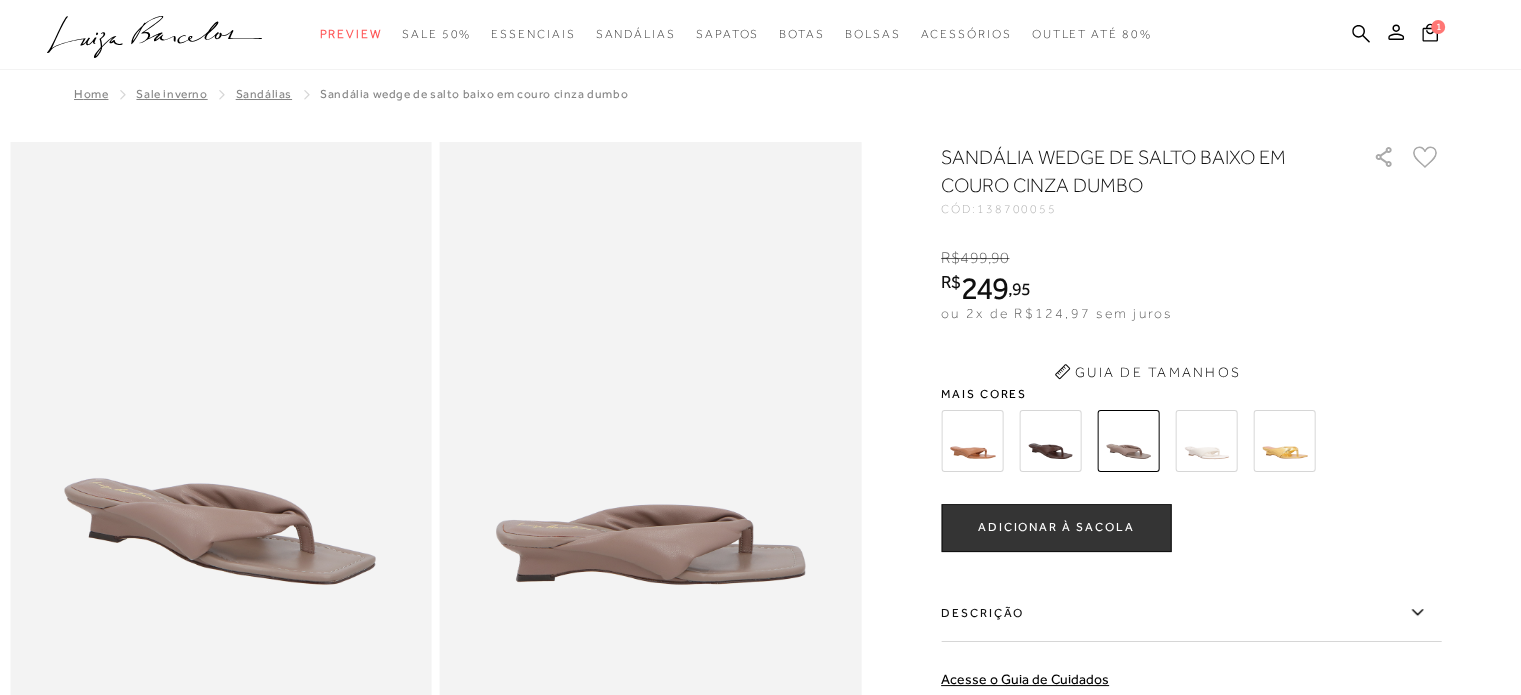 scroll, scrollTop: 0, scrollLeft: 0, axis: both 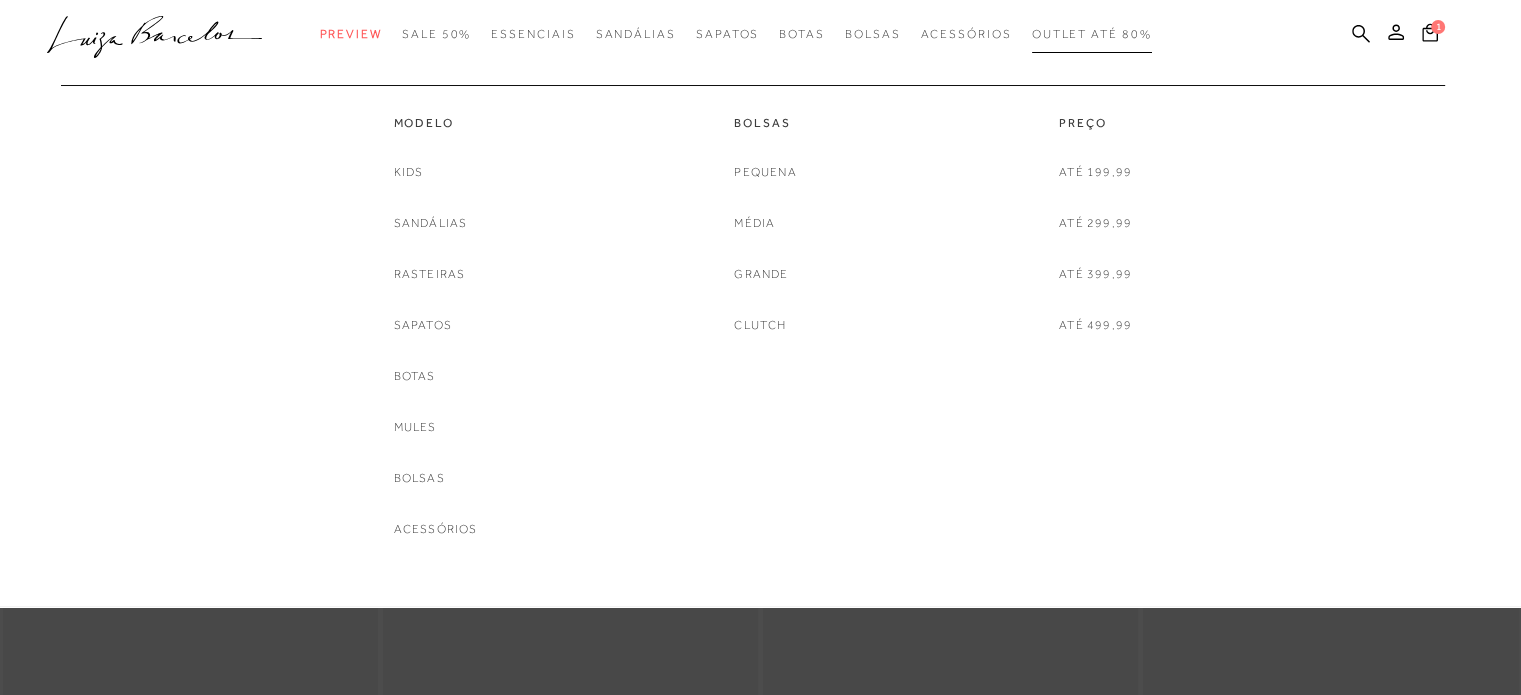 click on "Outlet até 80%" at bounding box center [1092, 34] 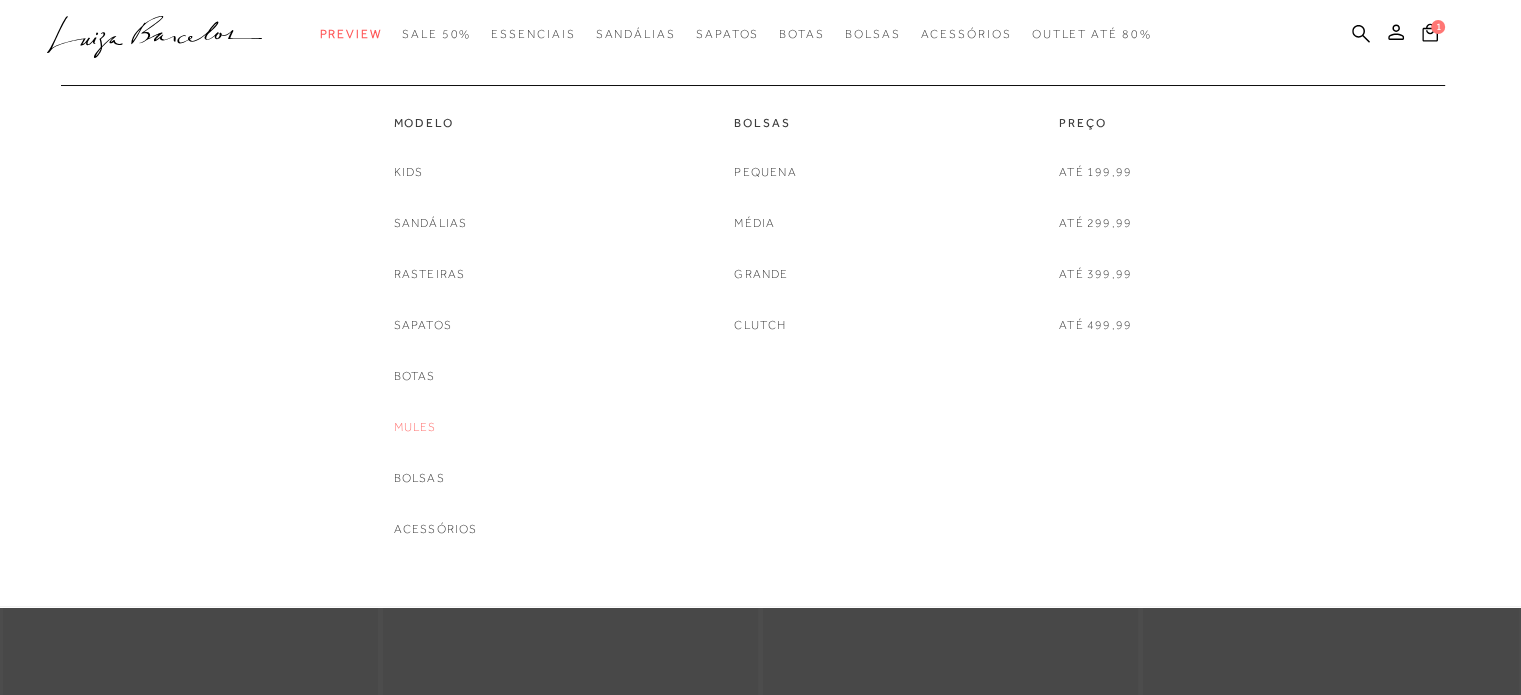 click on "Mules" at bounding box center [415, 427] 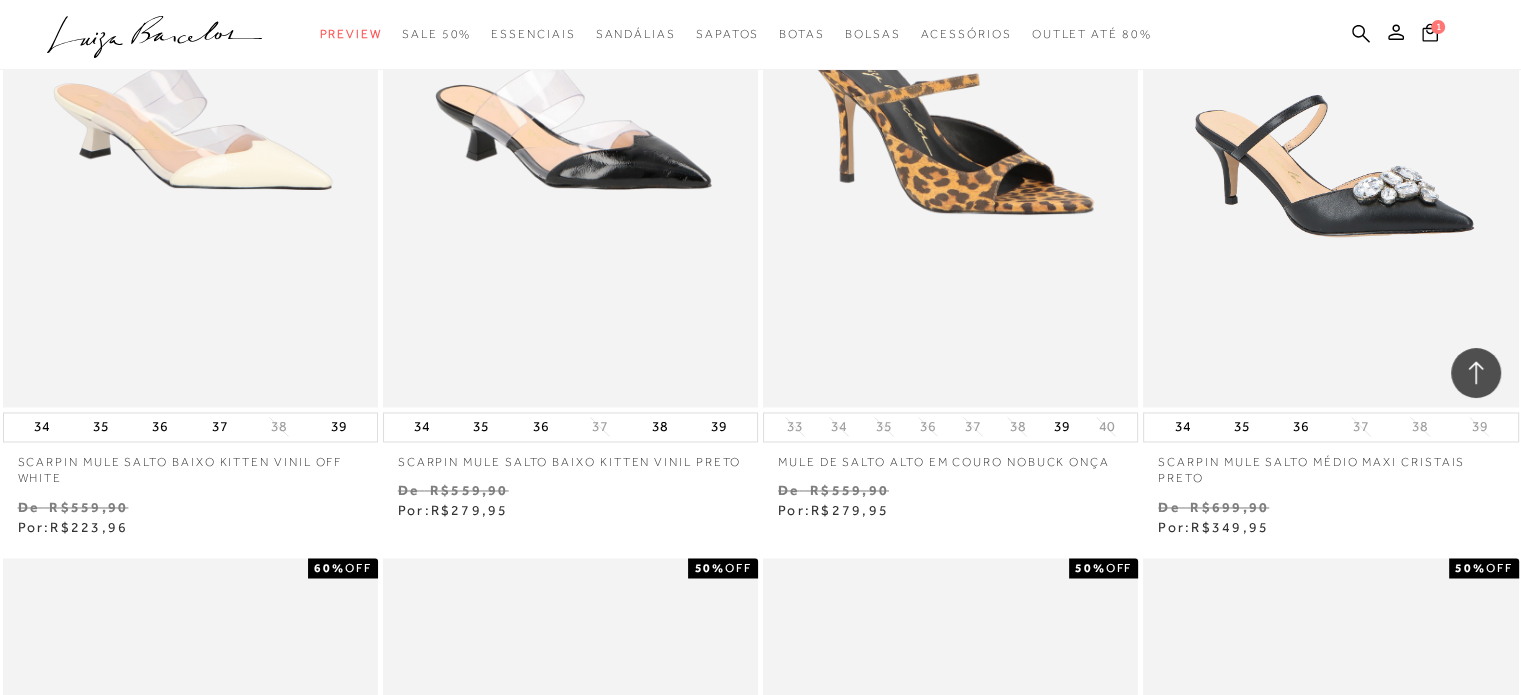 scroll, scrollTop: 3186, scrollLeft: 0, axis: vertical 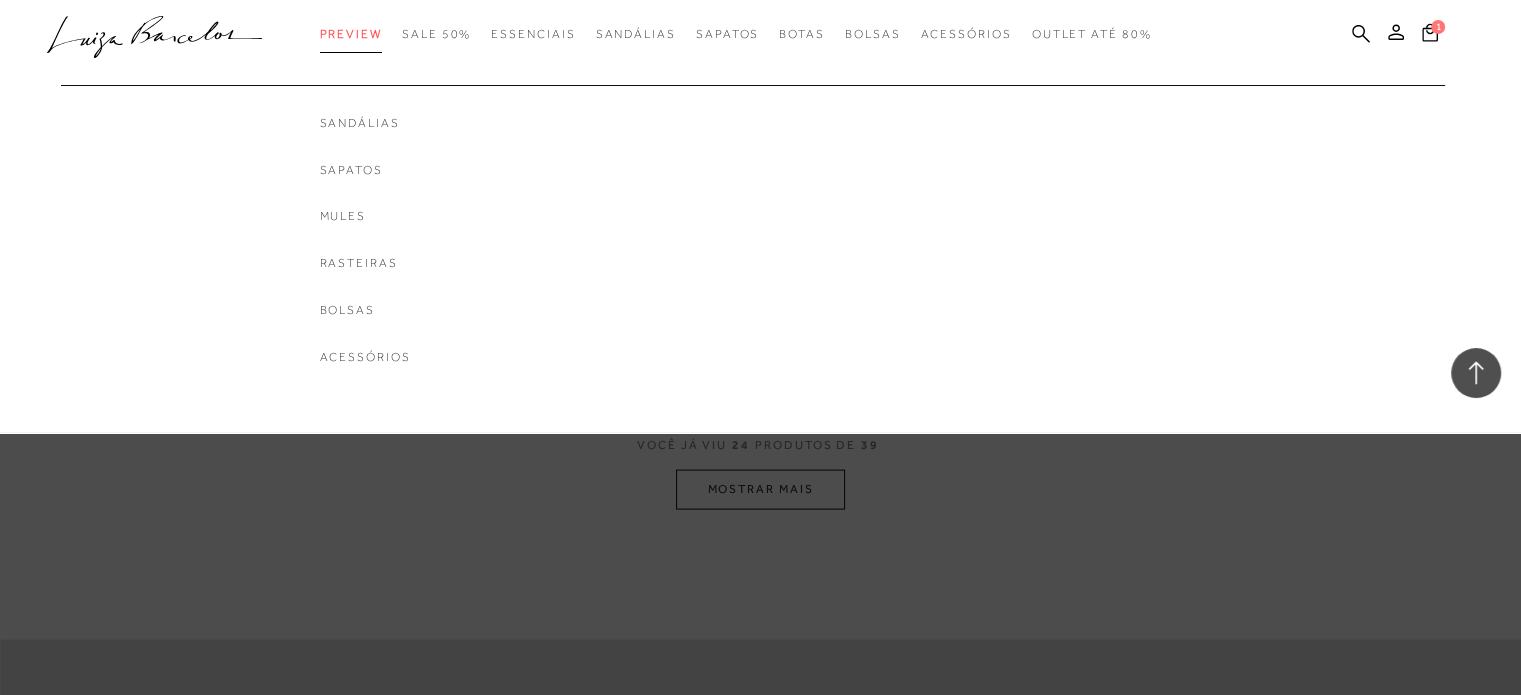 click on "Preview" at bounding box center (351, 34) 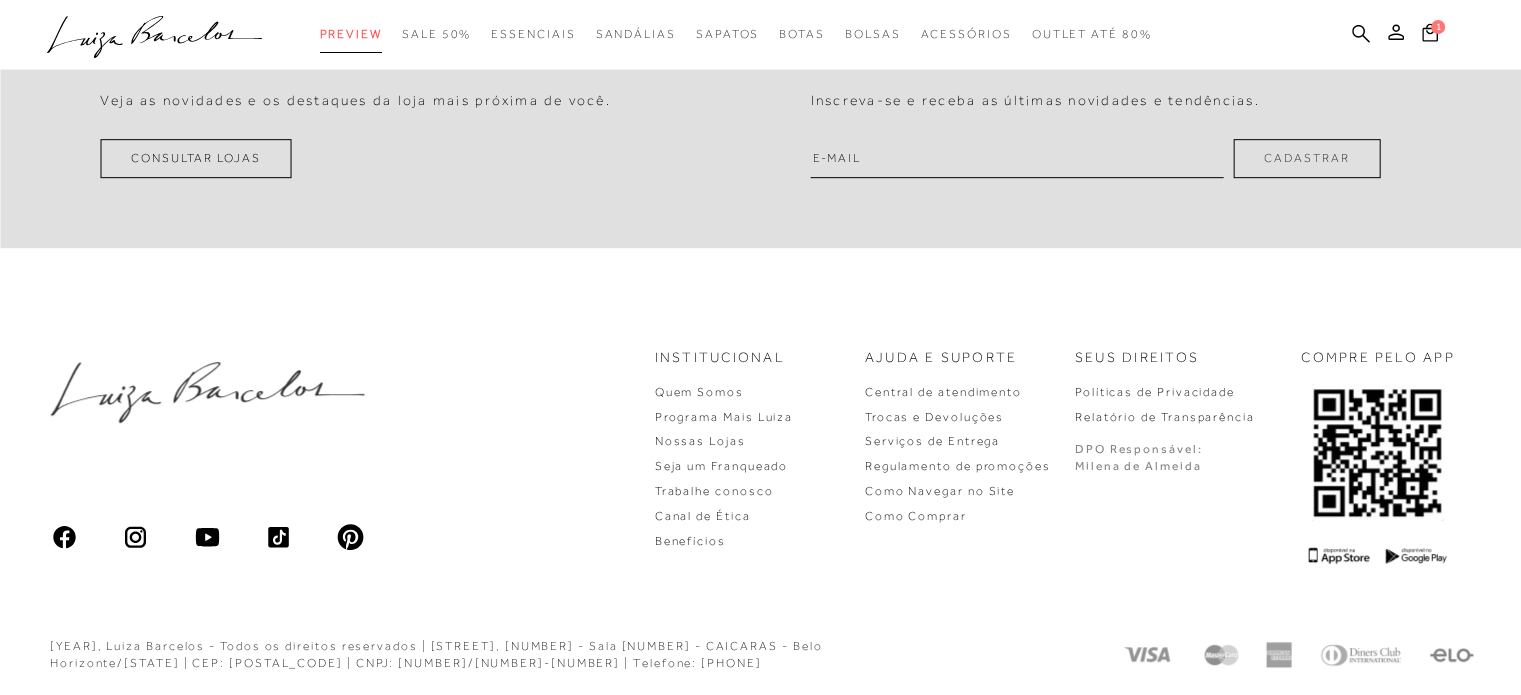scroll, scrollTop: 0, scrollLeft: 0, axis: both 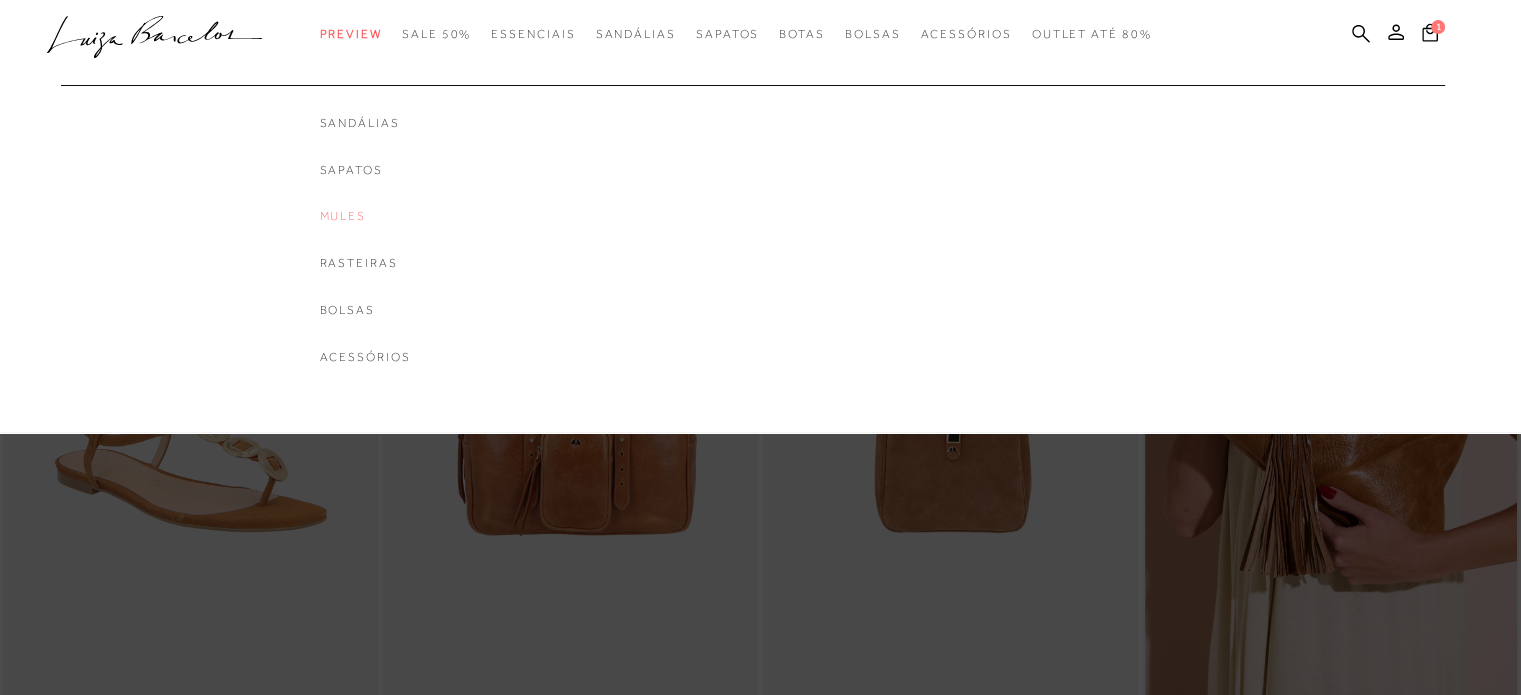 click on "Mules" at bounding box center (365, 216) 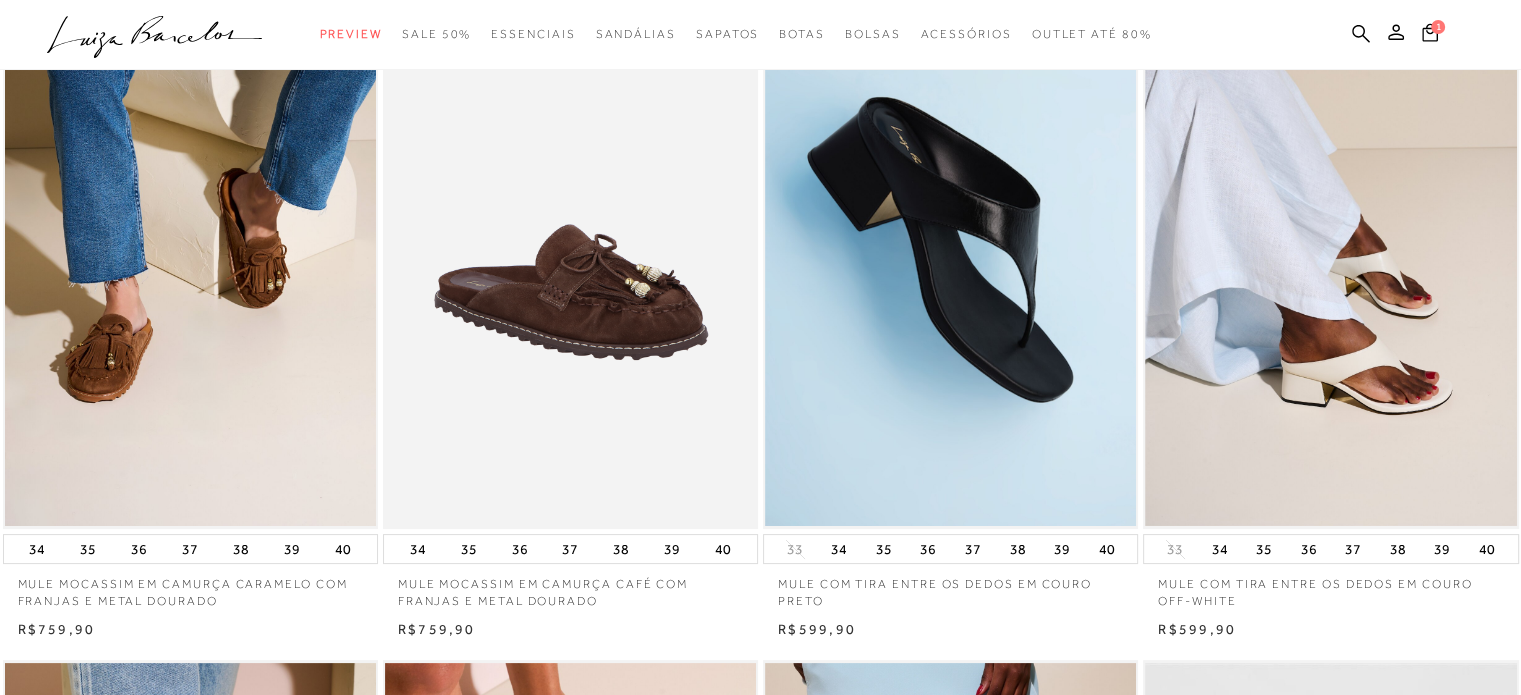 scroll, scrollTop: 226, scrollLeft: 0, axis: vertical 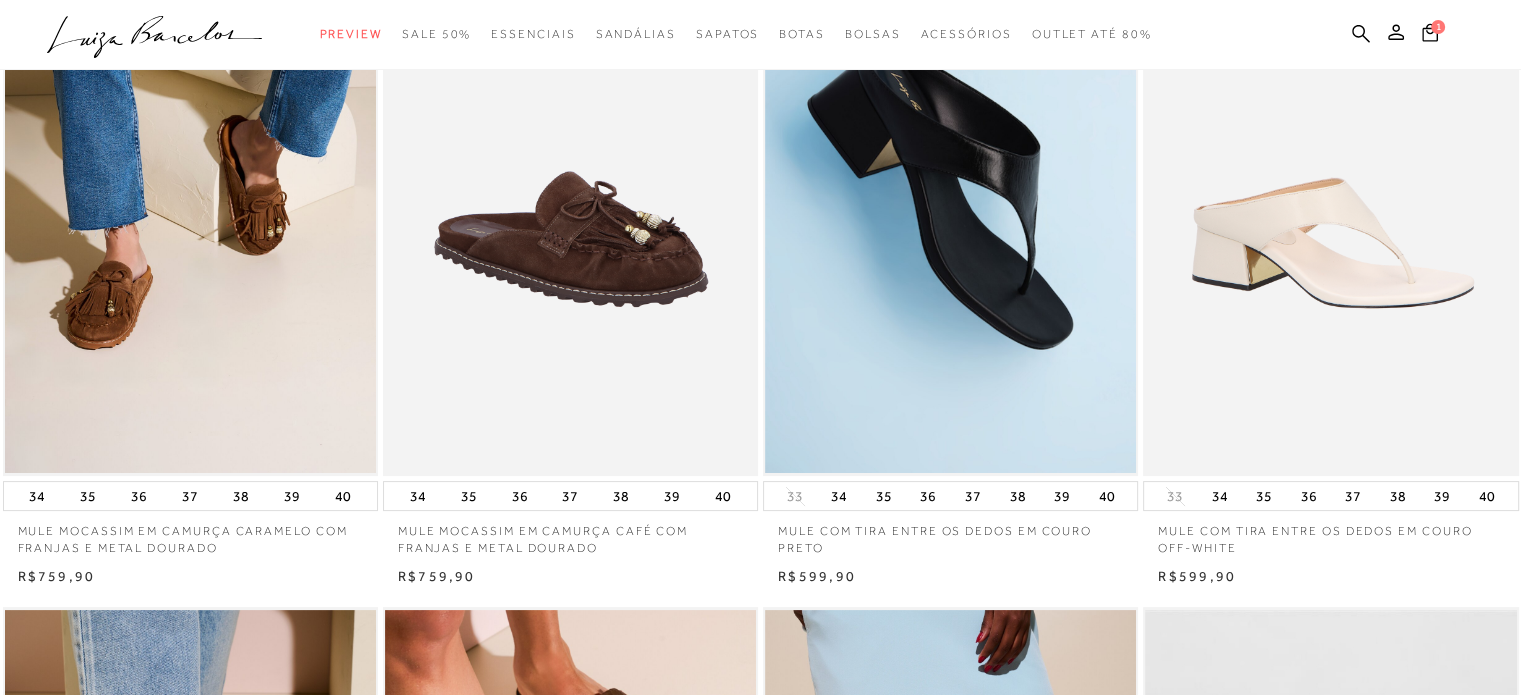 click at bounding box center [1331, 195] 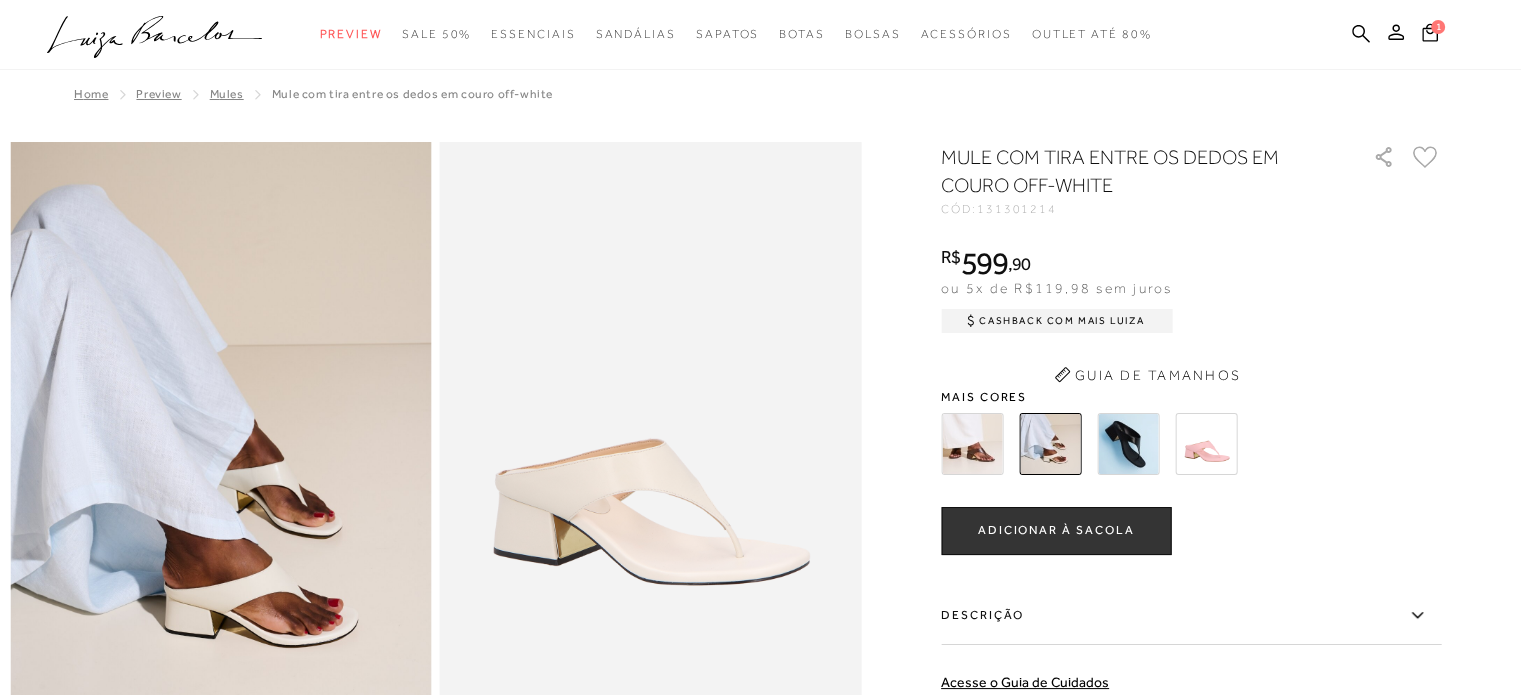 scroll, scrollTop: 0, scrollLeft: 0, axis: both 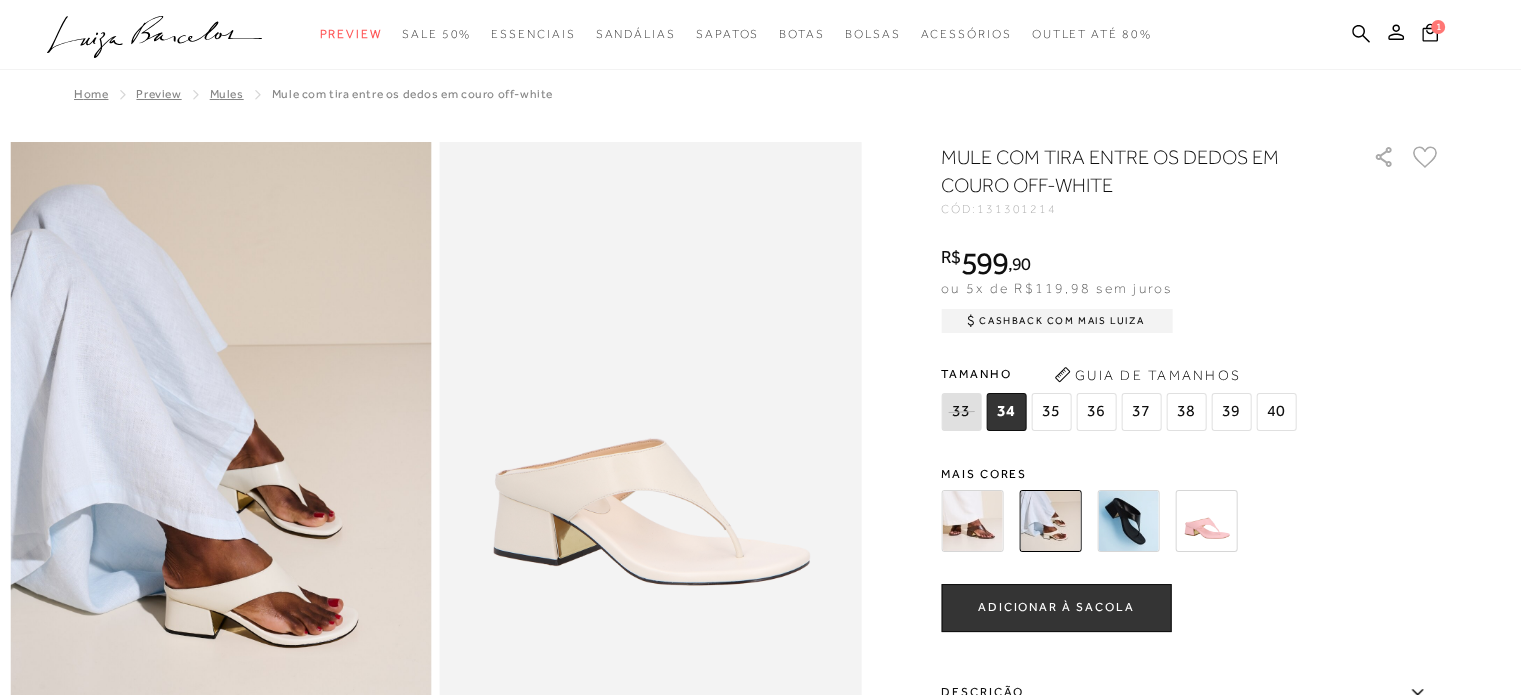 click at bounding box center (1050, 521) 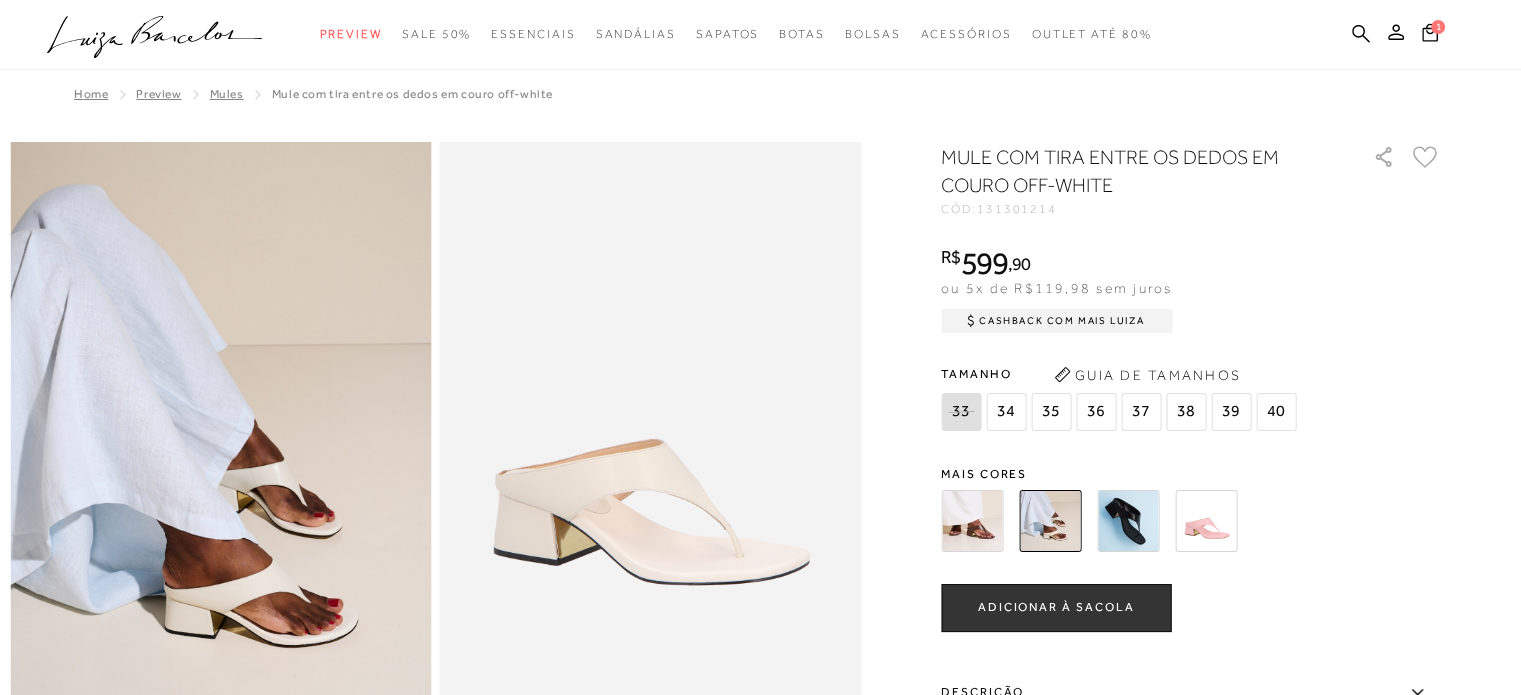 click on "Home
Preview
Mules
MULE COM TIRA ENTRE OS DEDOS EM COURO OFF-WHITE" at bounding box center (760, 96) 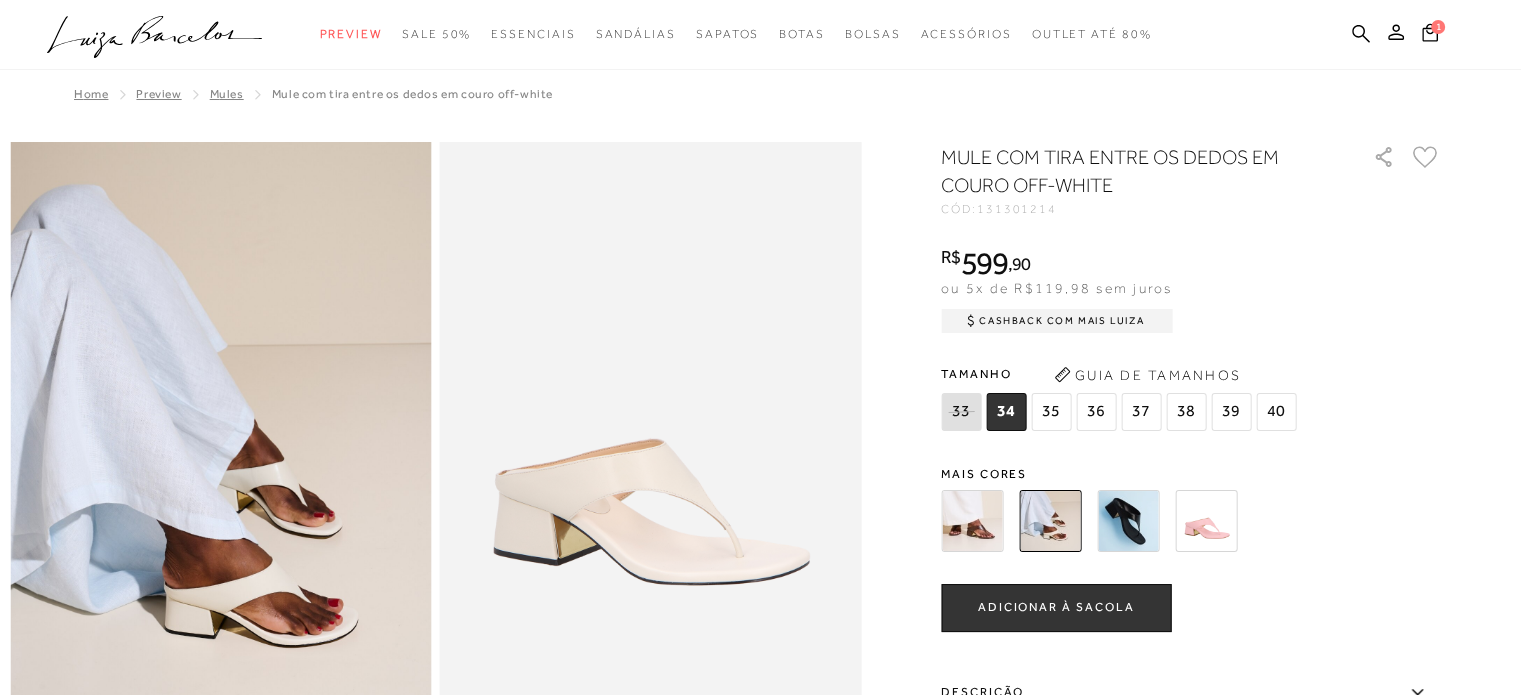click on "Home
Preview
Mules
MULE COM TIRA ENTRE OS DEDOS EM COURO OFF-WHITE" at bounding box center [760, 96] 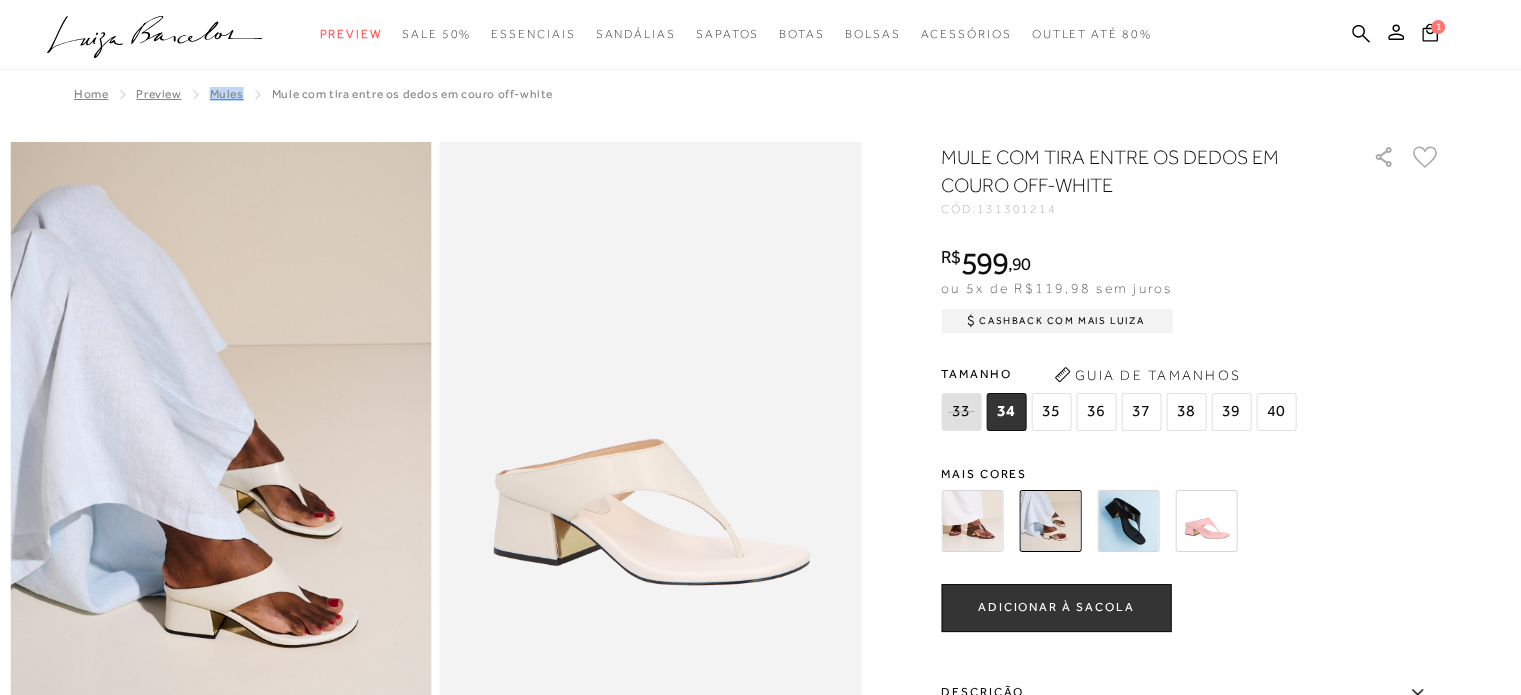 click on "Home
Preview
Mules
MULE COM TIRA ENTRE OS DEDOS EM COURO OFF-WHITE" at bounding box center [760, 96] 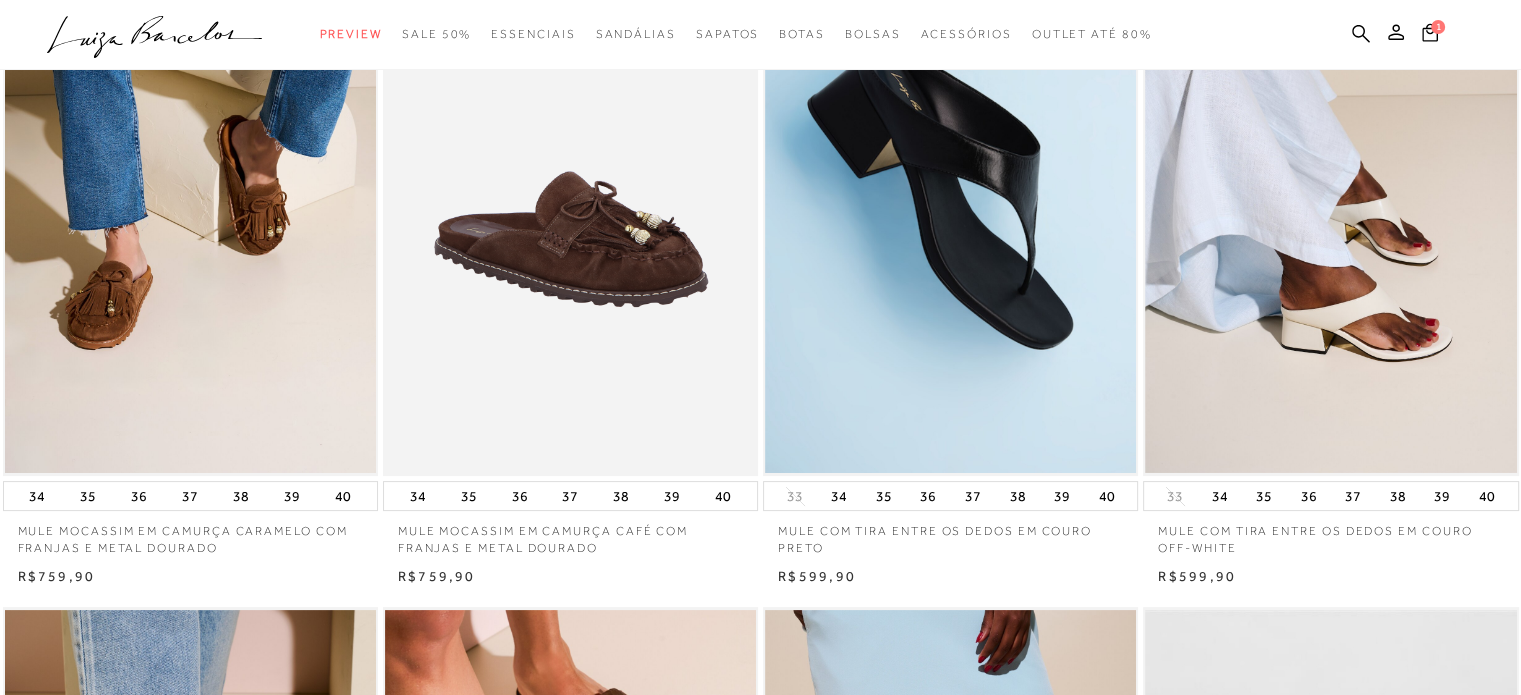 scroll, scrollTop: 0, scrollLeft: 0, axis: both 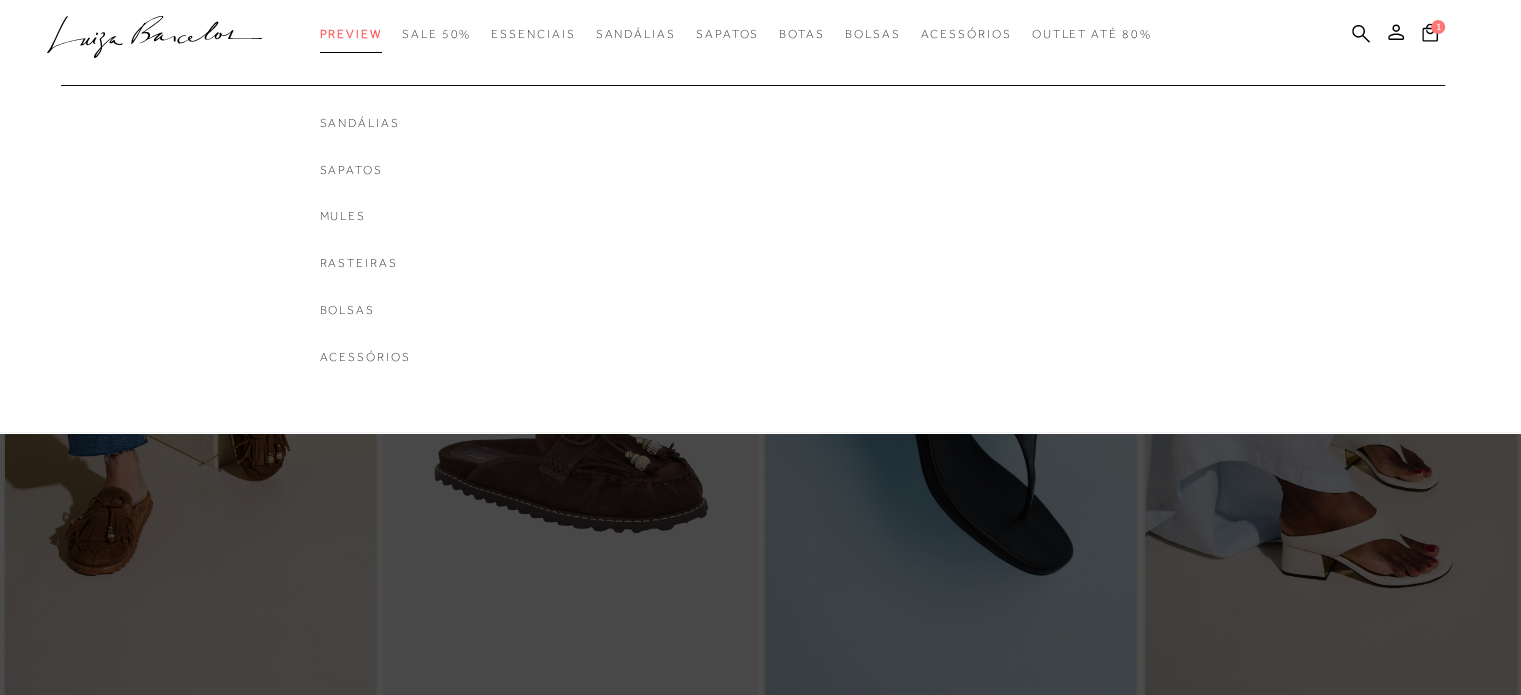 click on "Preview" at bounding box center (351, 34) 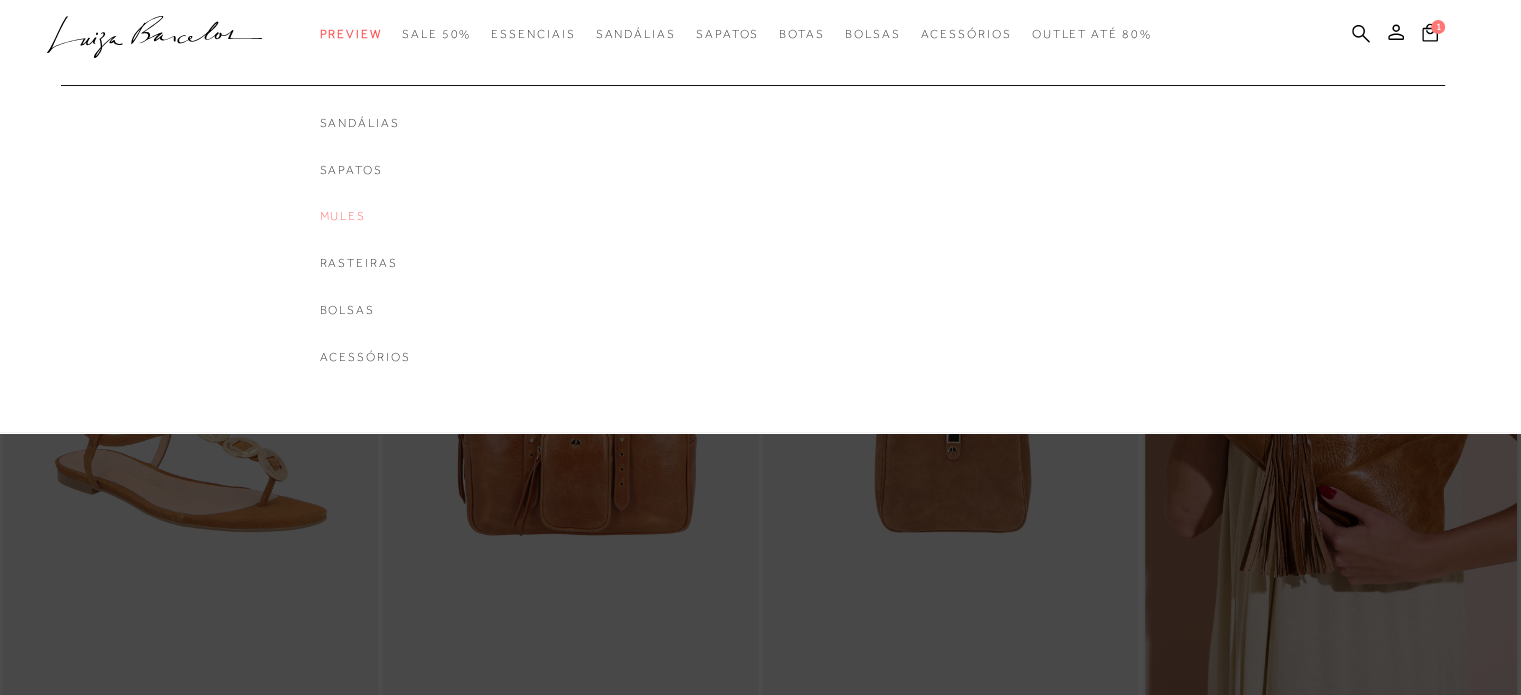click on "Mules" at bounding box center [365, 216] 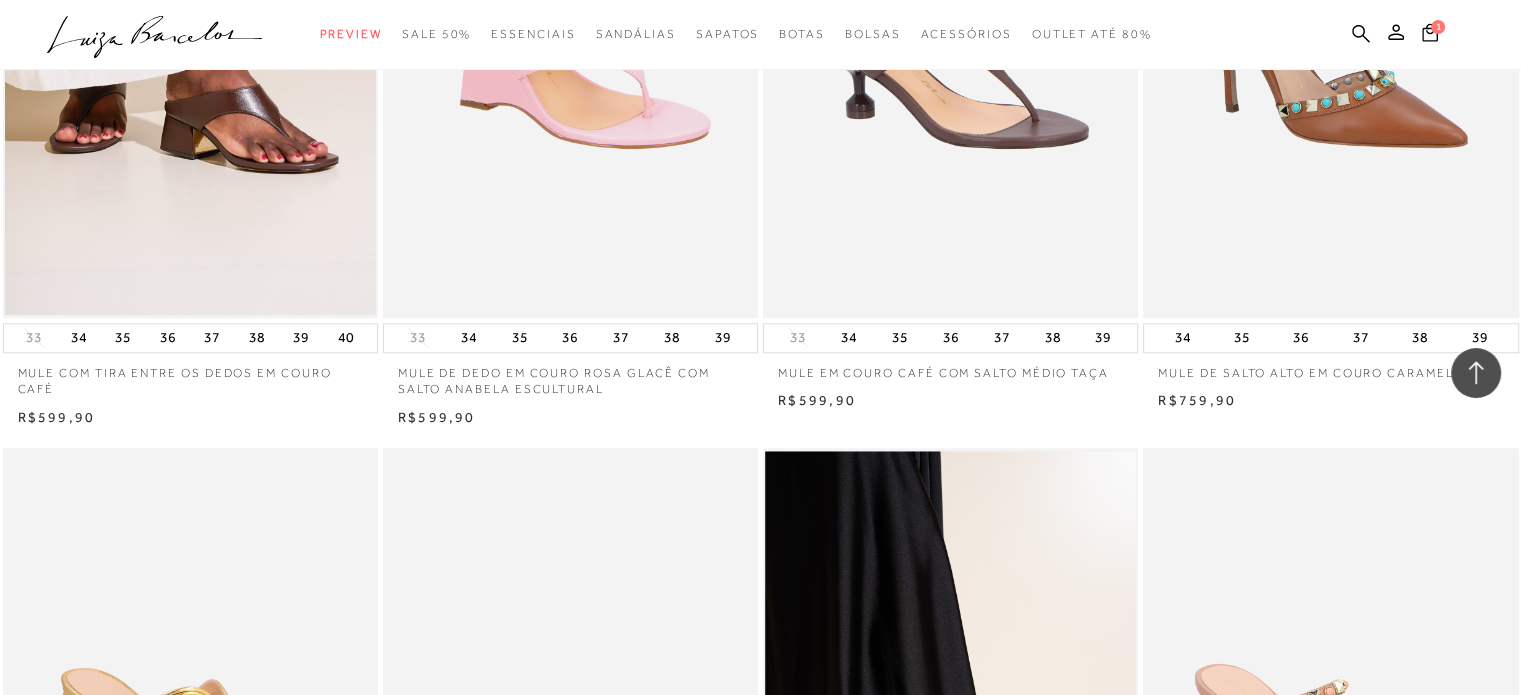 scroll, scrollTop: 1804, scrollLeft: 0, axis: vertical 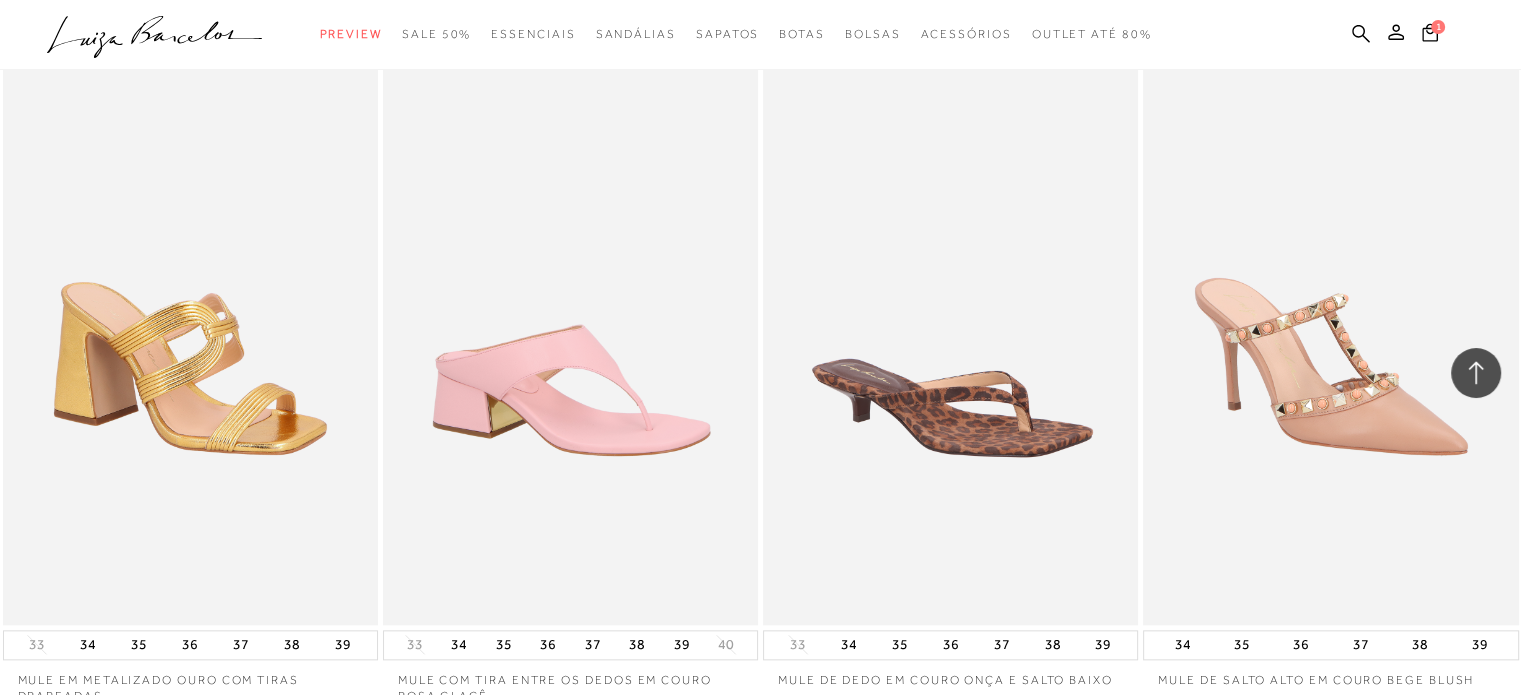 click at bounding box center [951, 343] 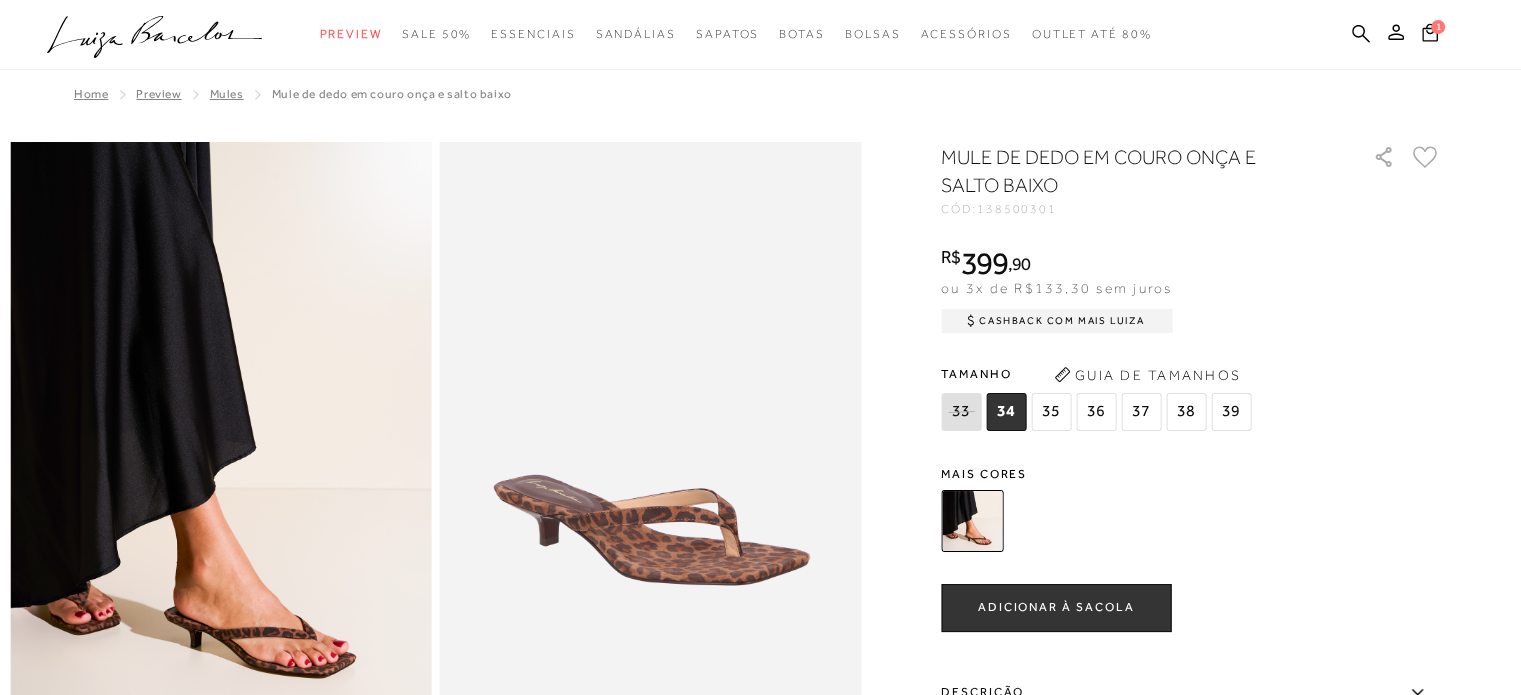 scroll, scrollTop: 0, scrollLeft: 0, axis: both 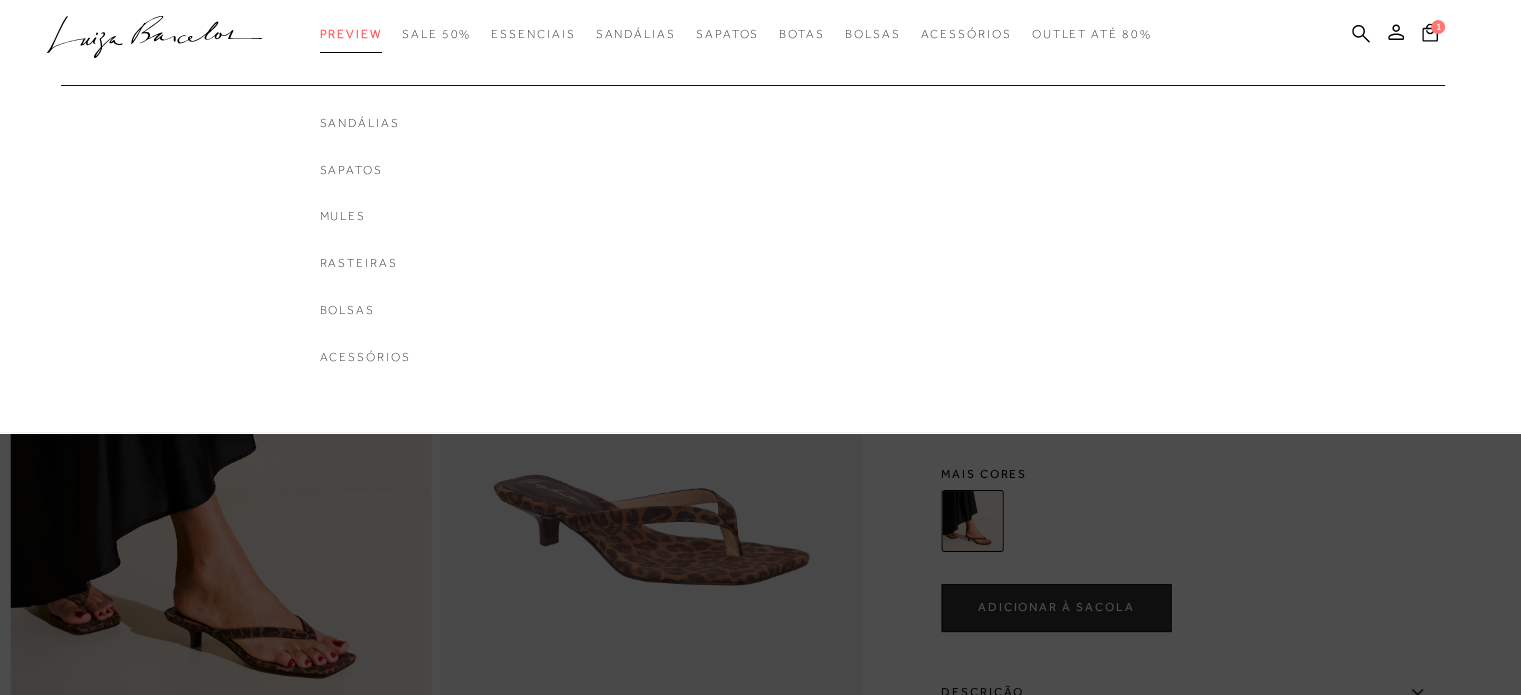 click on "Preview" at bounding box center (351, 34) 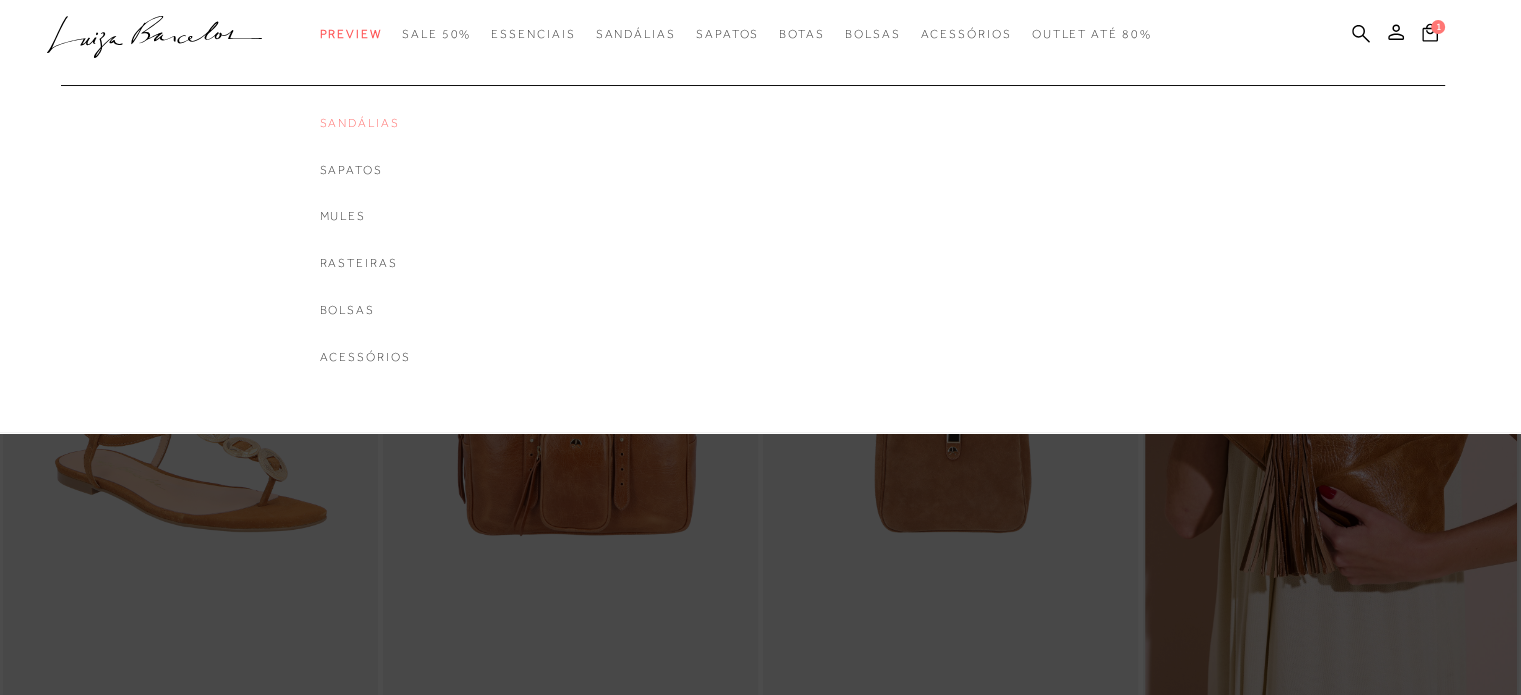 click on "Sandálias" at bounding box center [365, 123] 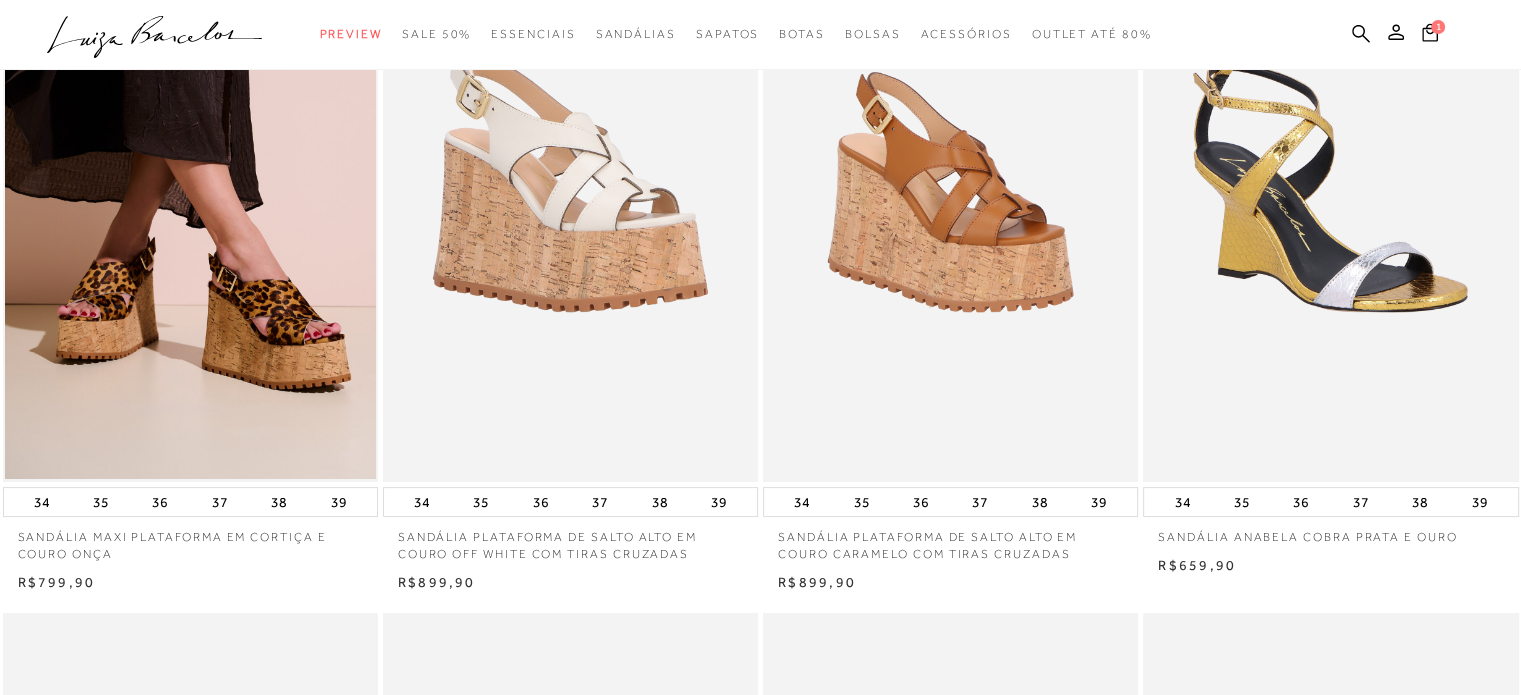scroll, scrollTop: 273, scrollLeft: 0, axis: vertical 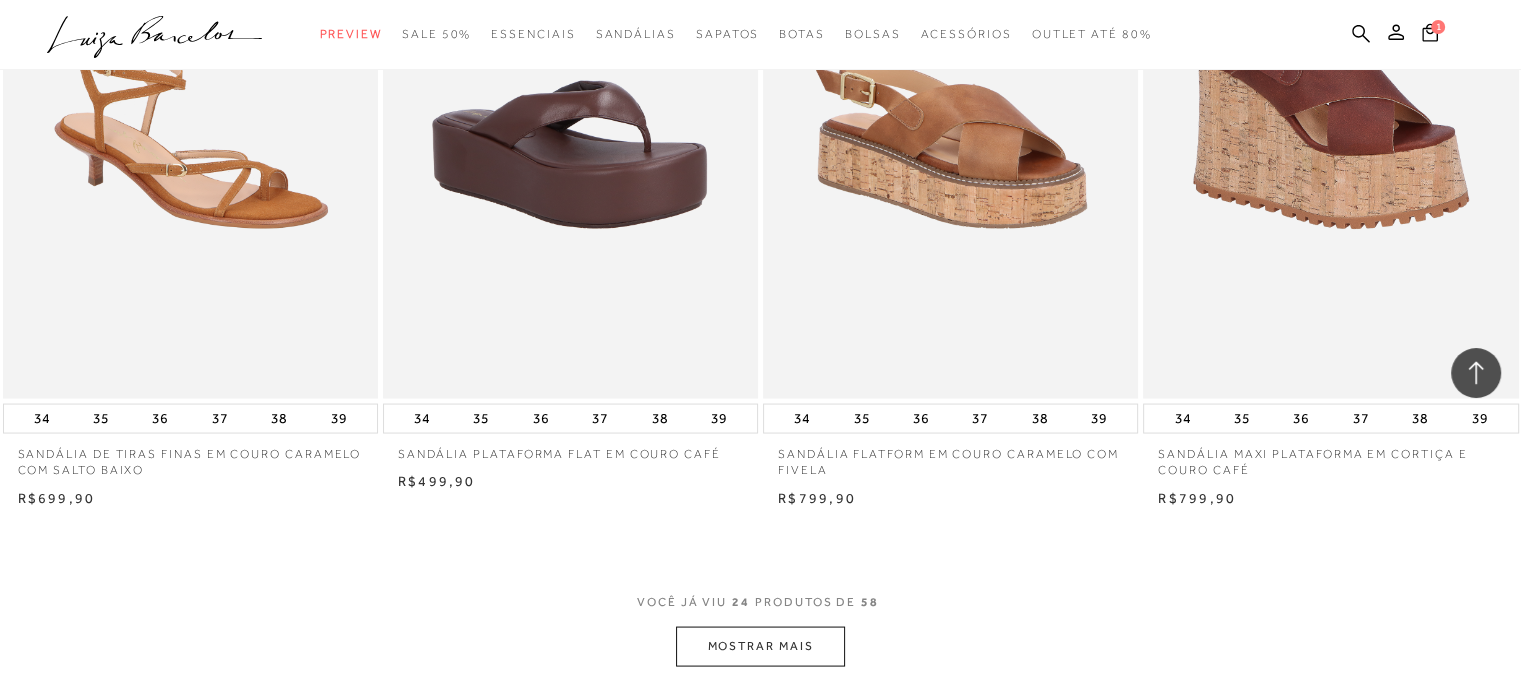 click on "MOSTRAR MAIS" at bounding box center (760, 645) 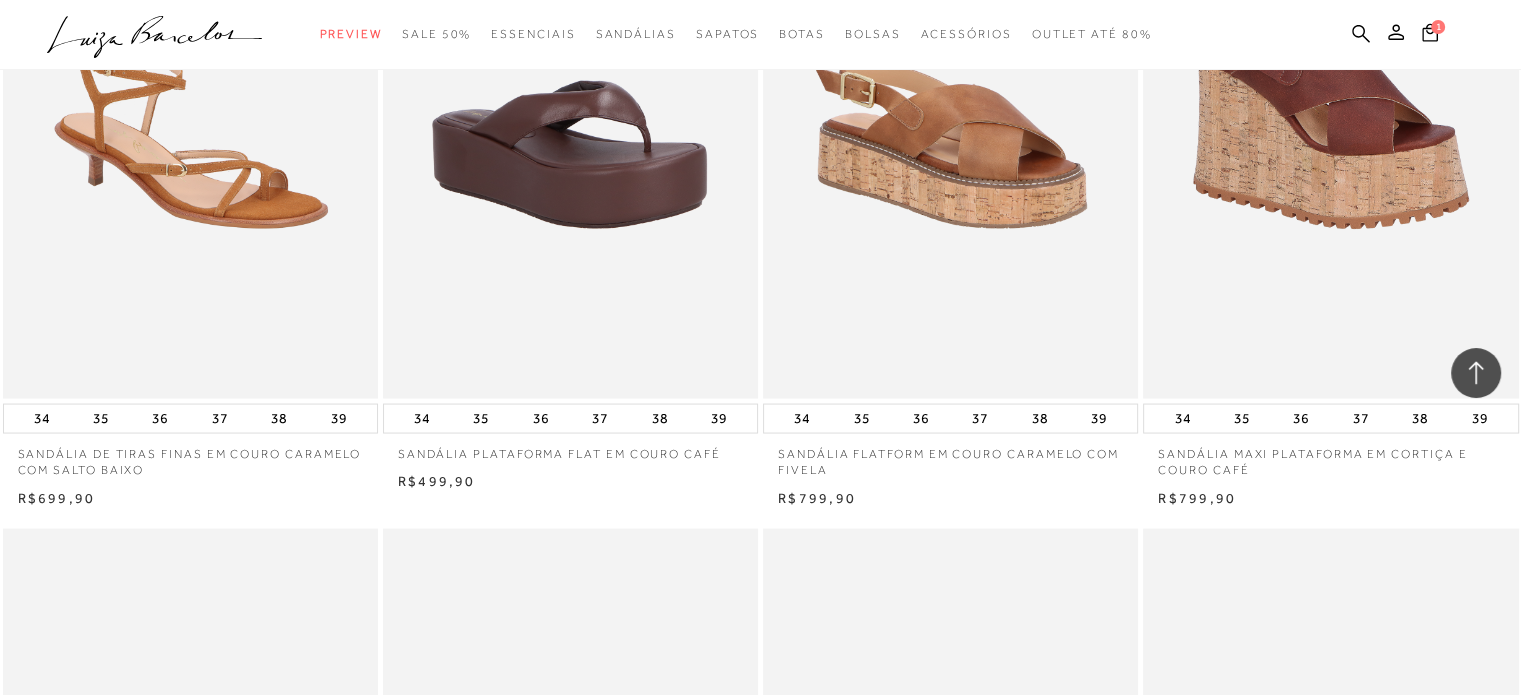 click at bounding box center [951, 809] 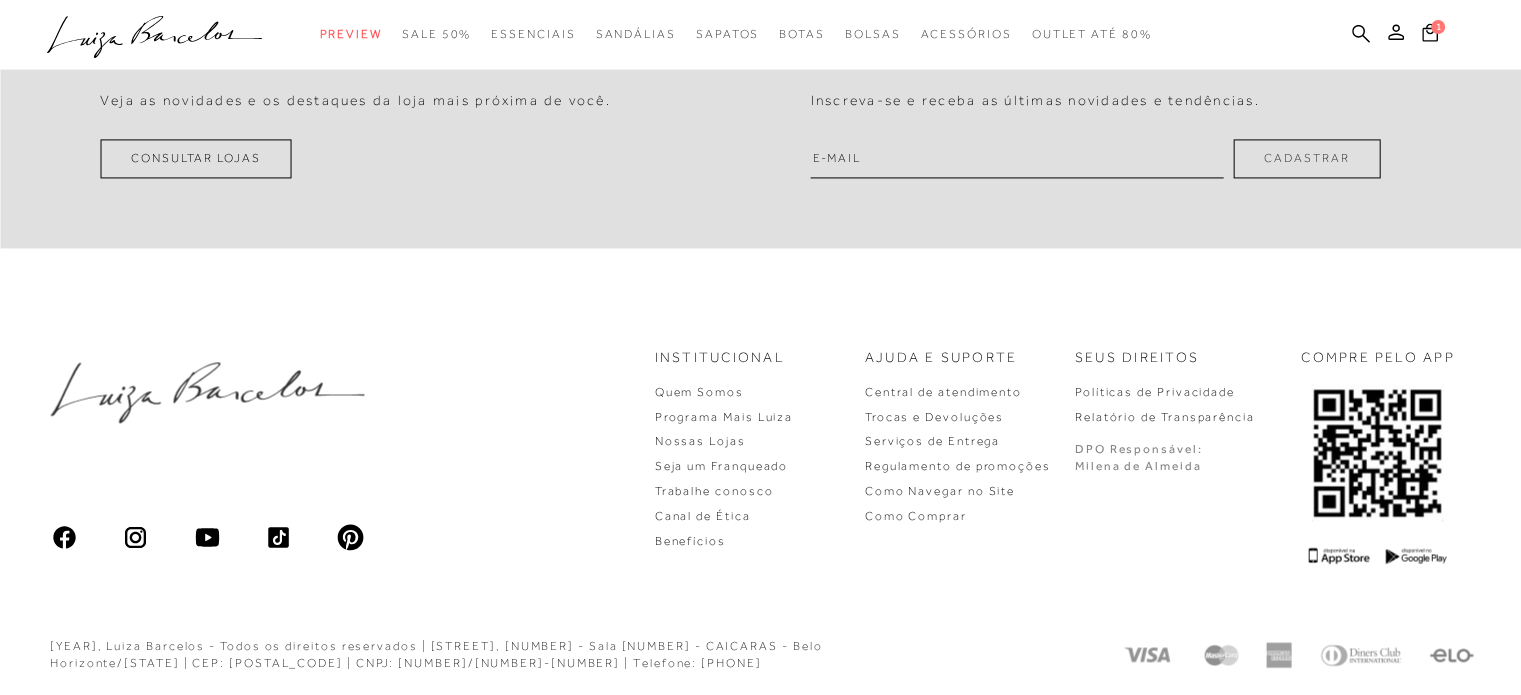 scroll, scrollTop: 0, scrollLeft: 0, axis: both 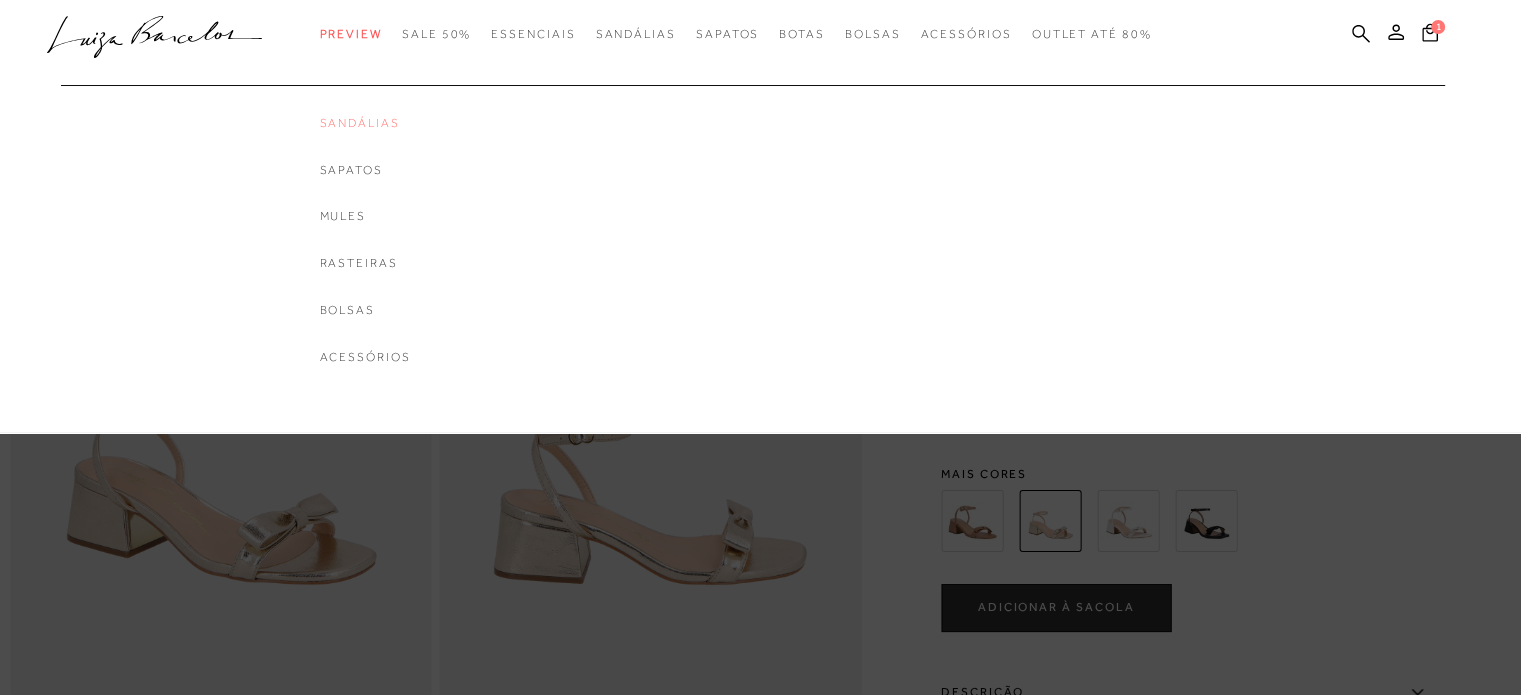 click on "Sandálias" at bounding box center (365, 123) 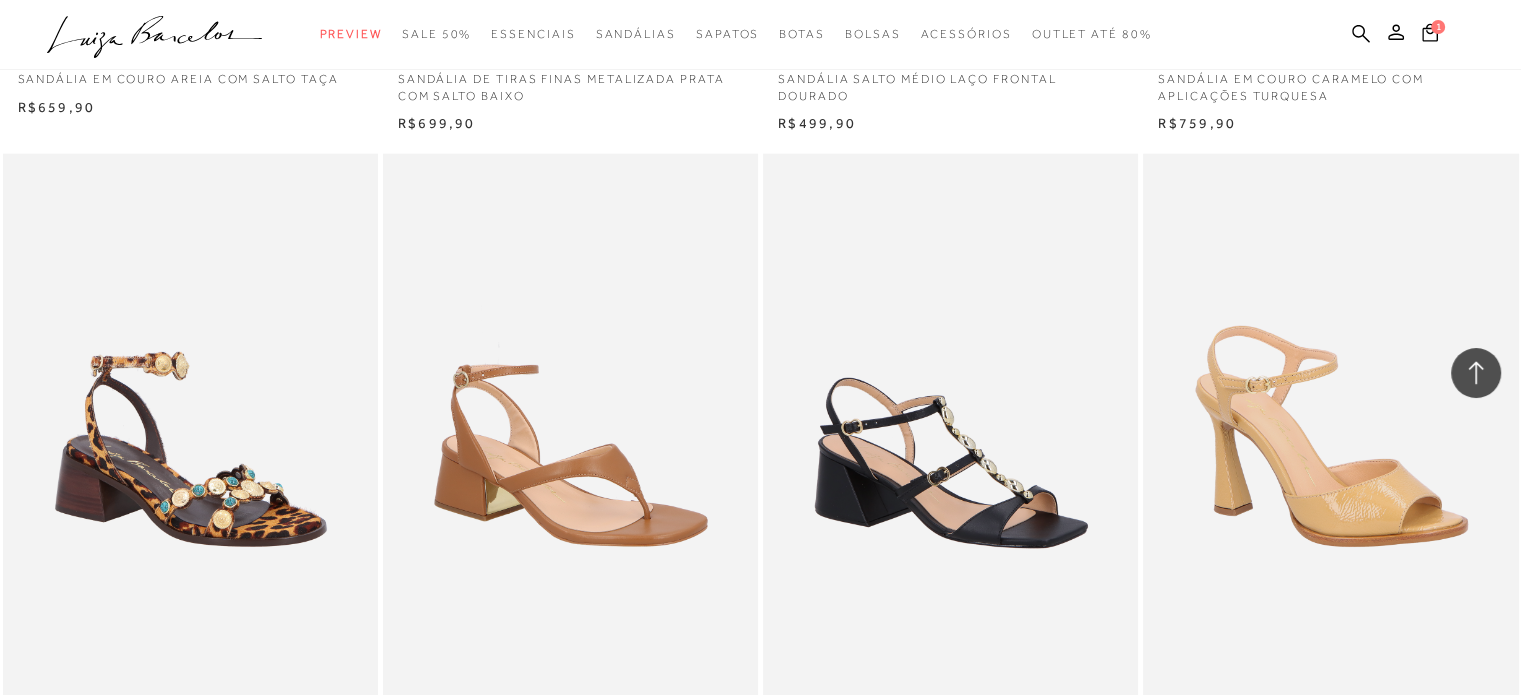 scroll, scrollTop: 4890, scrollLeft: 0, axis: vertical 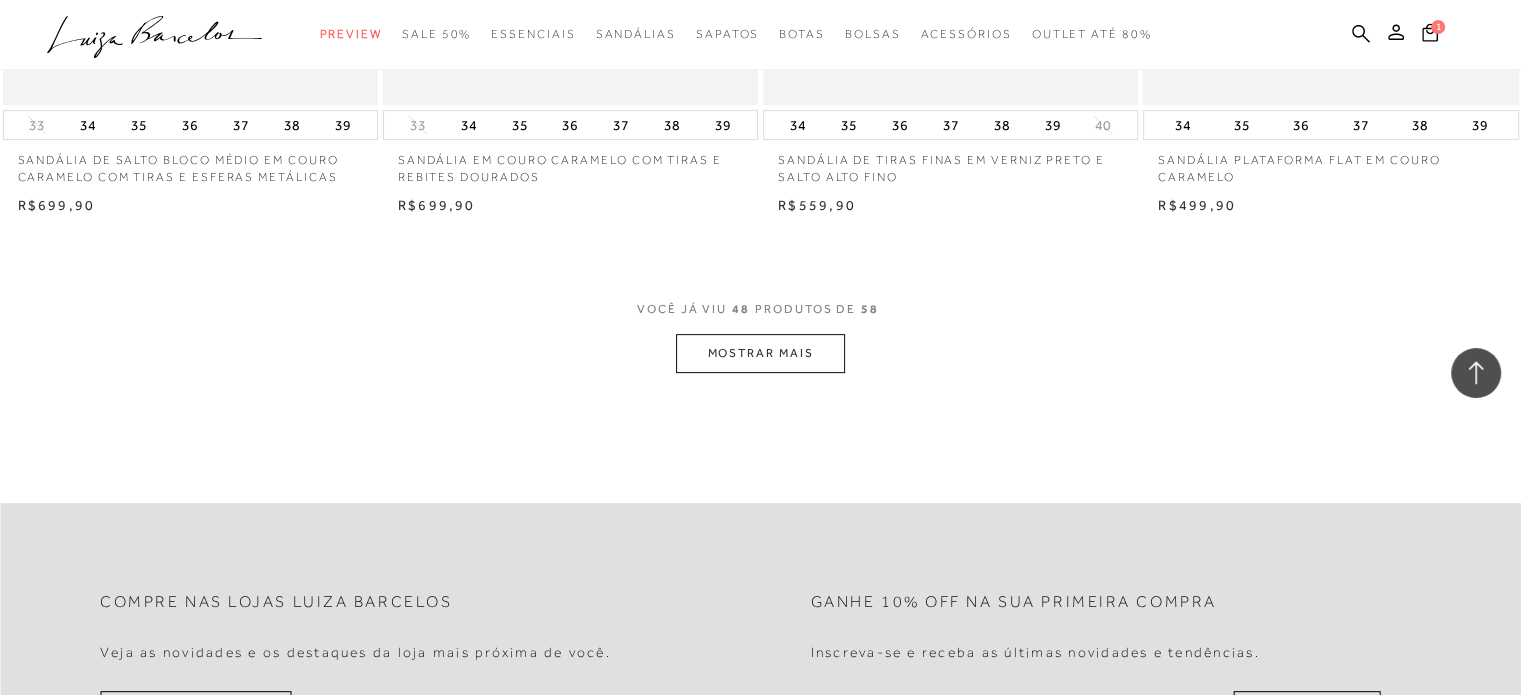 click on "MOSTRAR MAIS" at bounding box center [760, 353] 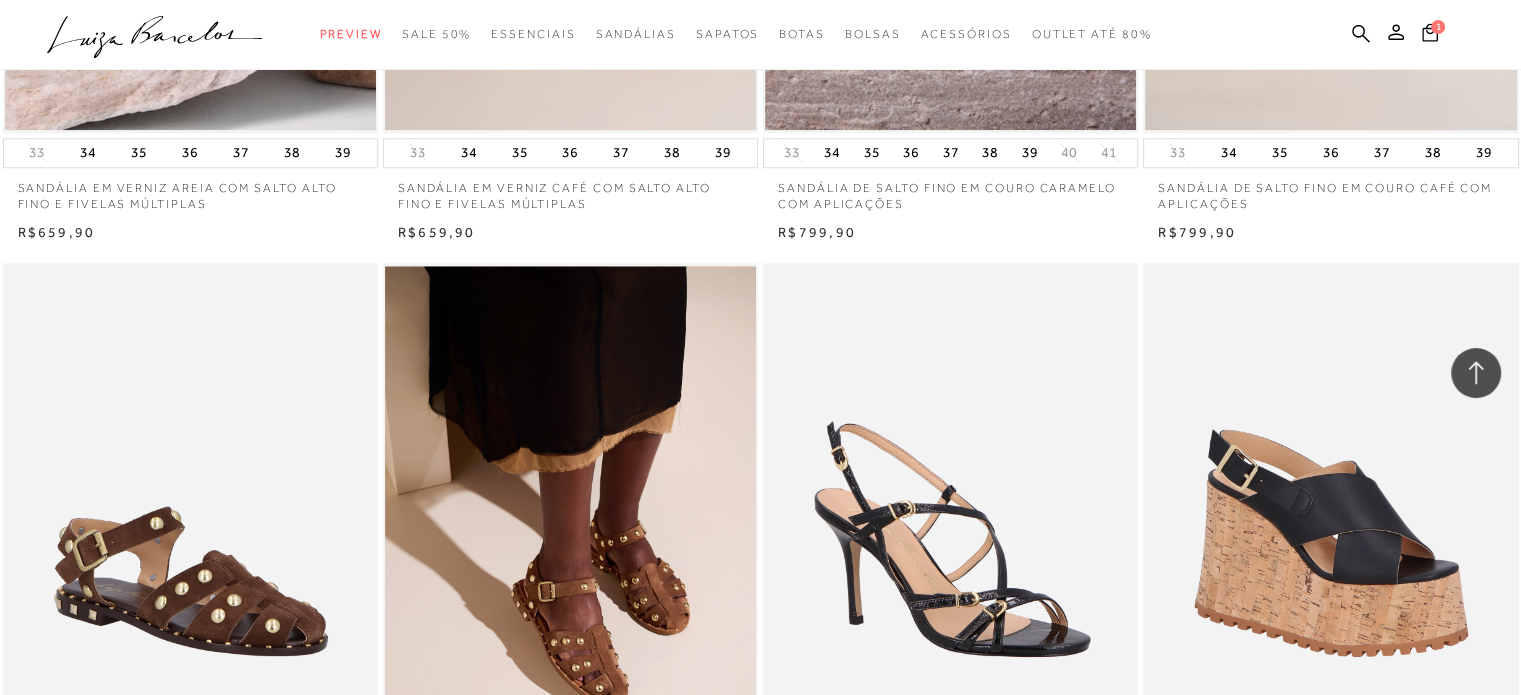scroll, scrollTop: 1949, scrollLeft: 0, axis: vertical 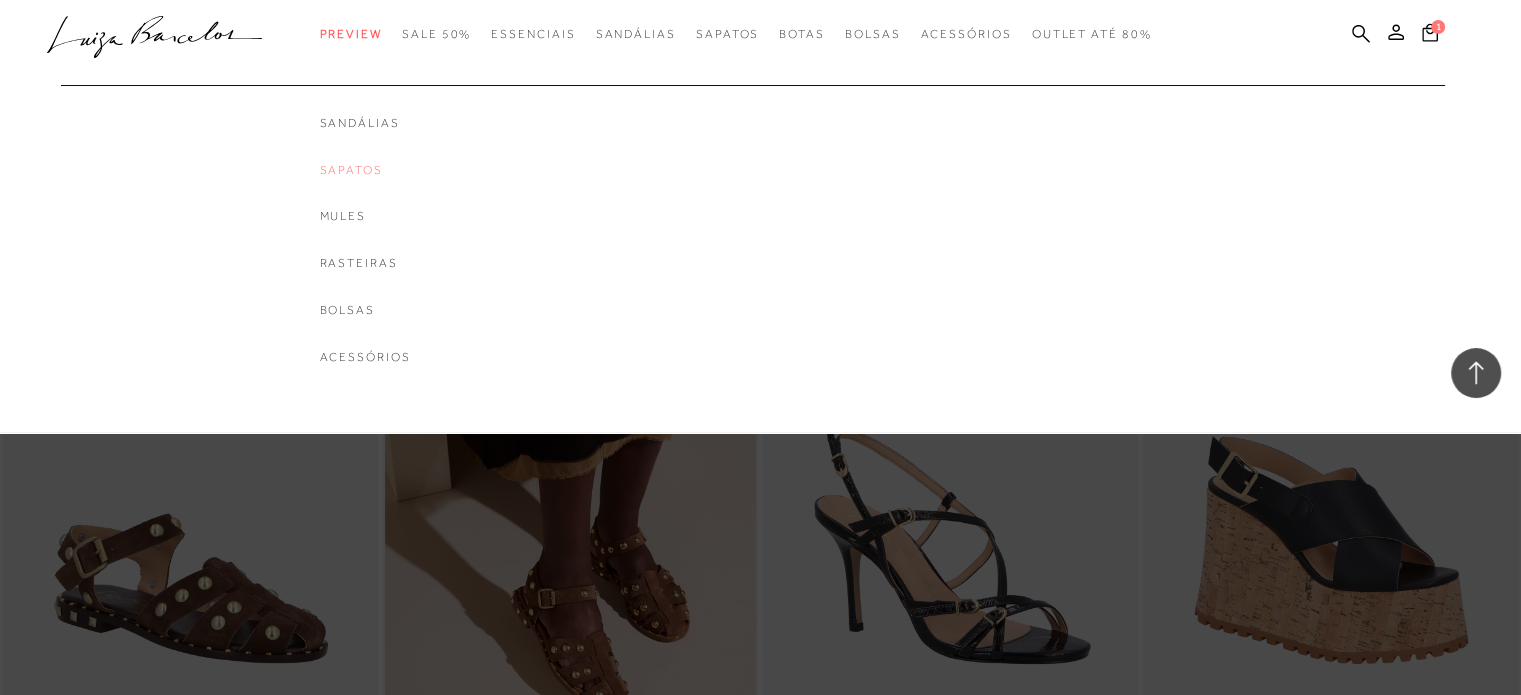 click on "Sapatos" at bounding box center [365, 170] 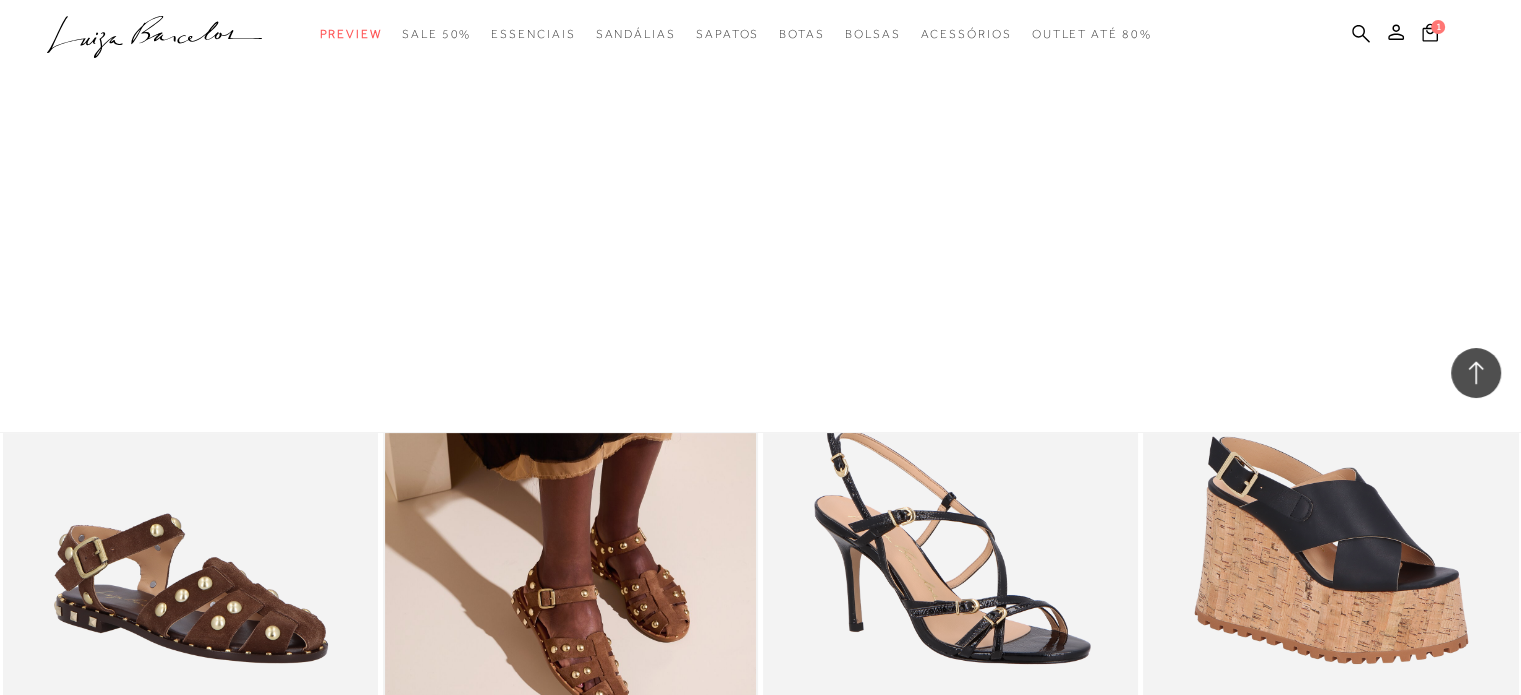 scroll, scrollTop: 0, scrollLeft: 0, axis: both 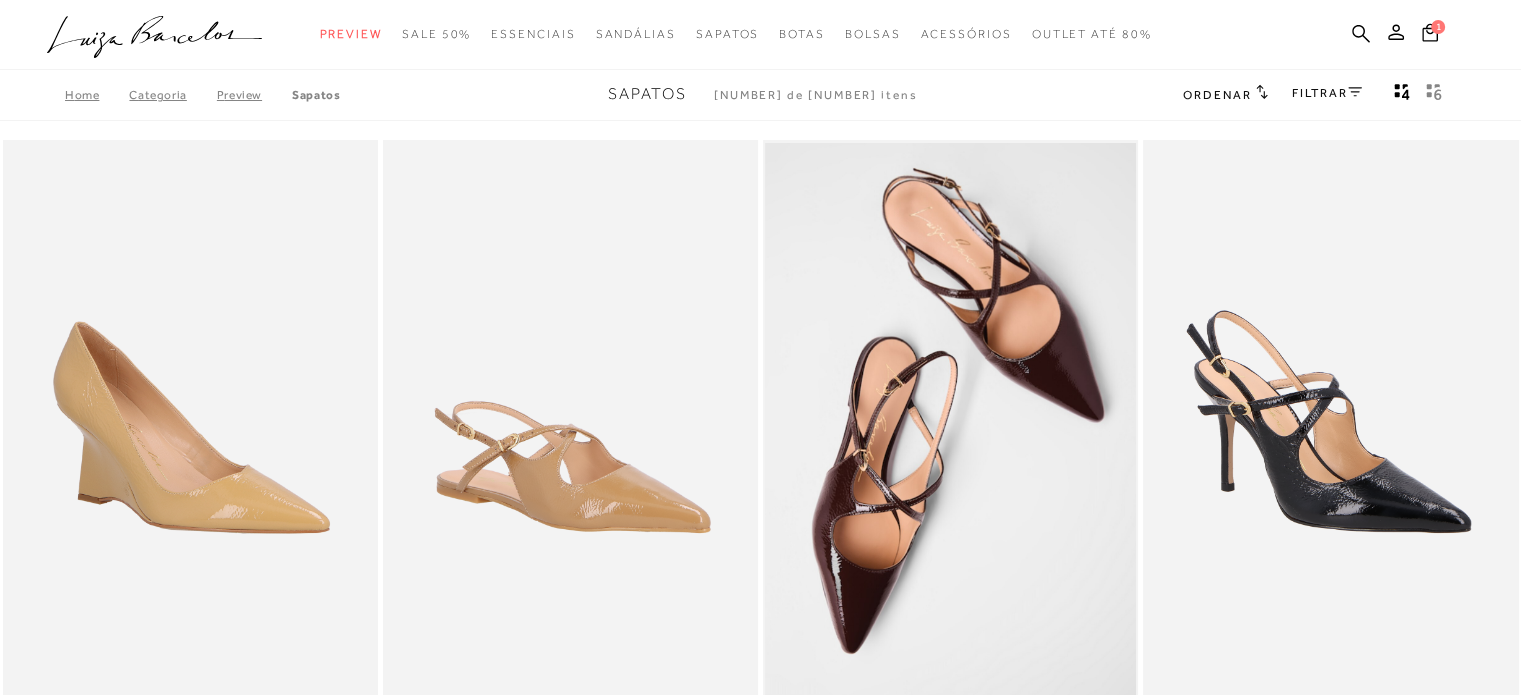 click at bounding box center [191, 421] 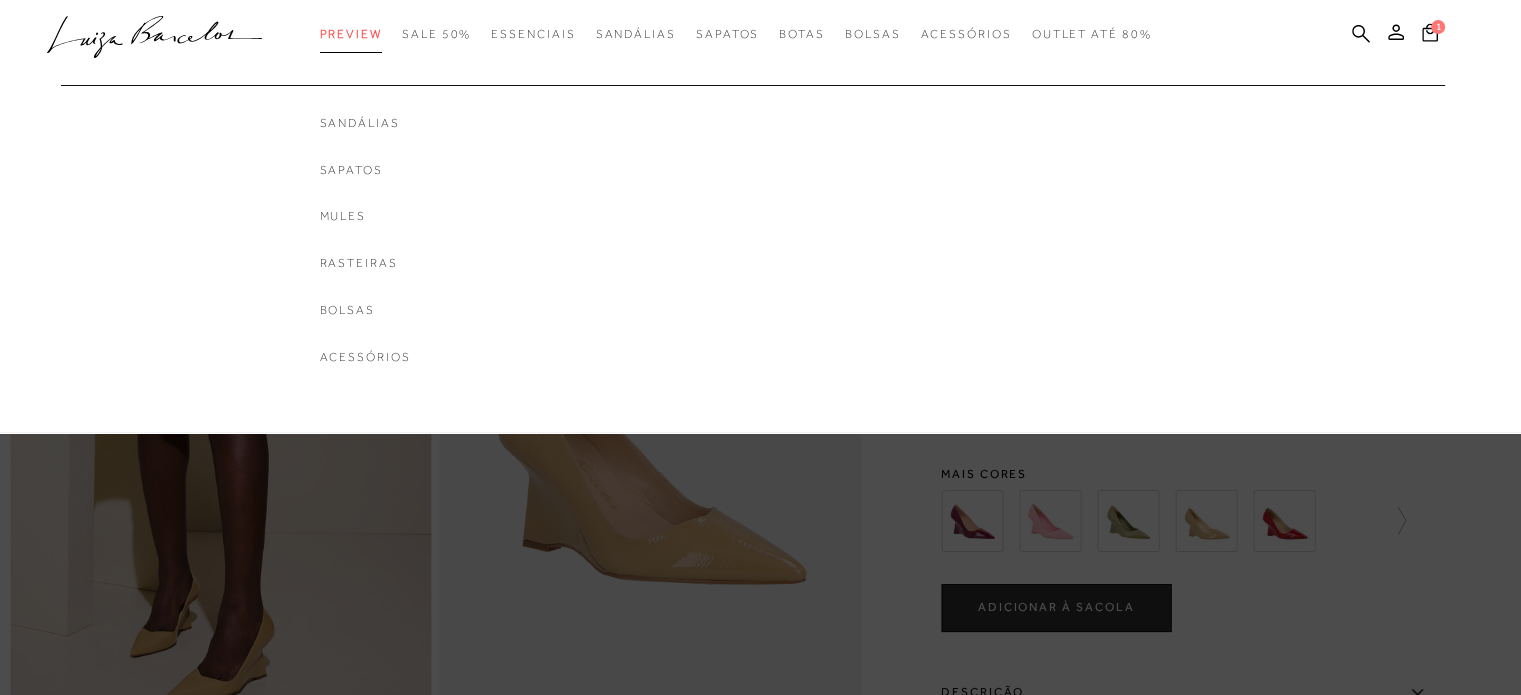 click on "Preview" at bounding box center [351, 34] 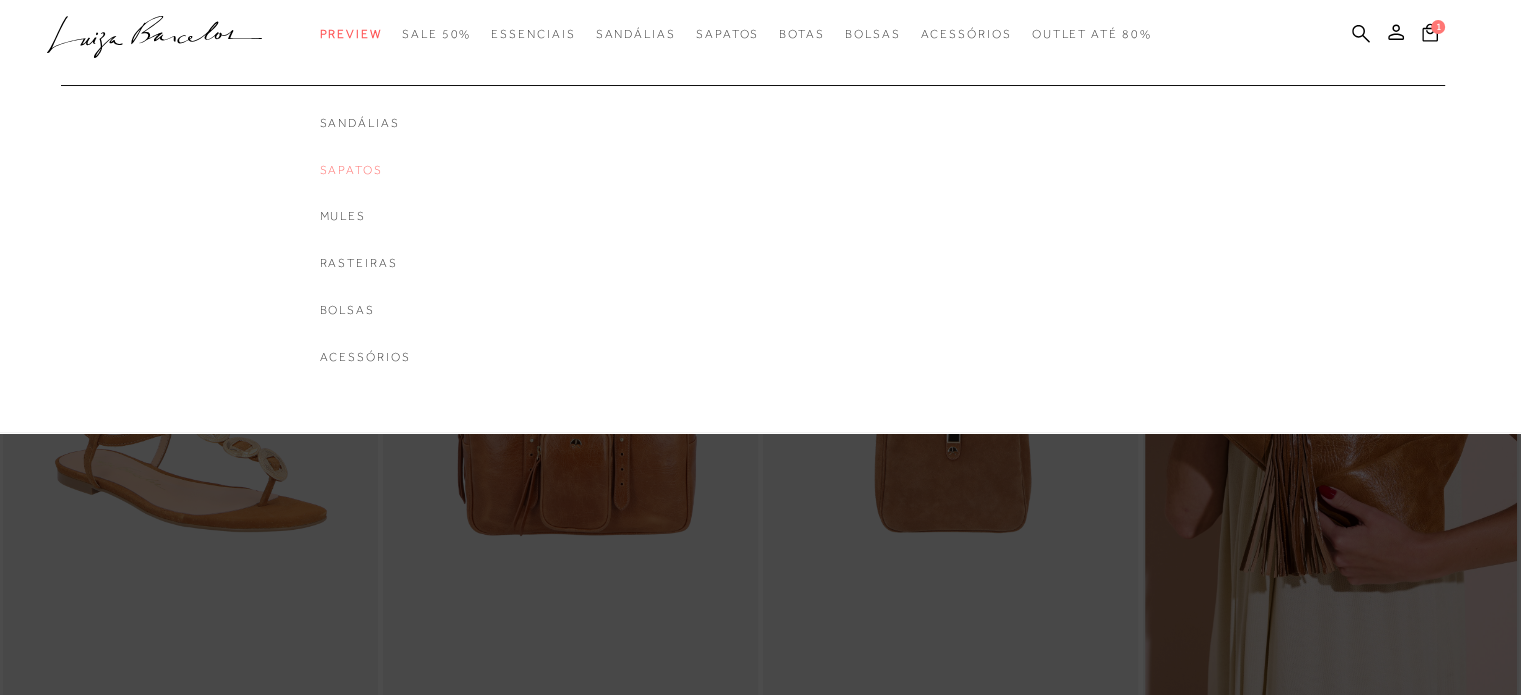click on "Sapatos" at bounding box center (365, 170) 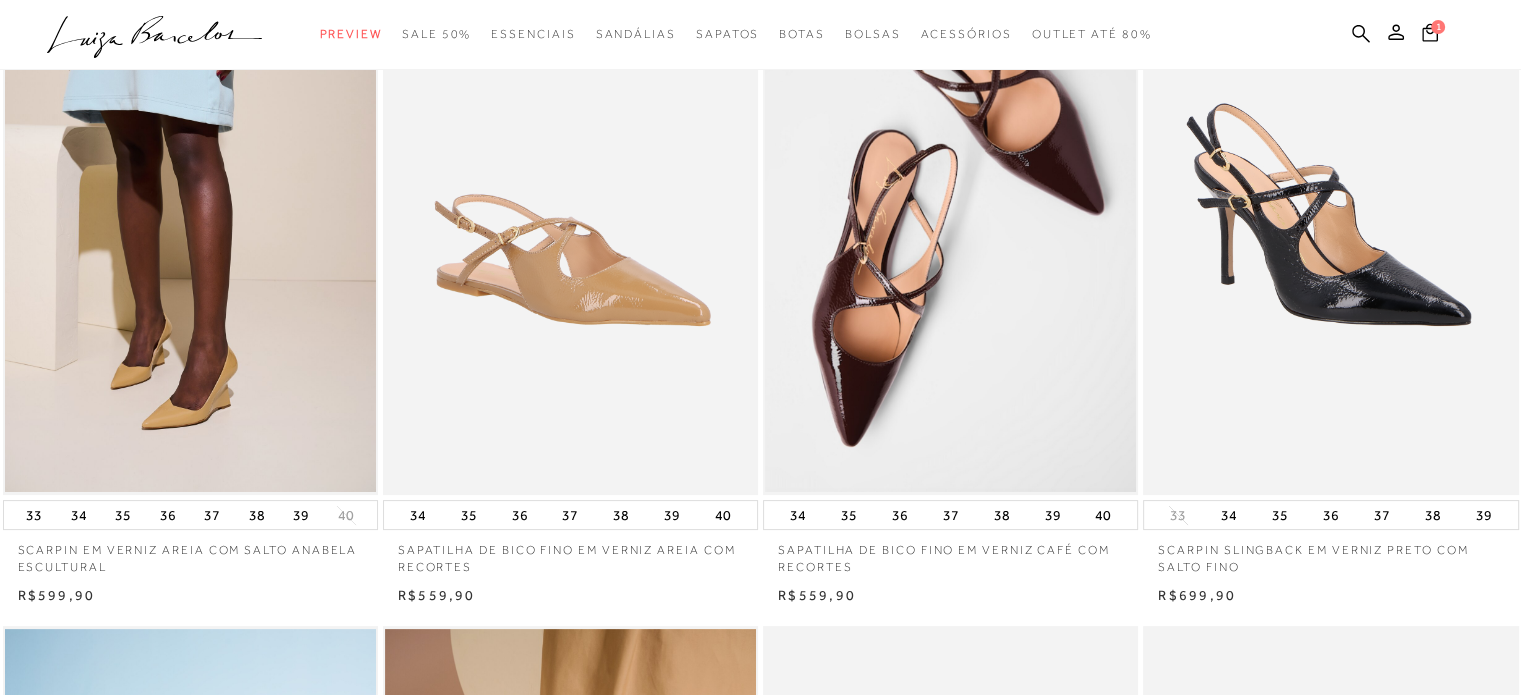 scroll, scrollTop: 287, scrollLeft: 0, axis: vertical 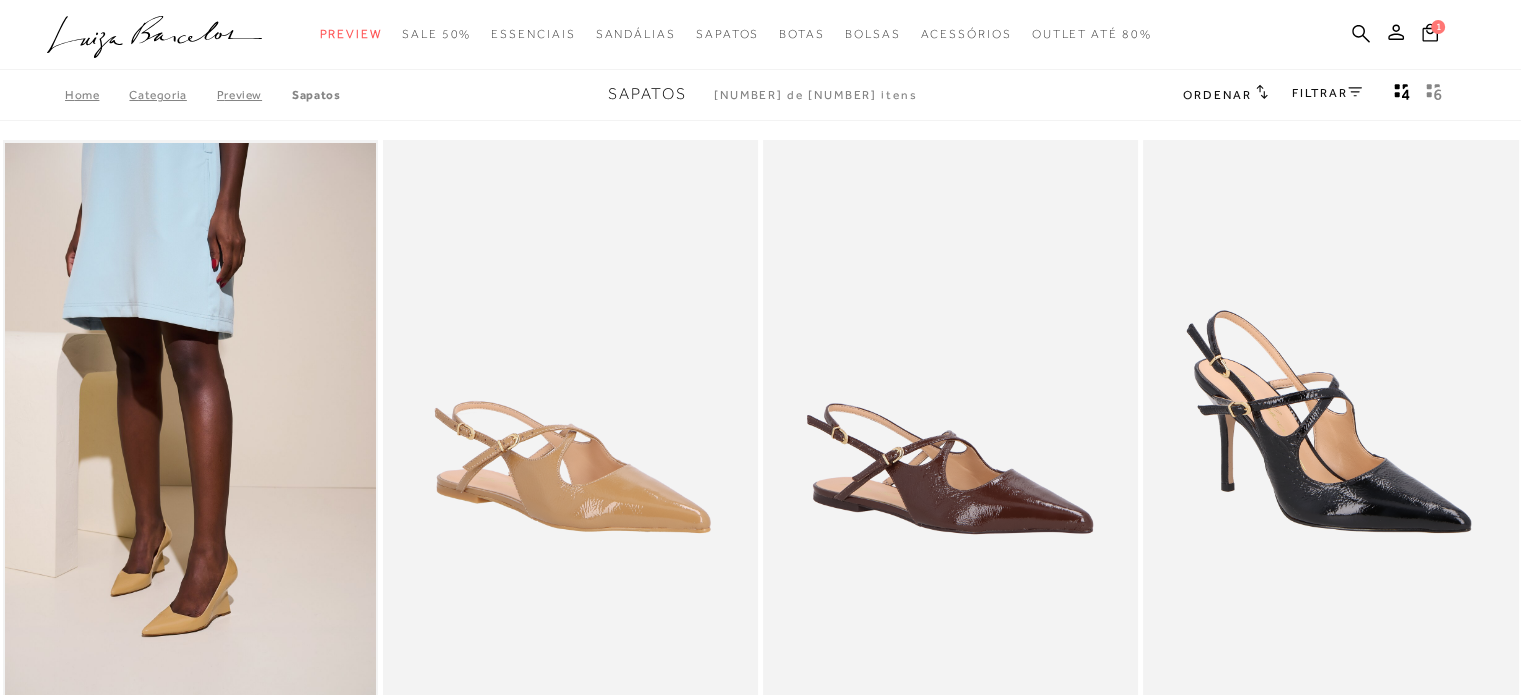 click at bounding box center [951, 421] 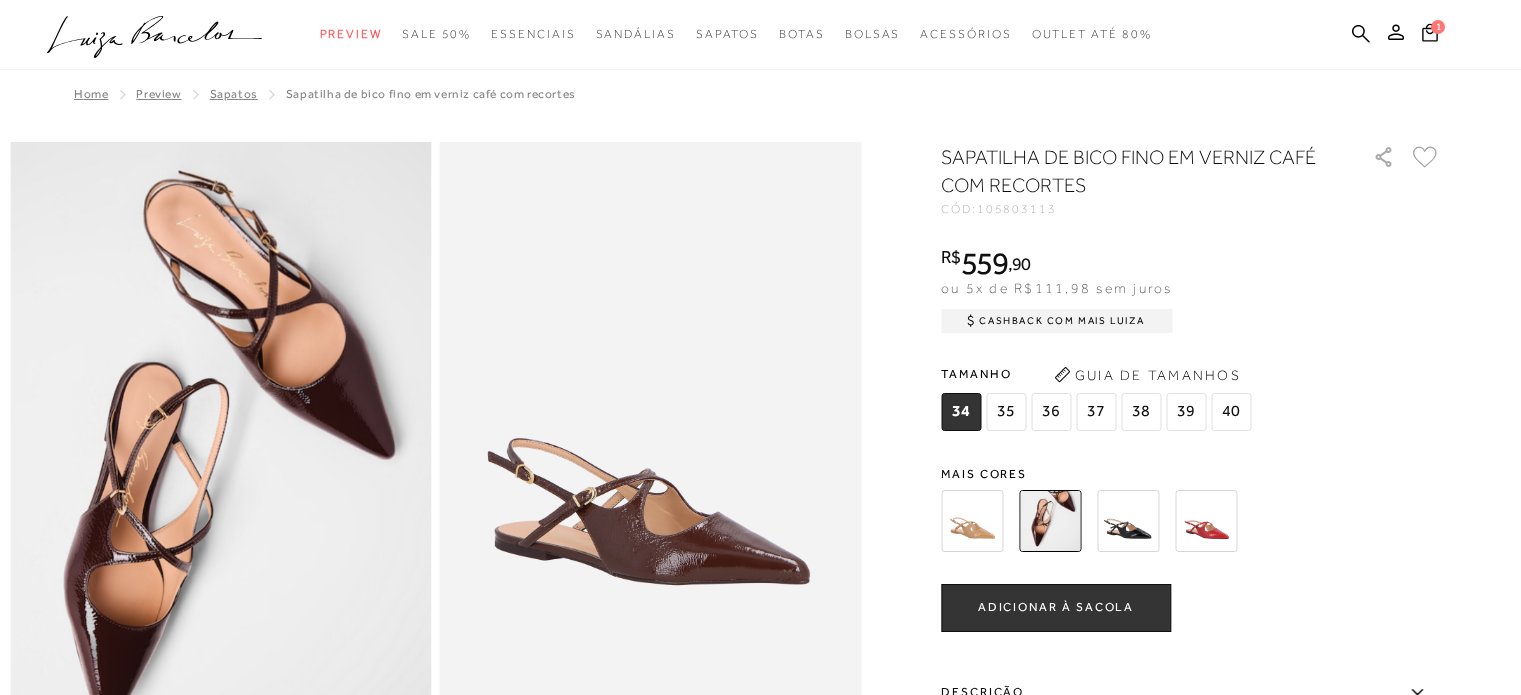 scroll, scrollTop: 0, scrollLeft: 0, axis: both 